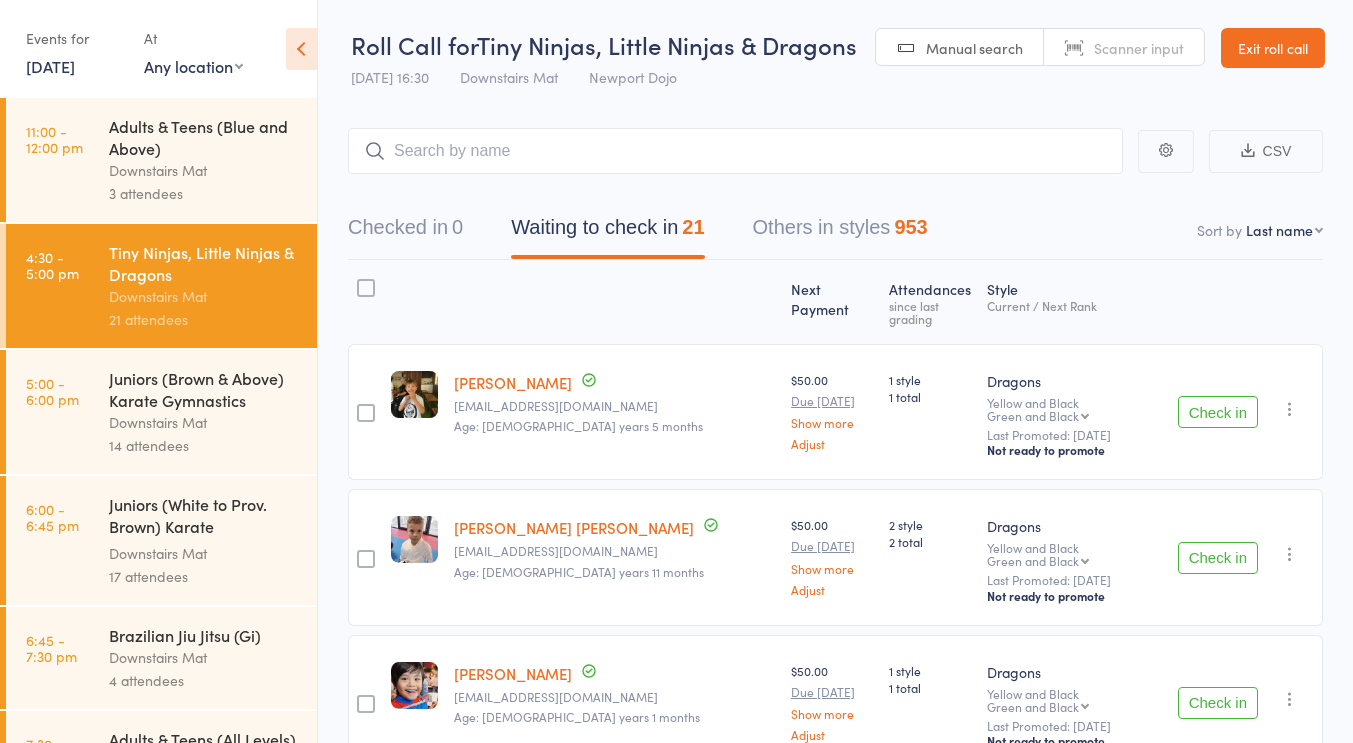 scroll, scrollTop: 0, scrollLeft: 0, axis: both 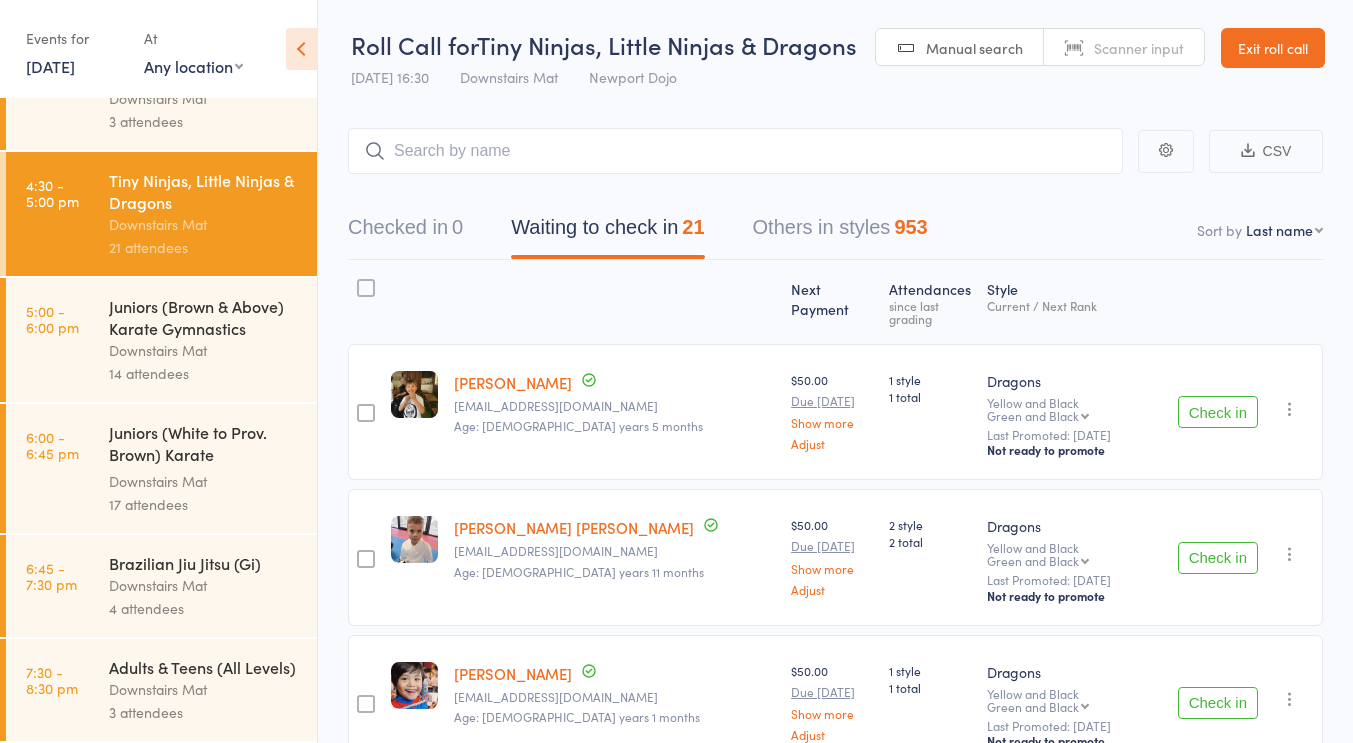 click on "Downstairs Mat" at bounding box center (204, 585) 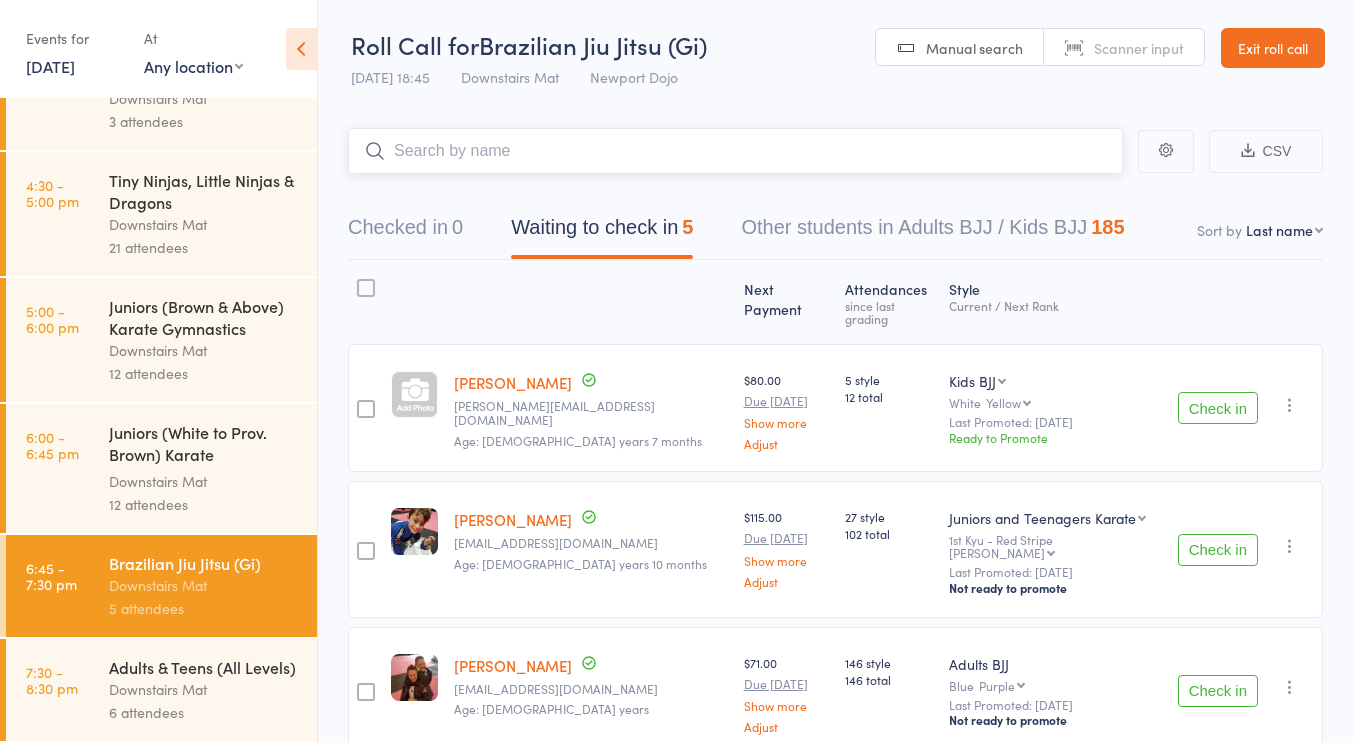 scroll, scrollTop: 88, scrollLeft: 0, axis: vertical 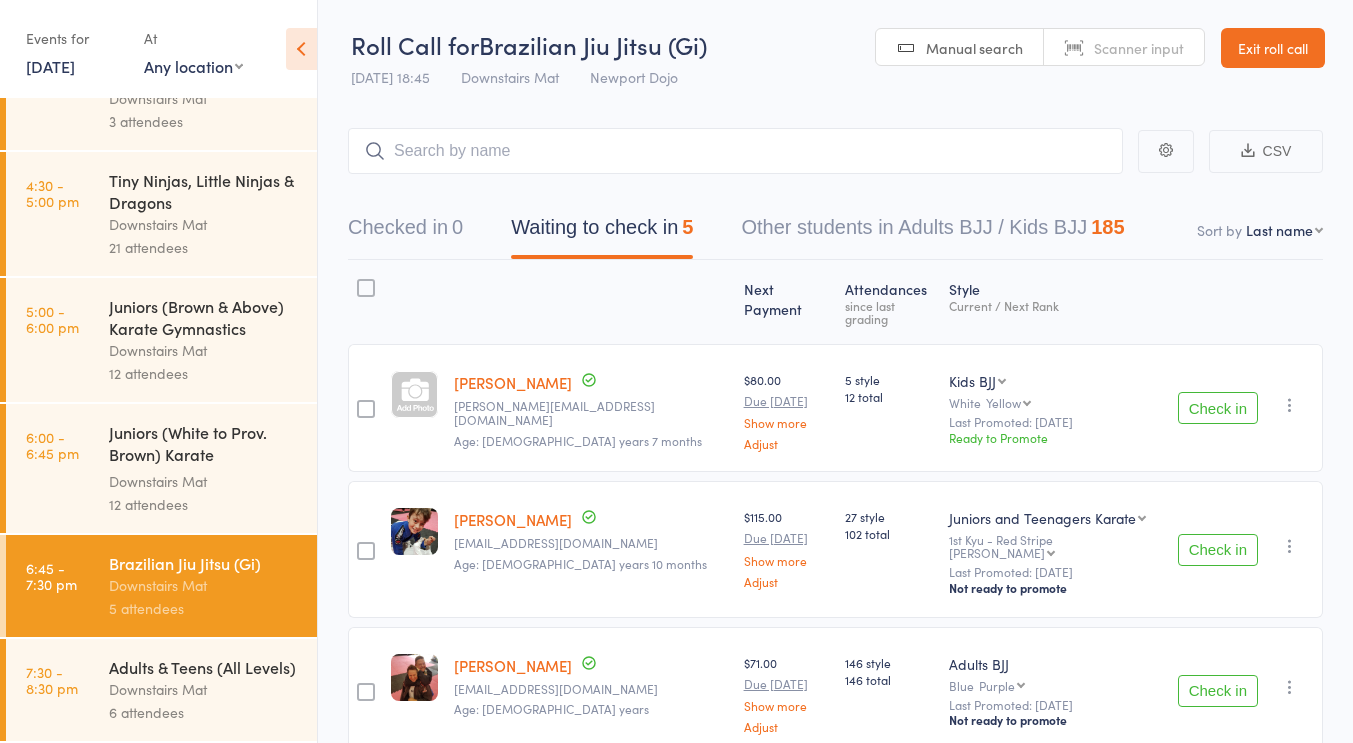 click on "Roll Call for  Brazilian Jiu Jitsu (Gi) 10 Jul 18:45  Downstairs Mat  Newport Dojo  Manual search Scanner input Exit roll call" at bounding box center (835, 49) 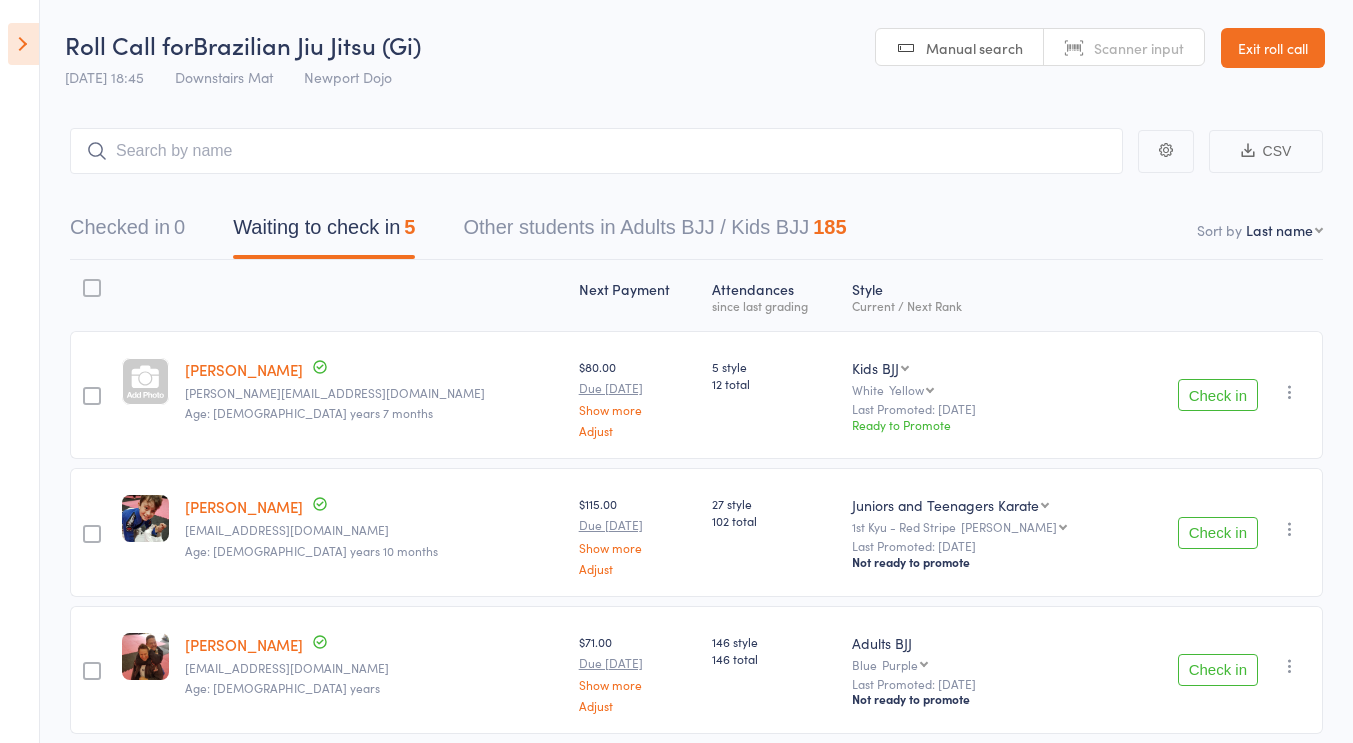 click at bounding box center (23, 44) 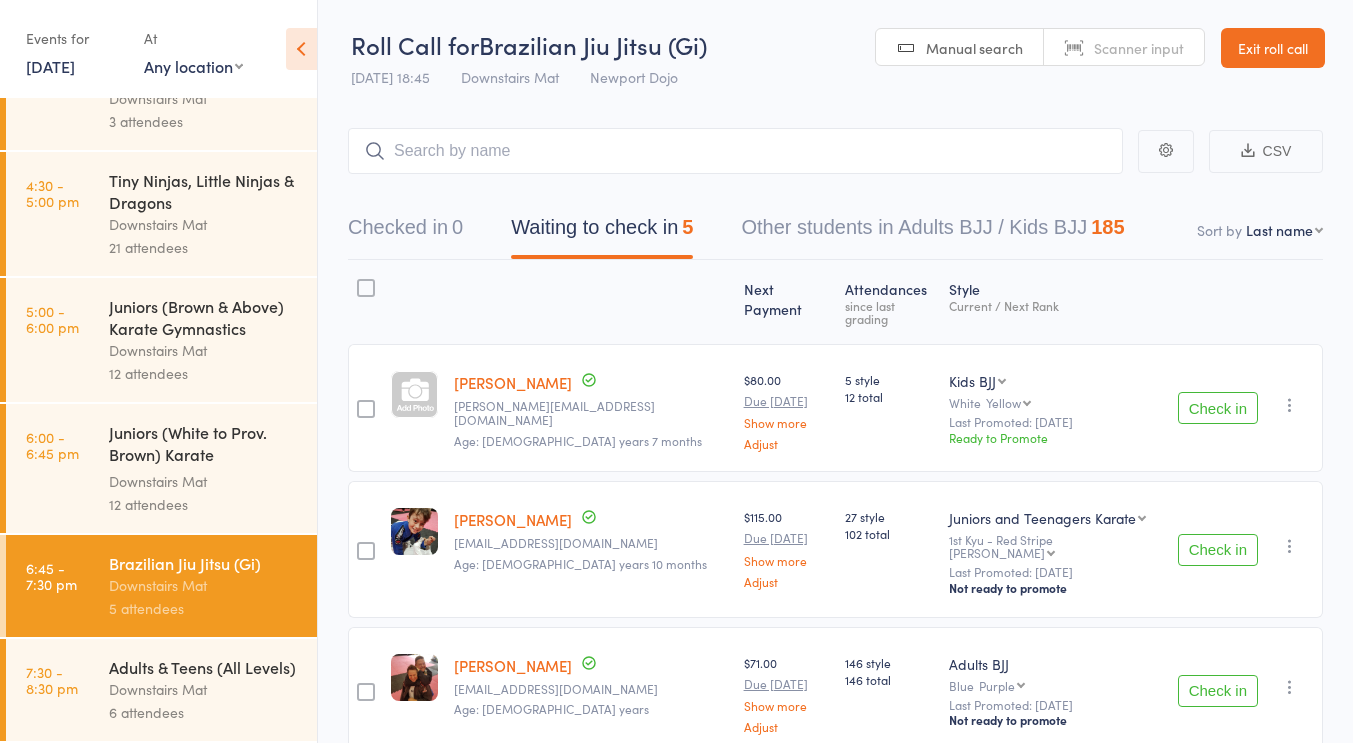 click on "Downstairs Mat" at bounding box center [510, 77] 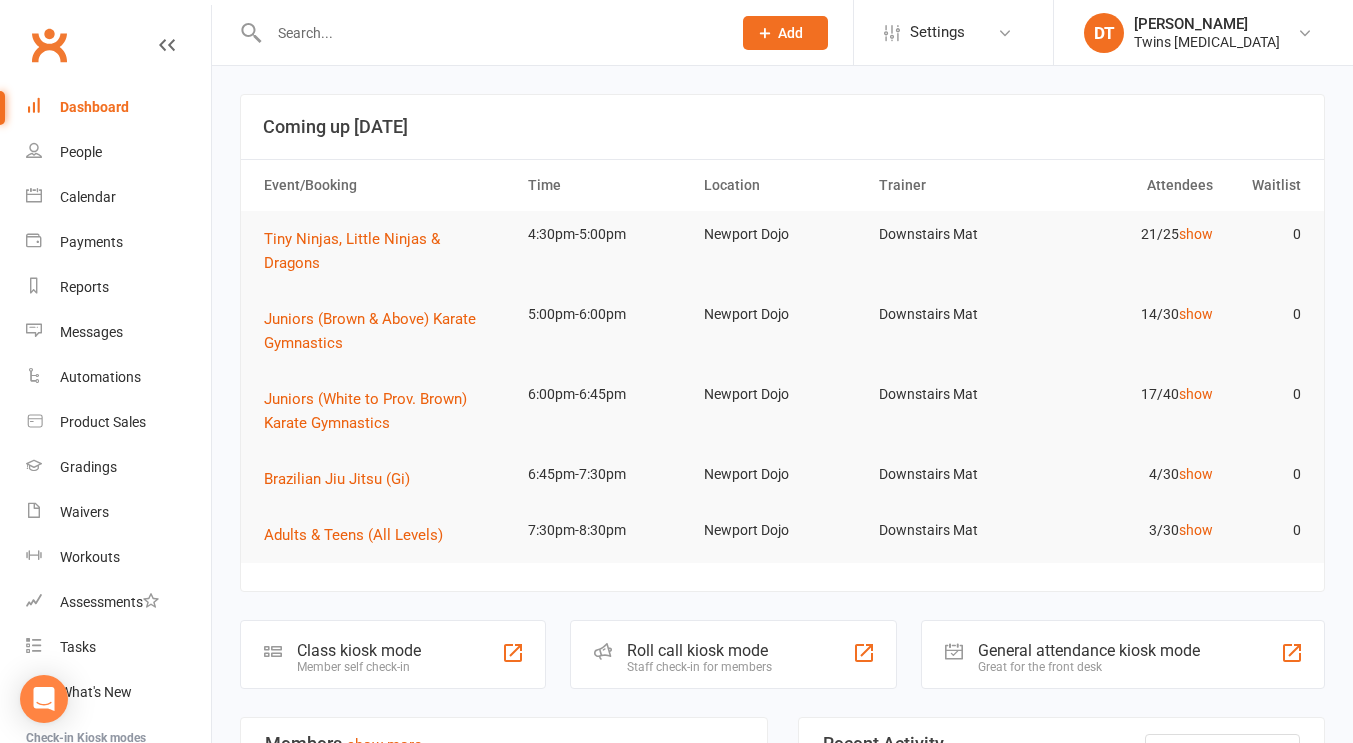 scroll, scrollTop: 0, scrollLeft: 0, axis: both 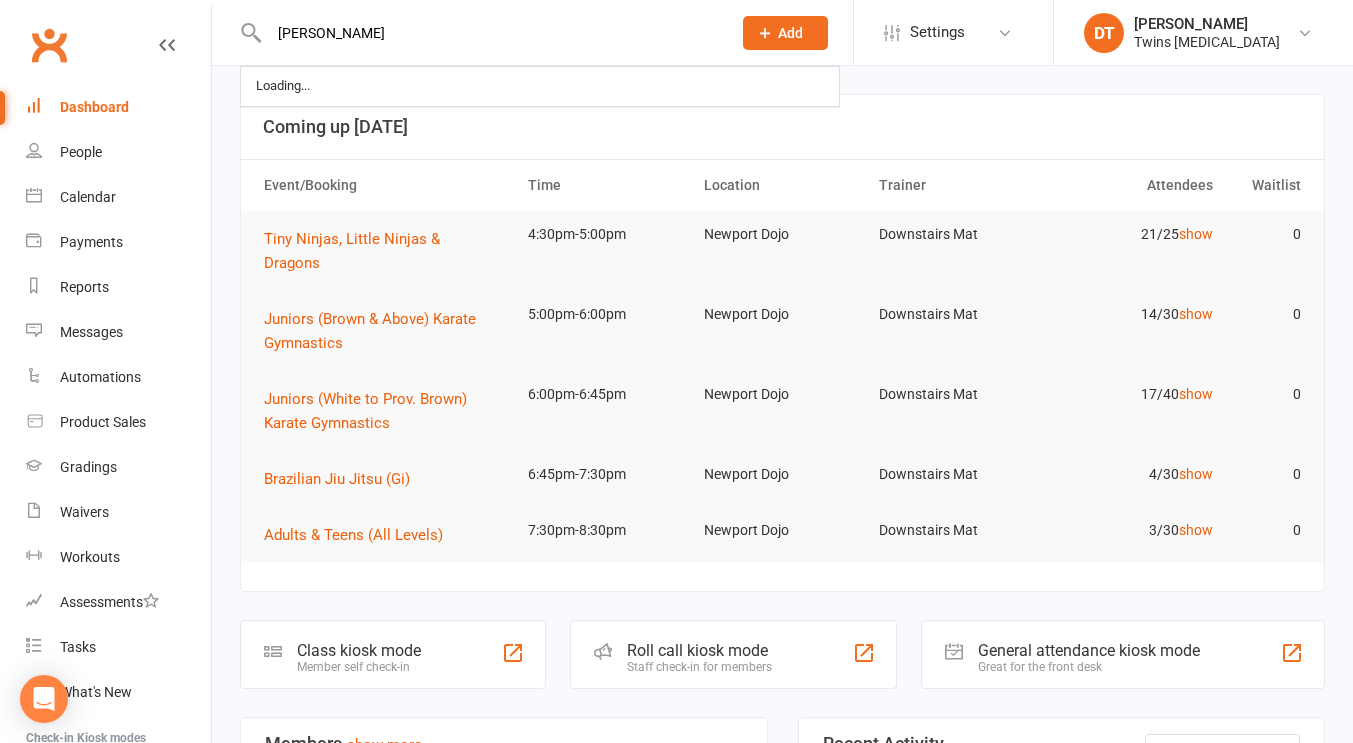 type on "[PERSON_NAME]" 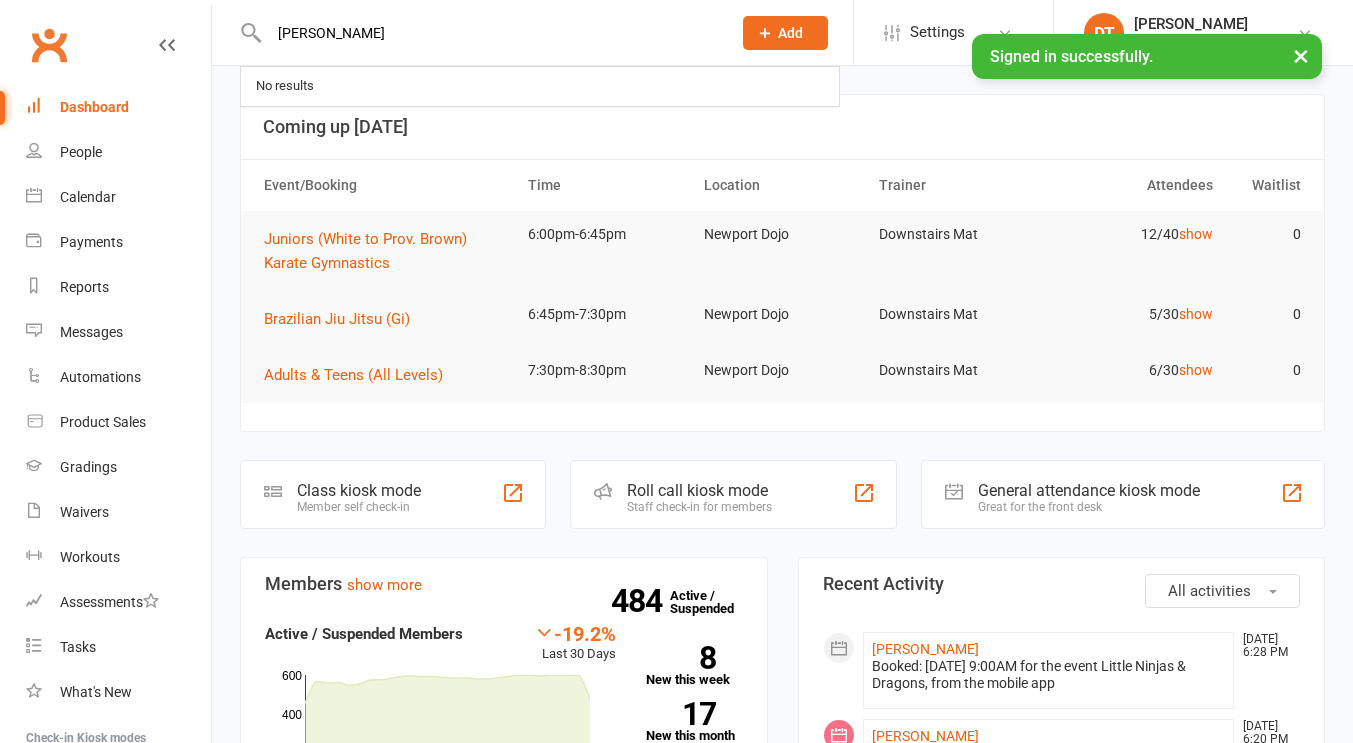 scroll, scrollTop: 0, scrollLeft: 0, axis: both 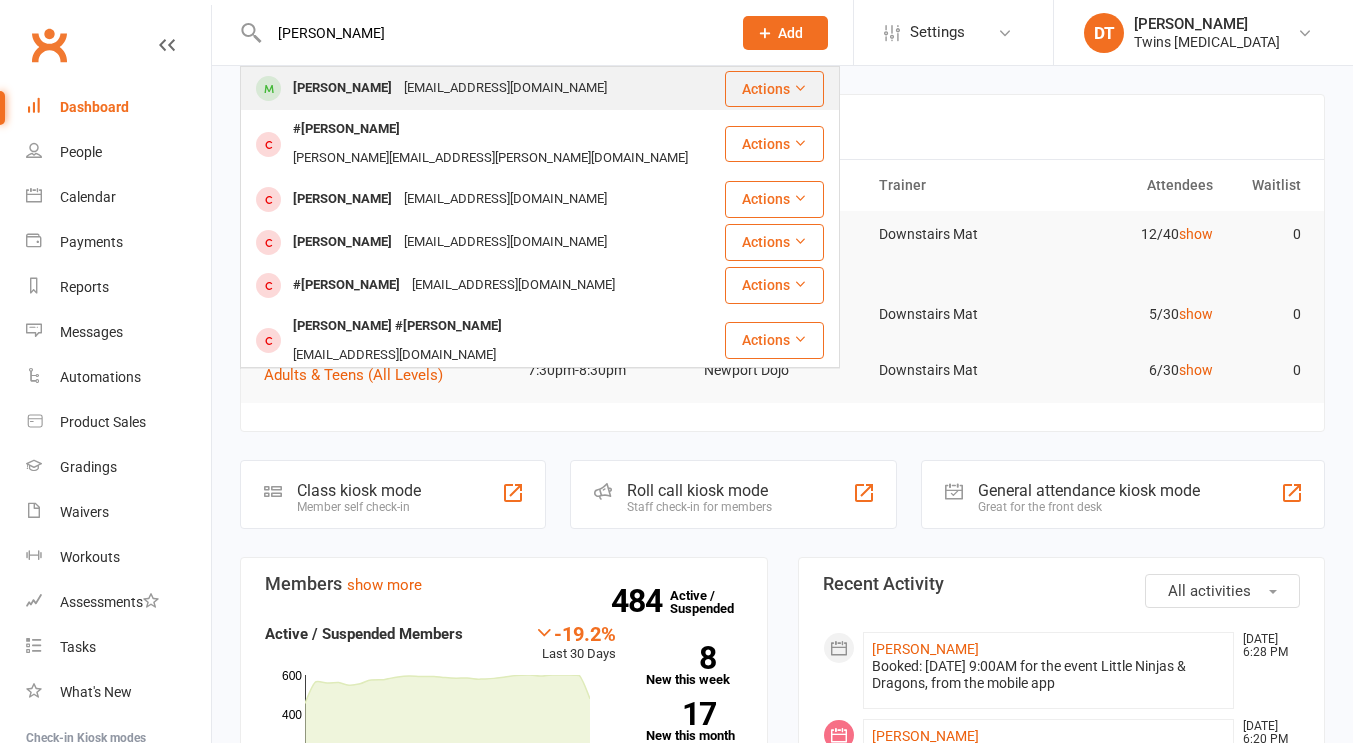 type on "henry wade" 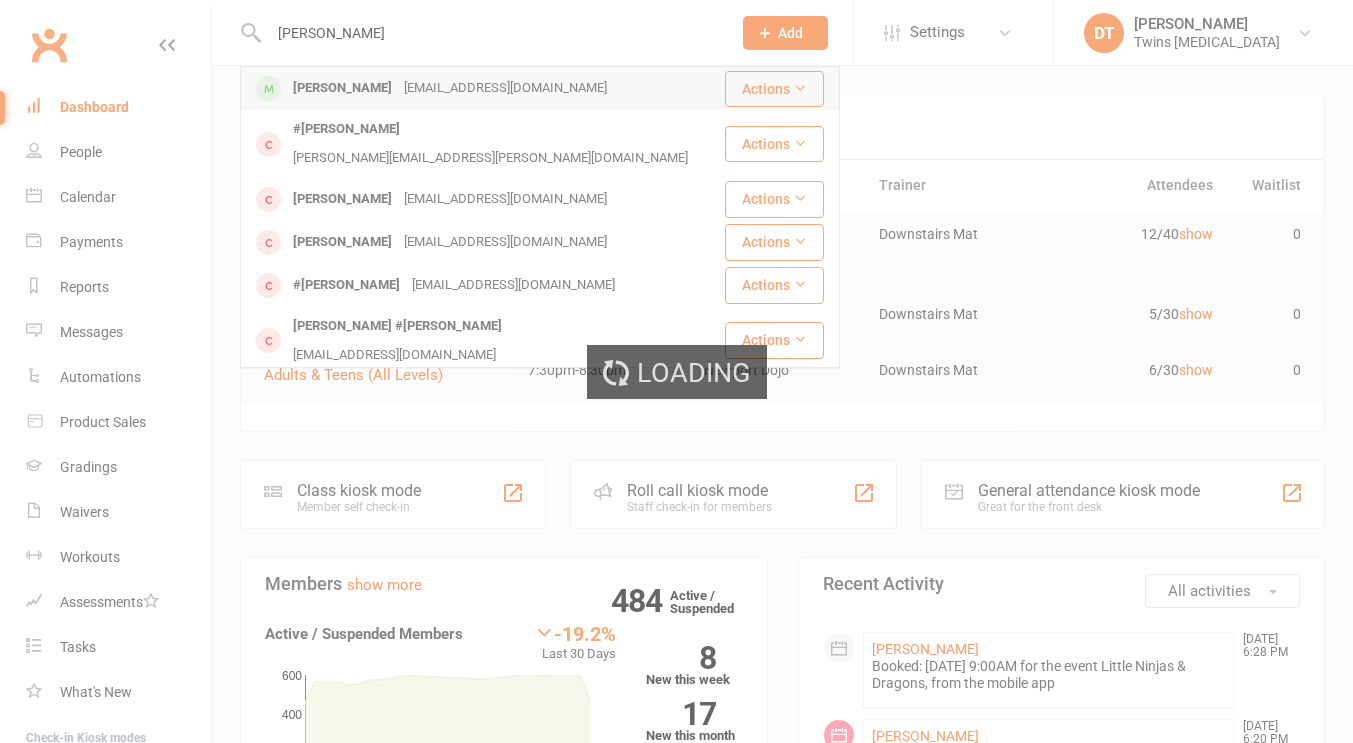 type 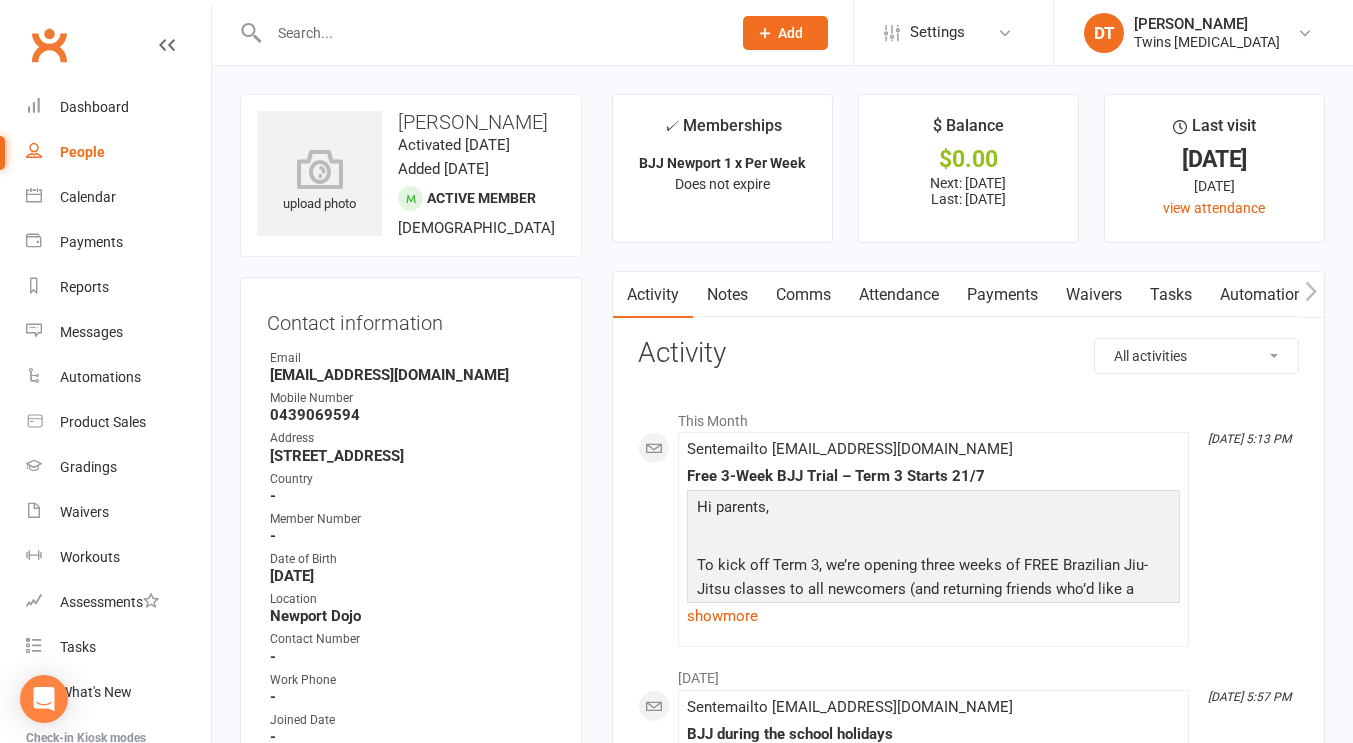 click on "Attendance" at bounding box center (899, 295) 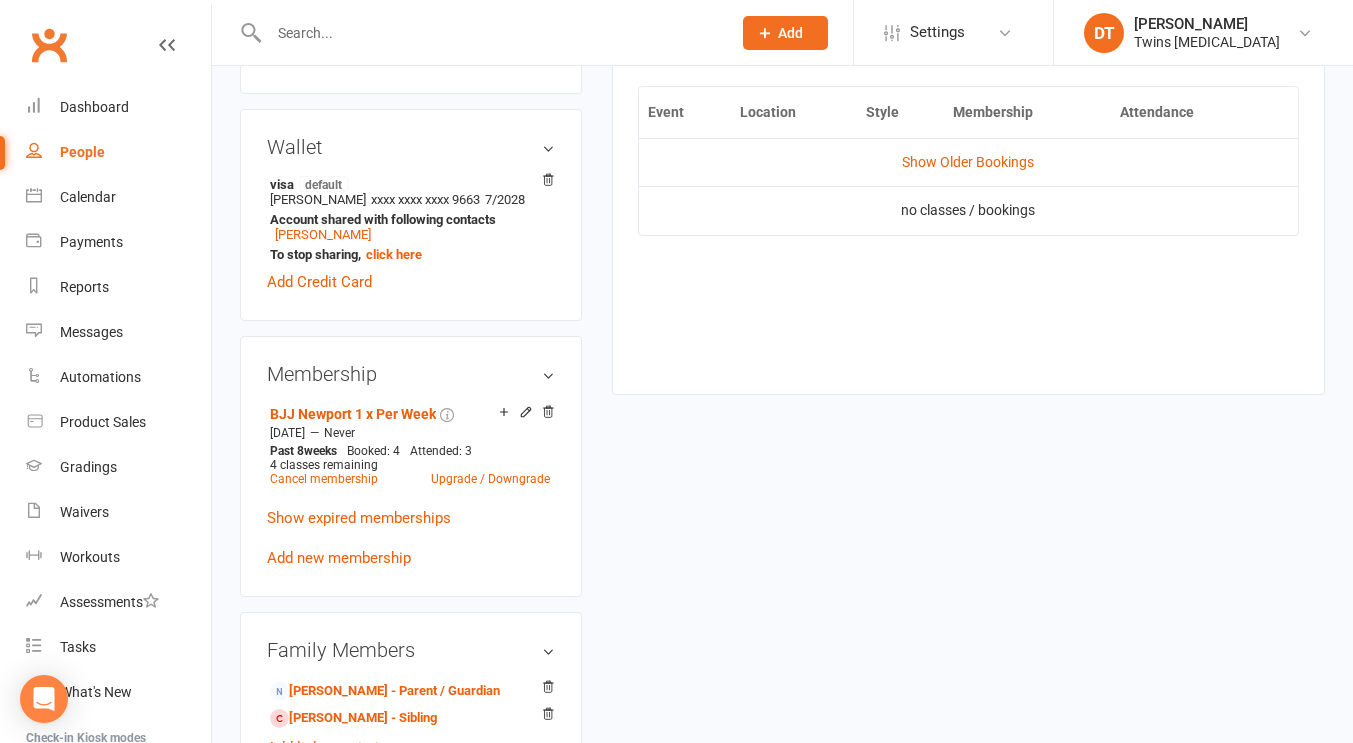 scroll, scrollTop: 943, scrollLeft: 0, axis: vertical 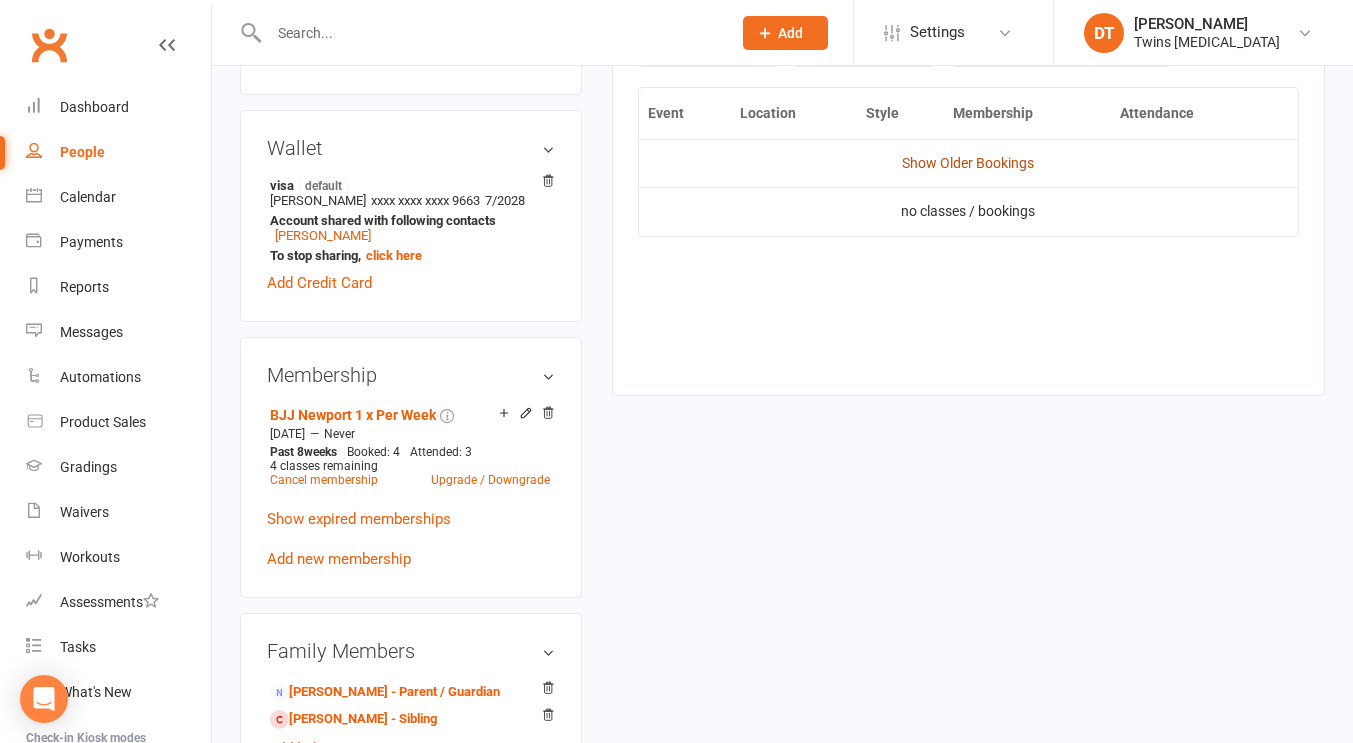 click on "Show Older Bookings" at bounding box center [968, 163] 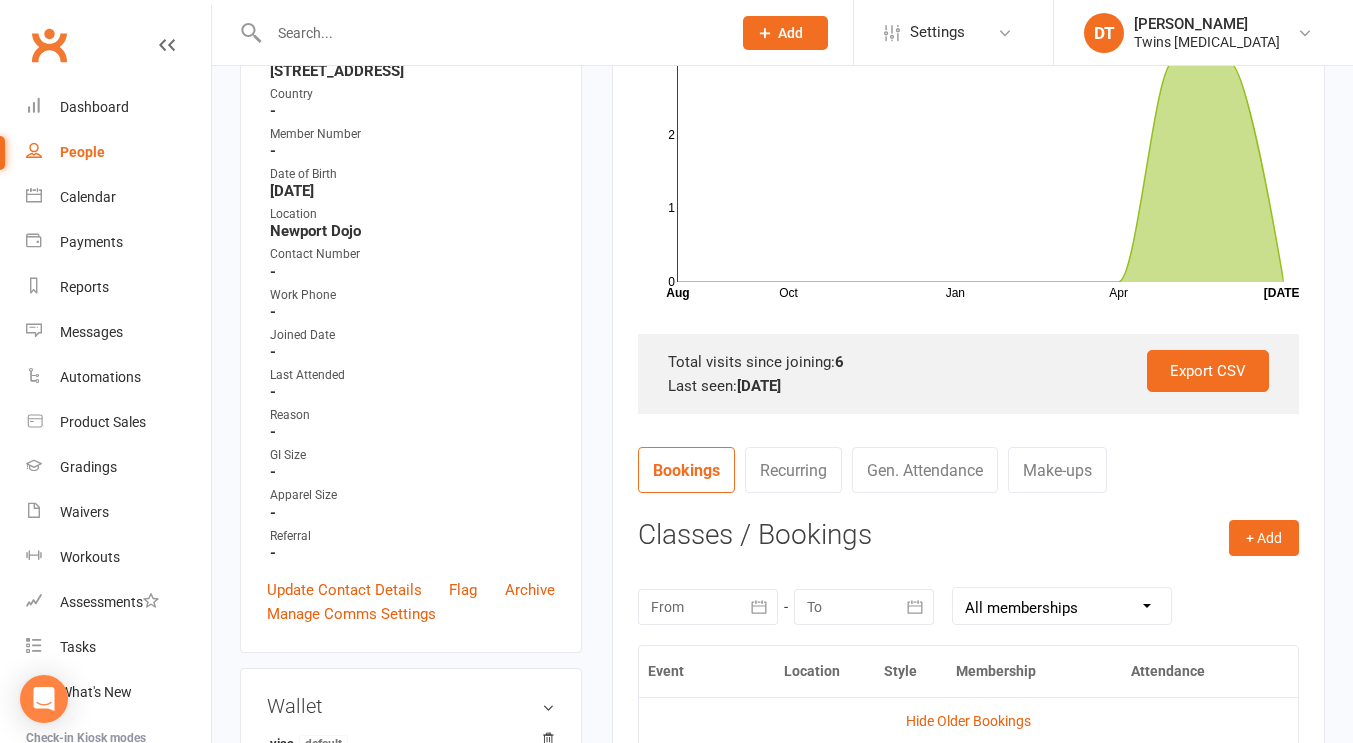 scroll, scrollTop: 0, scrollLeft: 0, axis: both 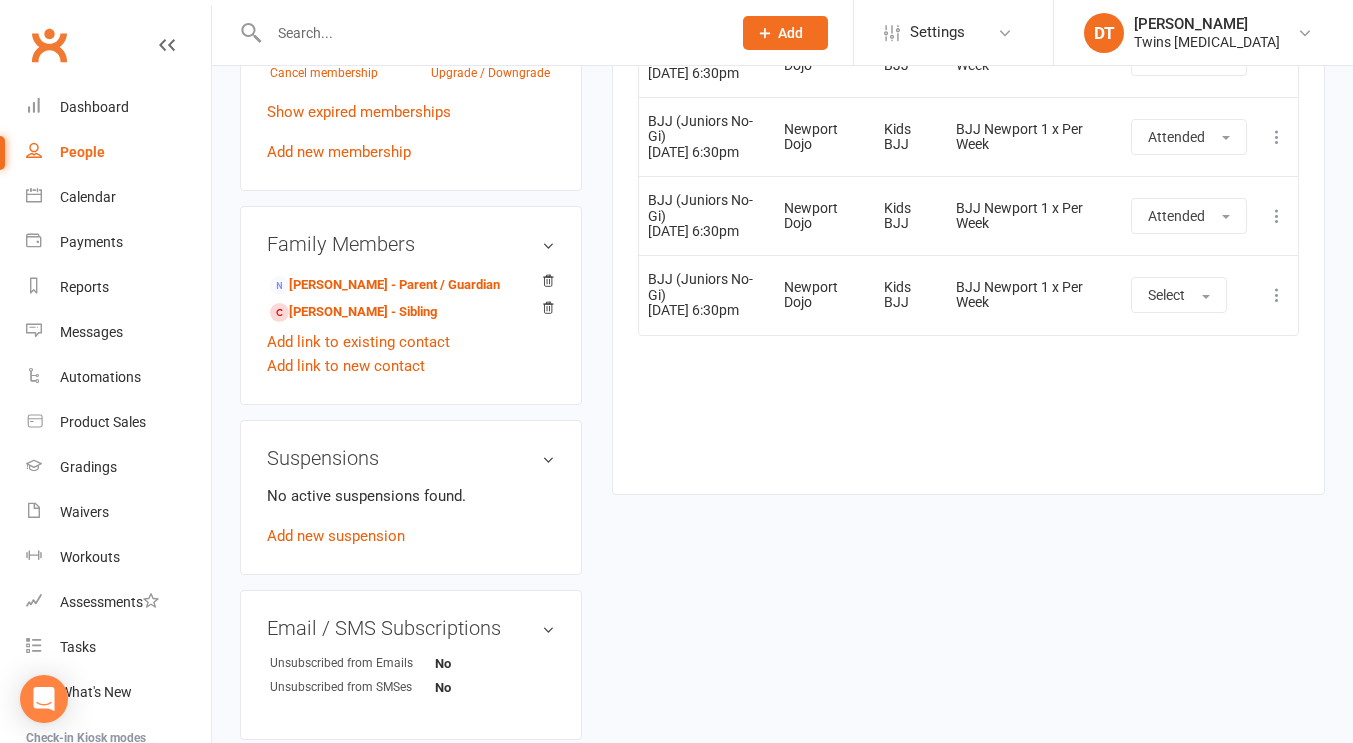 click on "Event Location Style Membership Attendance Hide Older Bookings BJJ (Juniors No-Gi) 08 May 2025 6:30pm Newport Dojo Kids BJJ BJJ 3 Class Paid Trial
Attended
More info View event Delete booking BJJ (Juniors No-Gi) 22 May 2025 6:30pm Newport Dojo Kids BJJ BJJ 3 Class Paid Trial
Attended
More info View event Delete booking BJJ (Juniors No-Gi) 29 May 2025 6:30pm Newport Dojo Kids BJJ BJJ 3 Class Paid Trial
Attended
More info View event Delete booking BJJ (Juniors No-Gi) 05 Jun 2025 6:30pm Newport Dojo Kids BJJ BJJ Newport 1 x Per Week
Attended
More info View event Delete booking BJJ (Juniors No-Gi) 12 Jun 2025 6:30pm Newport Dojo Kids BJJ BJJ Newport 1 x Per Week
Attended
More info View event Delete booking Newport Dojo" at bounding box center (968, 72) 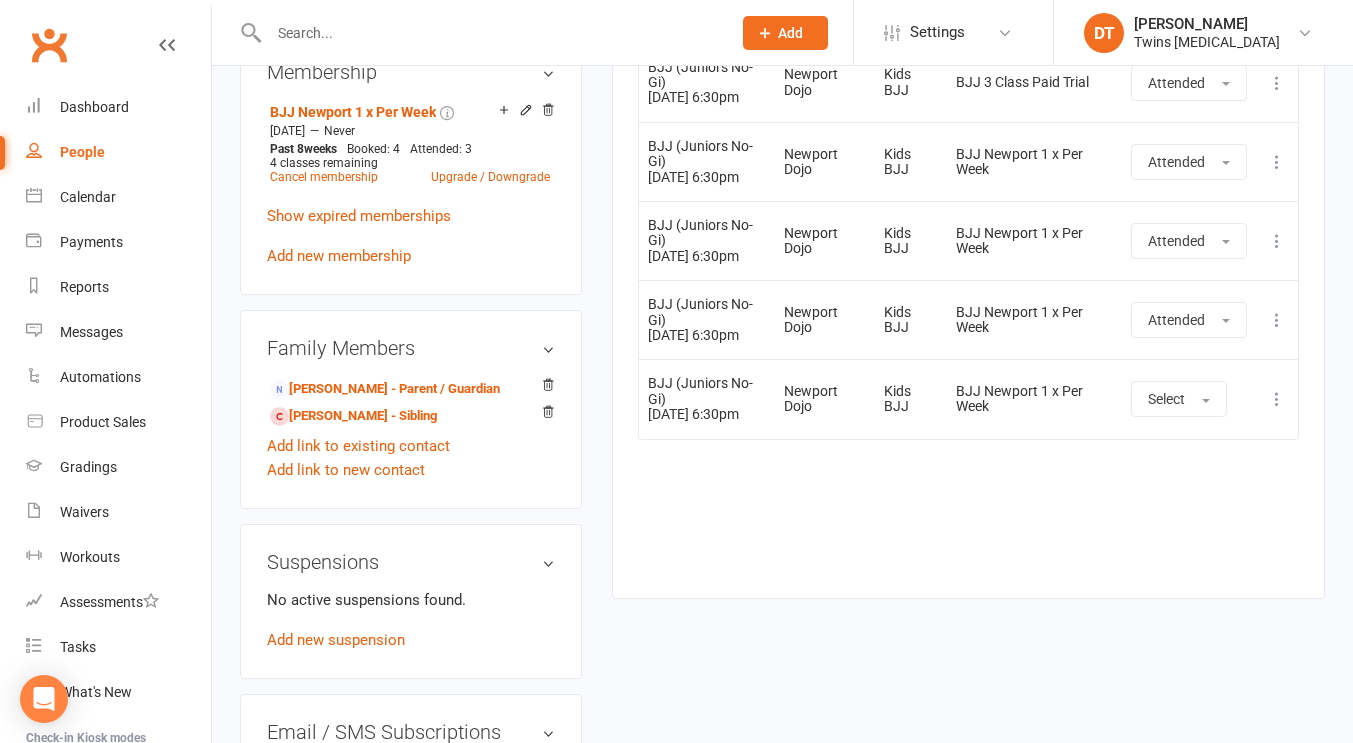 scroll, scrollTop: 911, scrollLeft: 0, axis: vertical 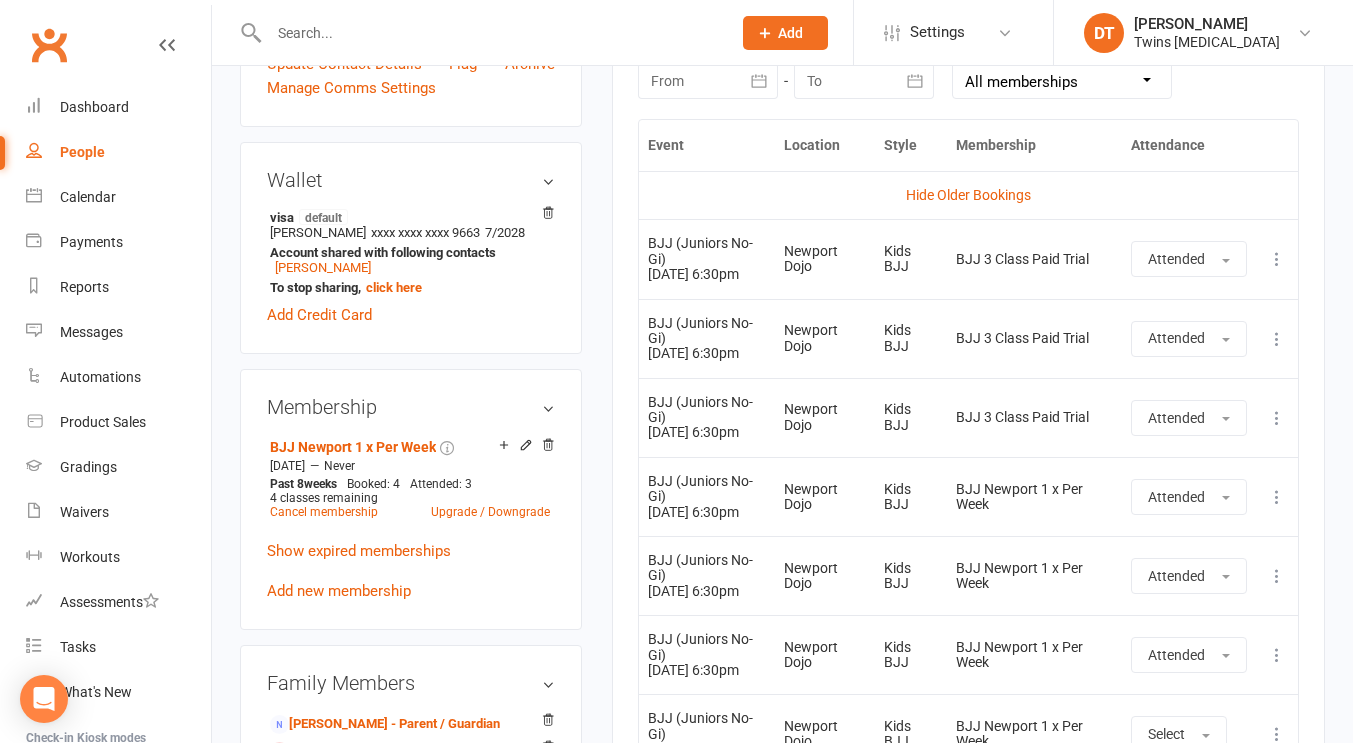 click on "Kids BJJ" at bounding box center [910, 338] 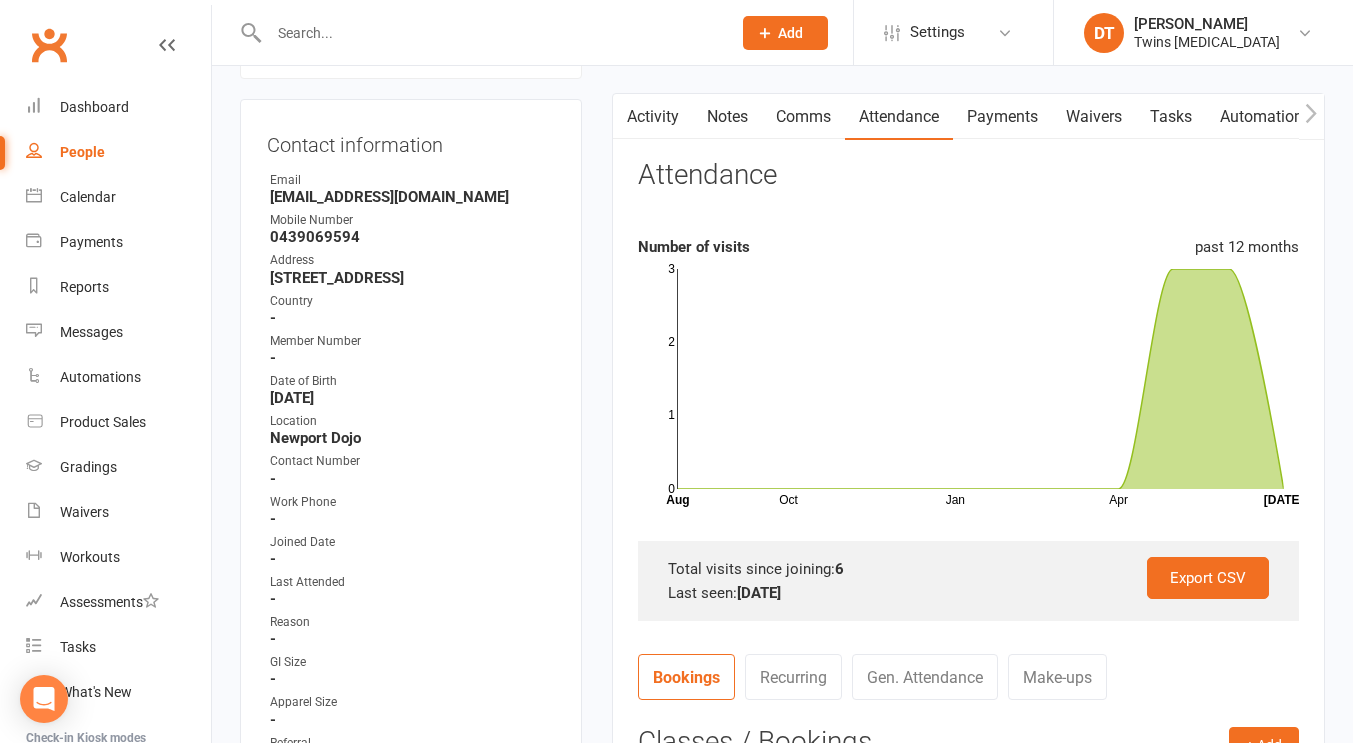 scroll, scrollTop: 0, scrollLeft: 0, axis: both 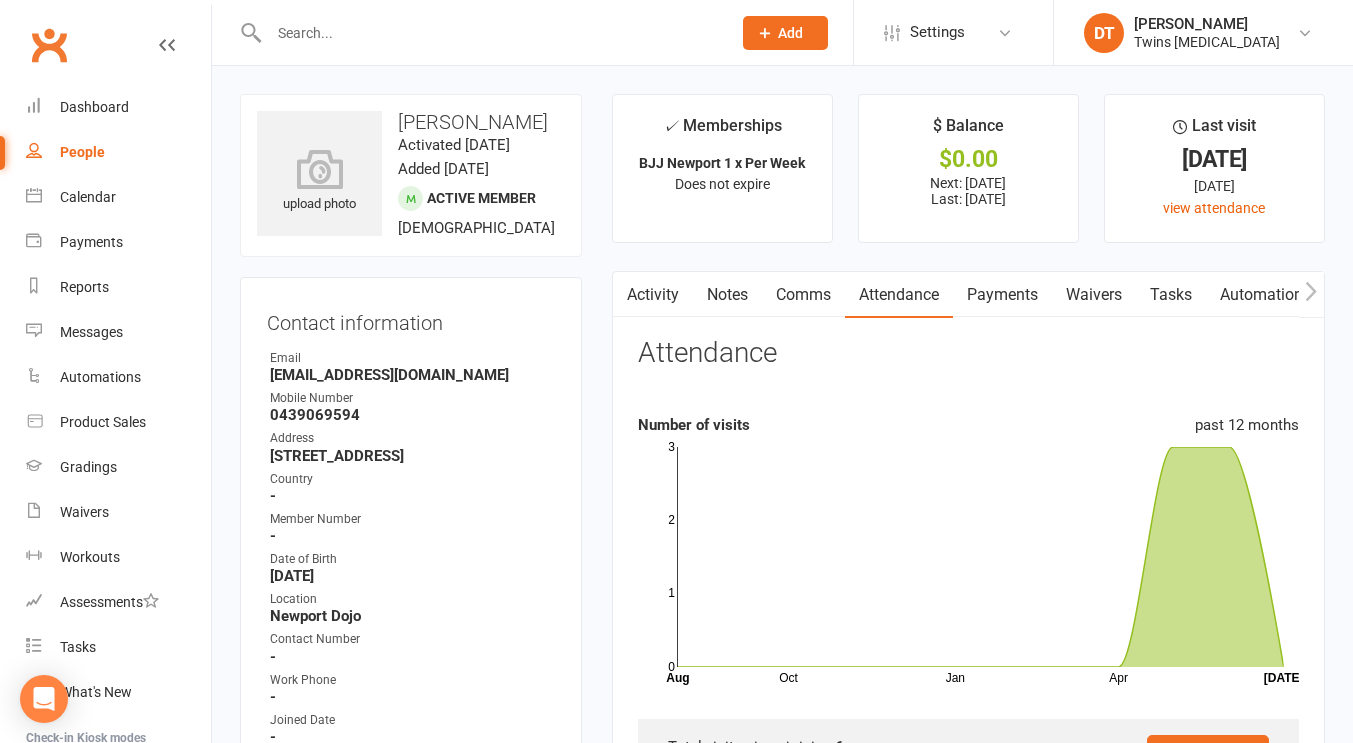 click on "✓ Memberships BJJ Newport 1 x Per Week Does not expire $ Balance $0.00 Next: 14 Jul 2025 Last: 30 Jun 2025 Last visit 26 Jun 2025 14 days ago view attendance
Activity Notes Comms Attendance Payments Waivers Tasks Automations Workouts Gradings / Promotions Mobile App Credit balance
Attendance Number of visits past 12 months Oct Jan Apr Month Aug Jul  0  1  2  3 Export CSV Total visits since joining:  6 Last seen:  26 Jun 2025 Bookings Recurring Gen. Attendance Make-ups + Add Book Event Add Appointment Book a Friend Classes / Bookings
July 2025
Sun Mon Tue Wed Thu Fri Sat
27
29
30
01
02
03
04
05
28
06
07
08
09
10
11
12" at bounding box center (968, 979) 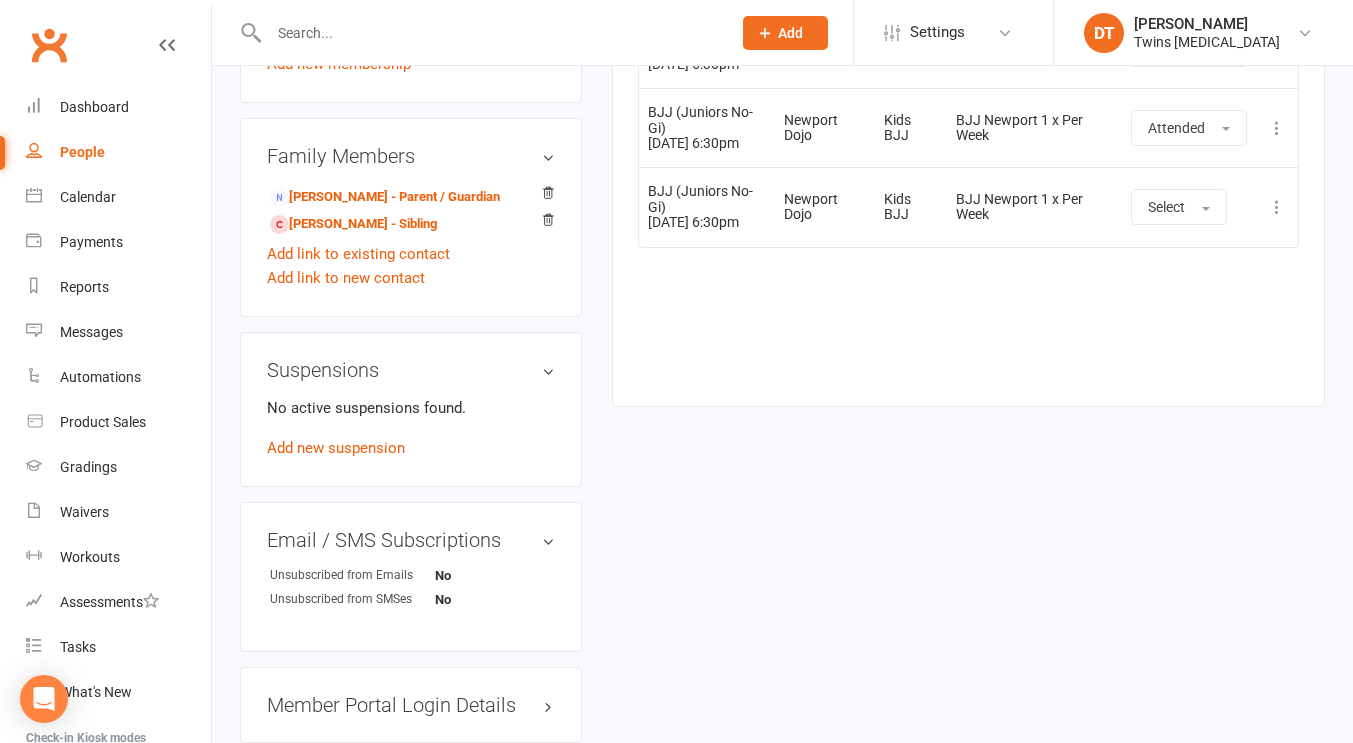 scroll, scrollTop: 1437, scrollLeft: 0, axis: vertical 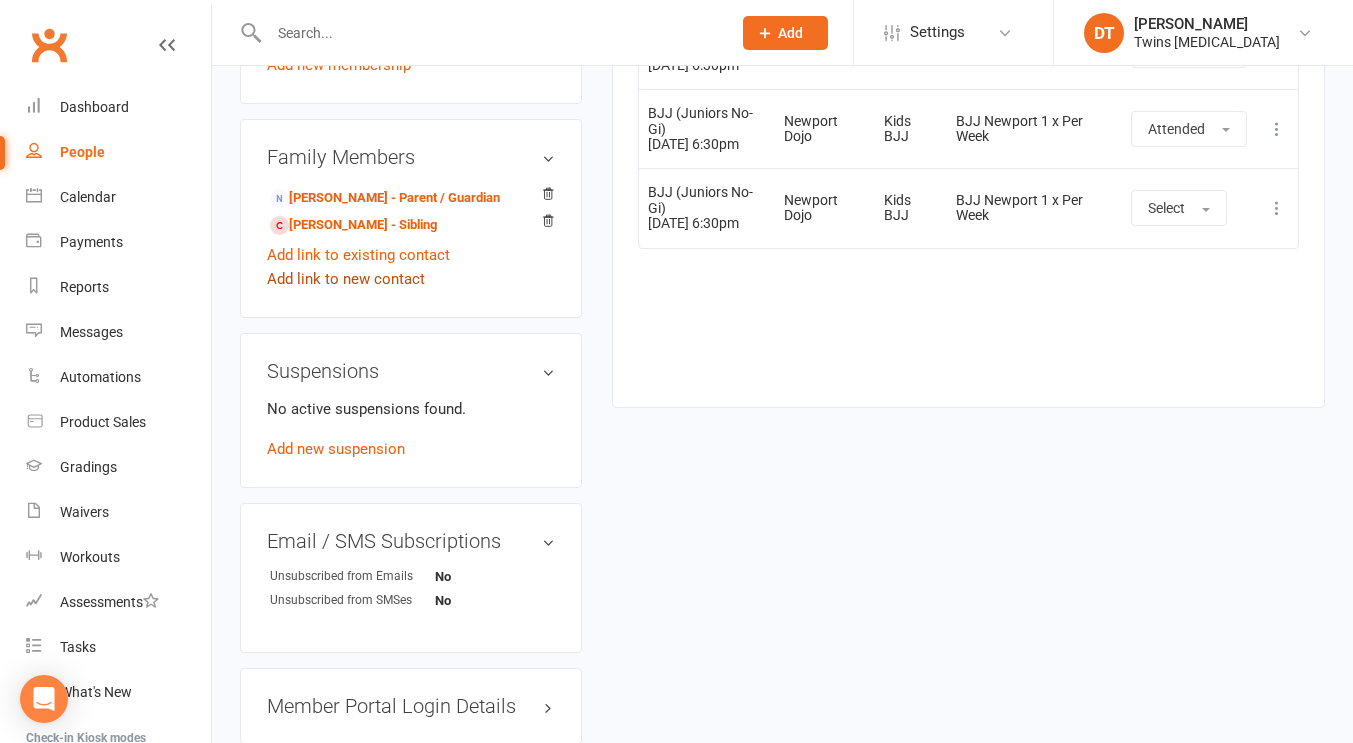 click on "Add link to new contact" at bounding box center [346, 279] 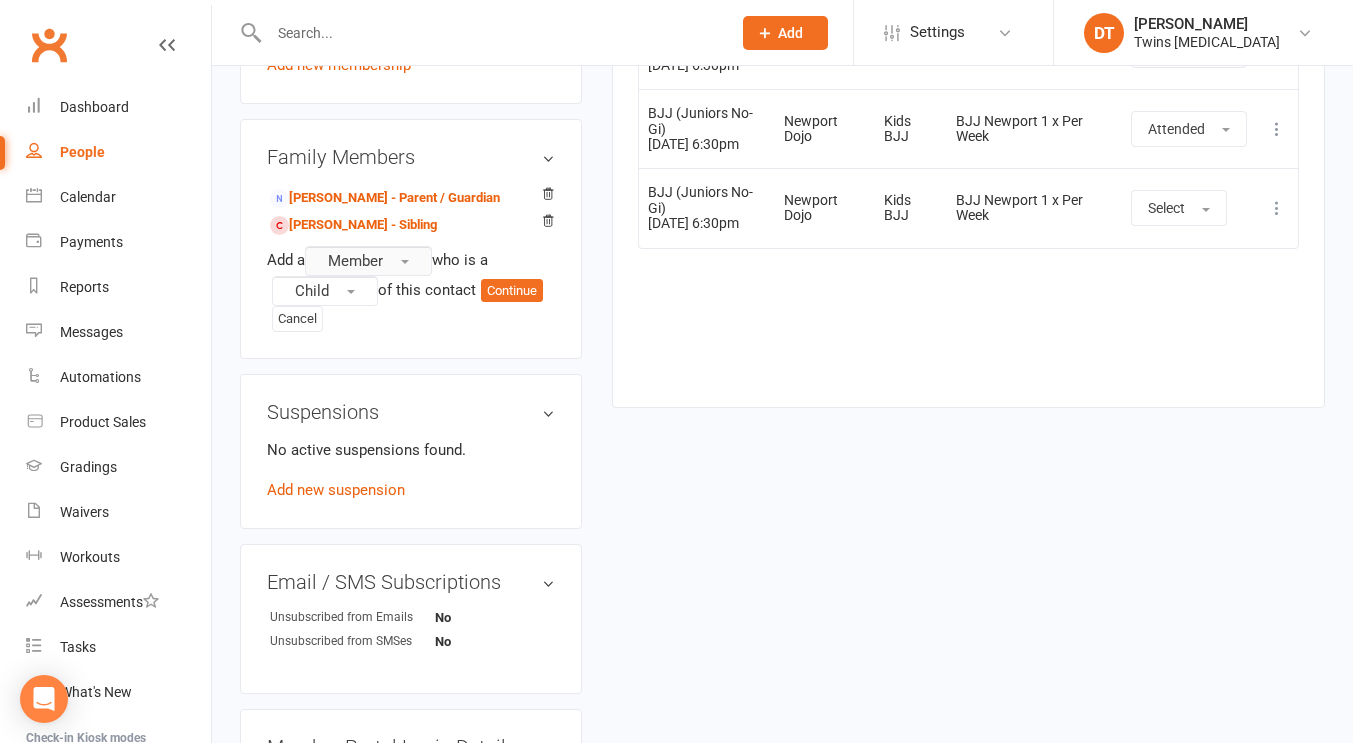 click at bounding box center (405, 262) 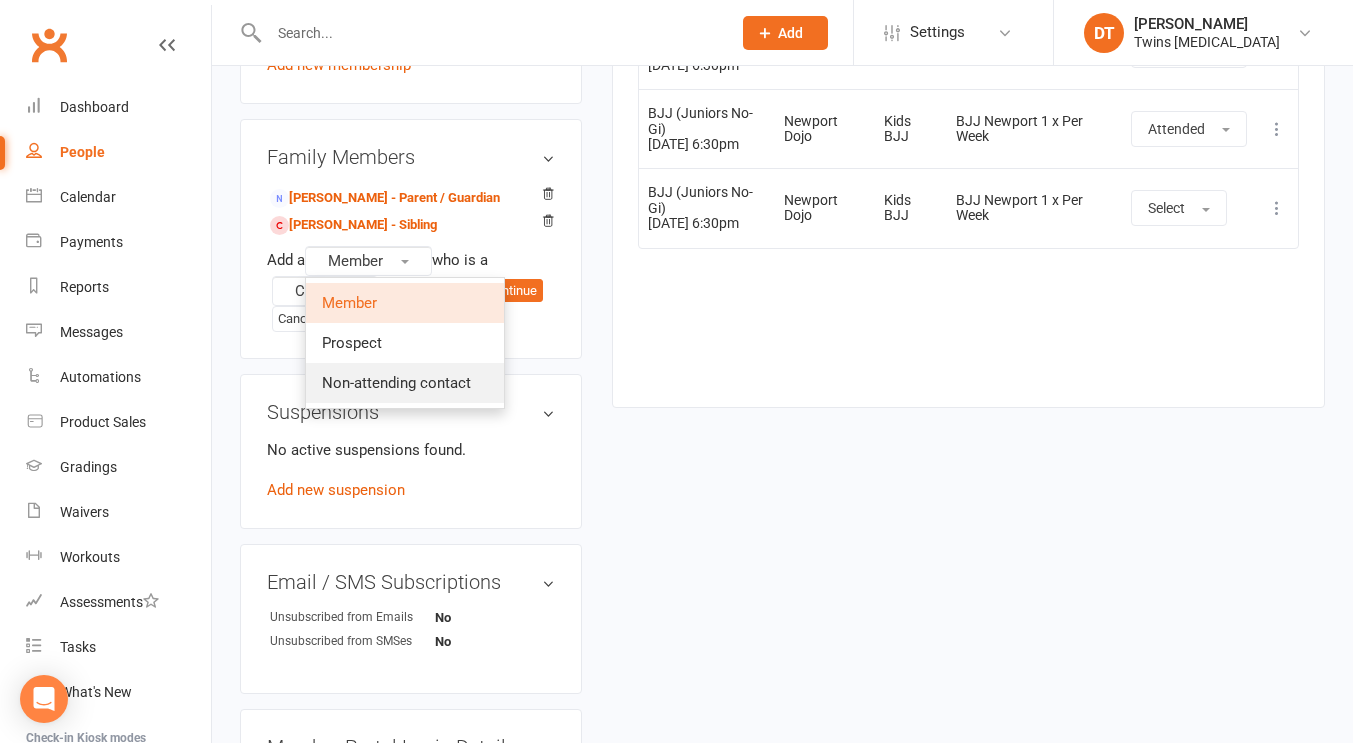 click on "Non-attending contact" at bounding box center (396, 383) 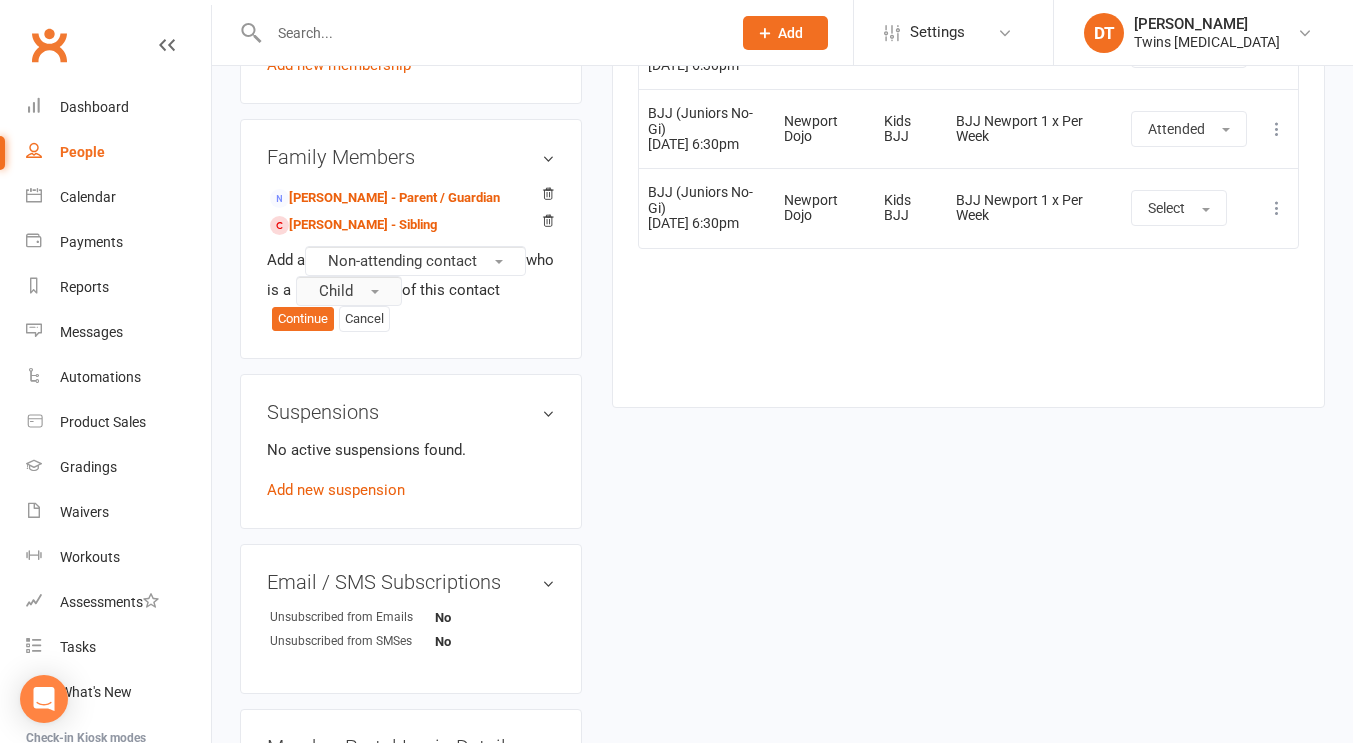 click on "Child" at bounding box center [349, 291] 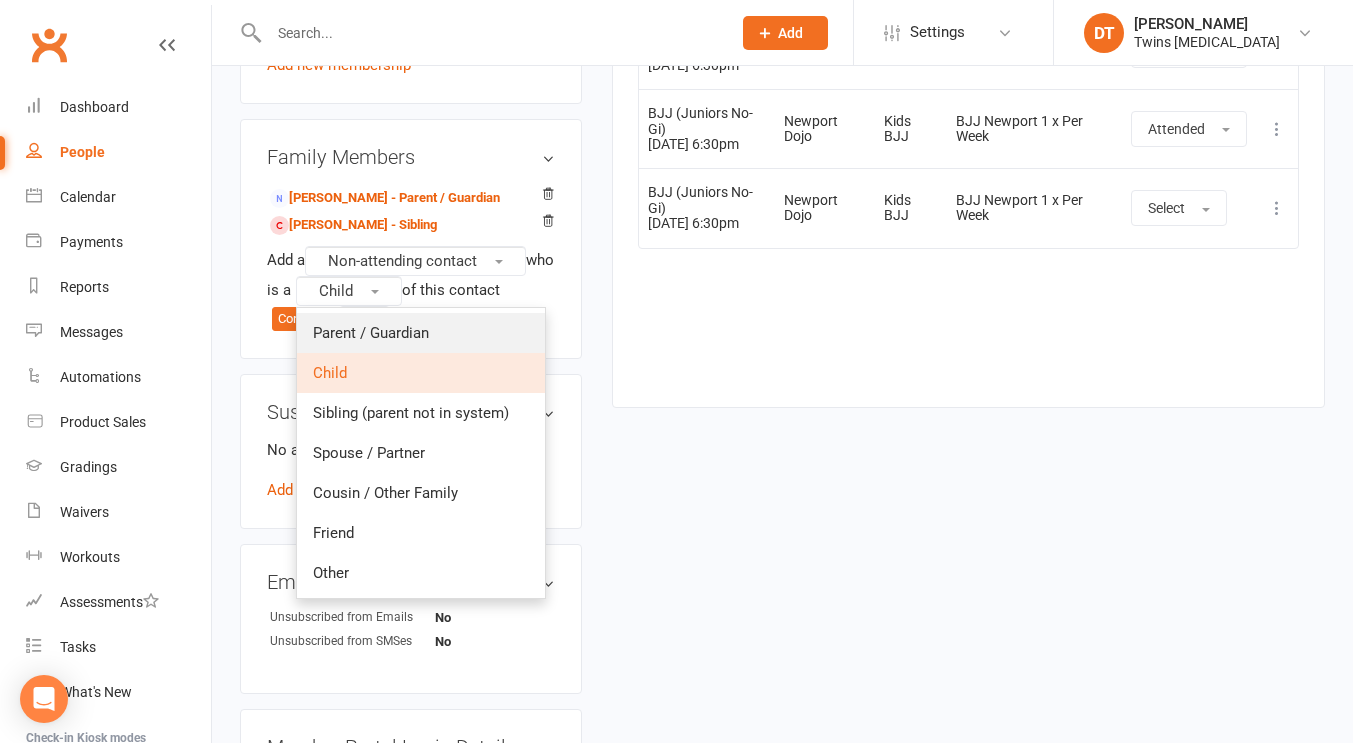 click on "Parent / Guardian" at bounding box center (371, 333) 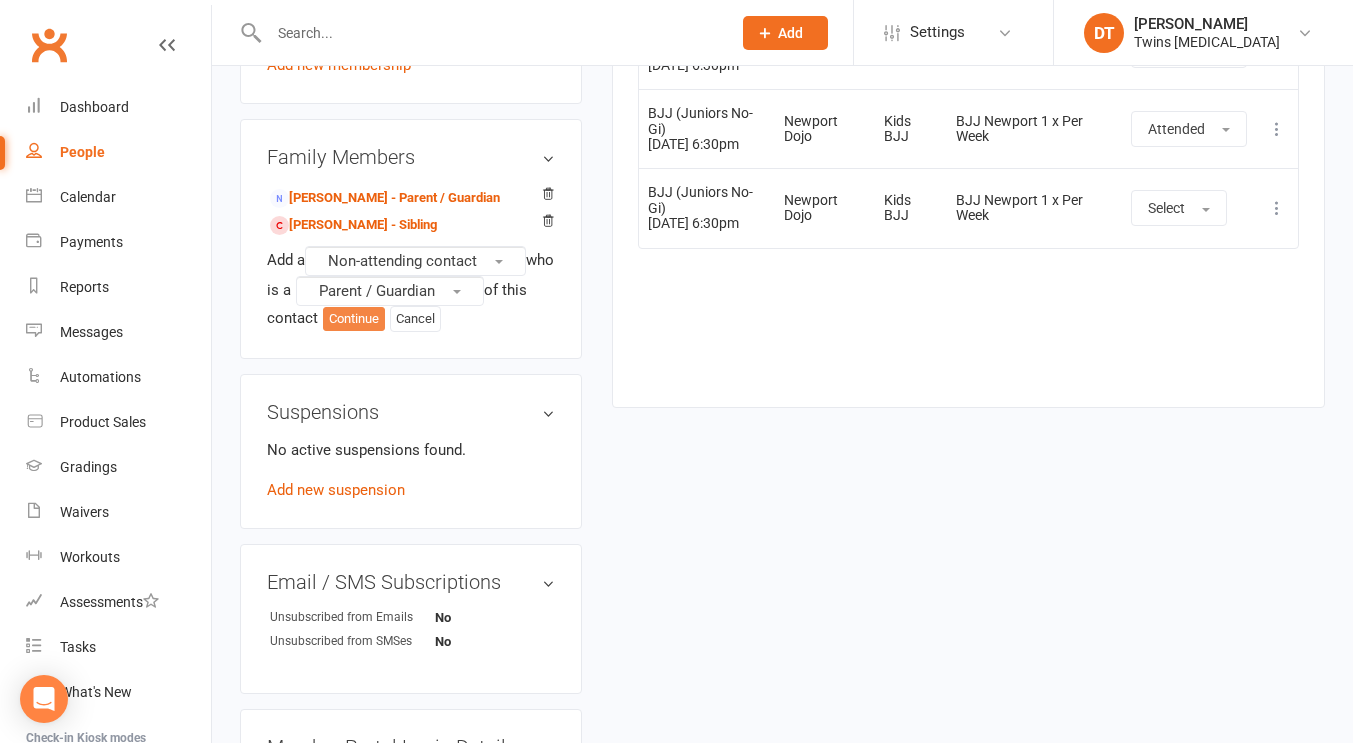 click on "Continue" at bounding box center (354, 319) 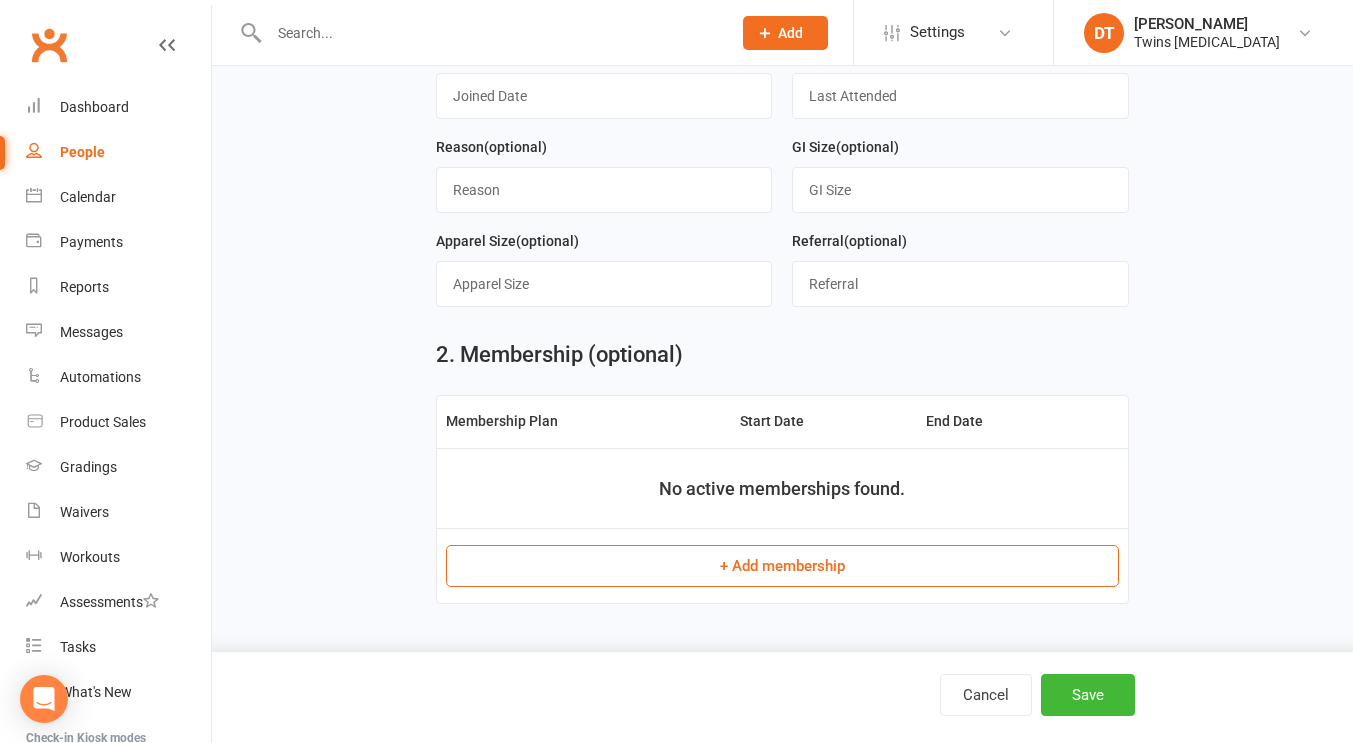 scroll, scrollTop: 0, scrollLeft: 0, axis: both 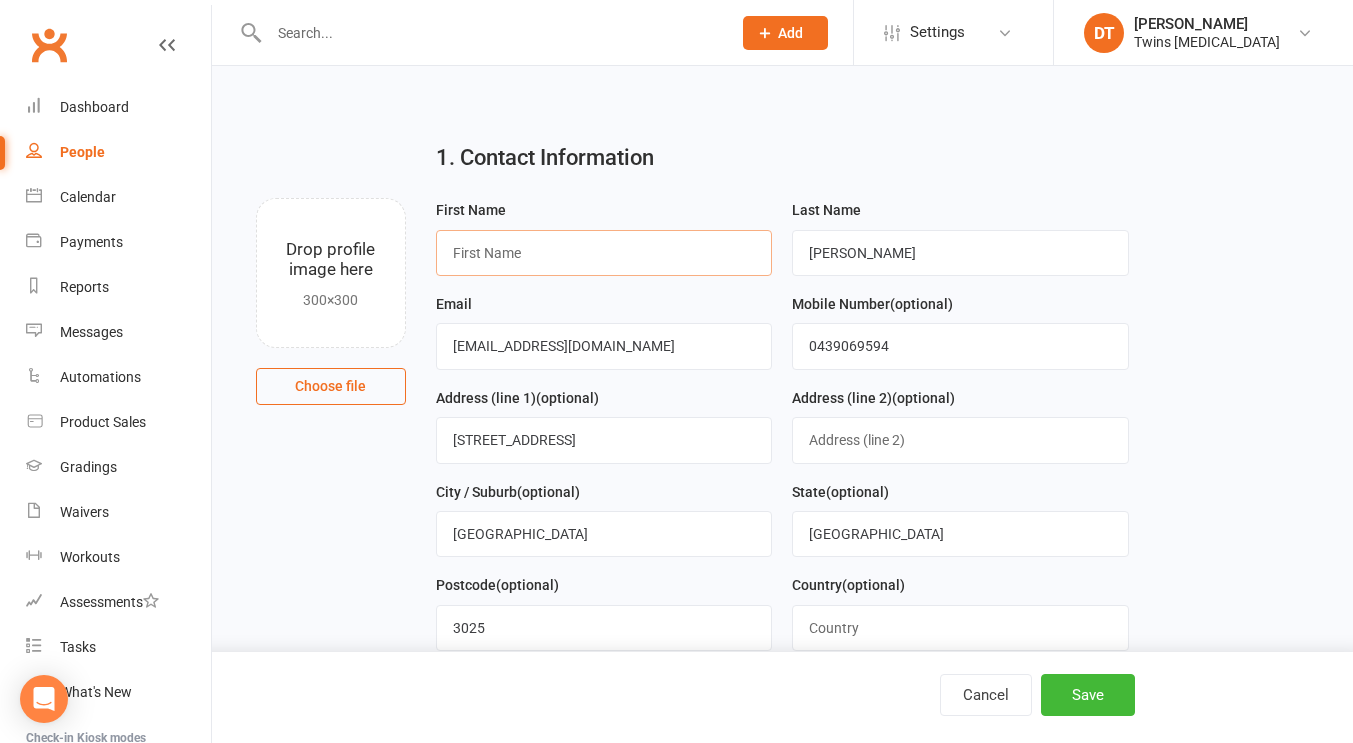 drag, startPoint x: 689, startPoint y: 262, endPoint x: 926, endPoint y: 242, distance: 237.84239 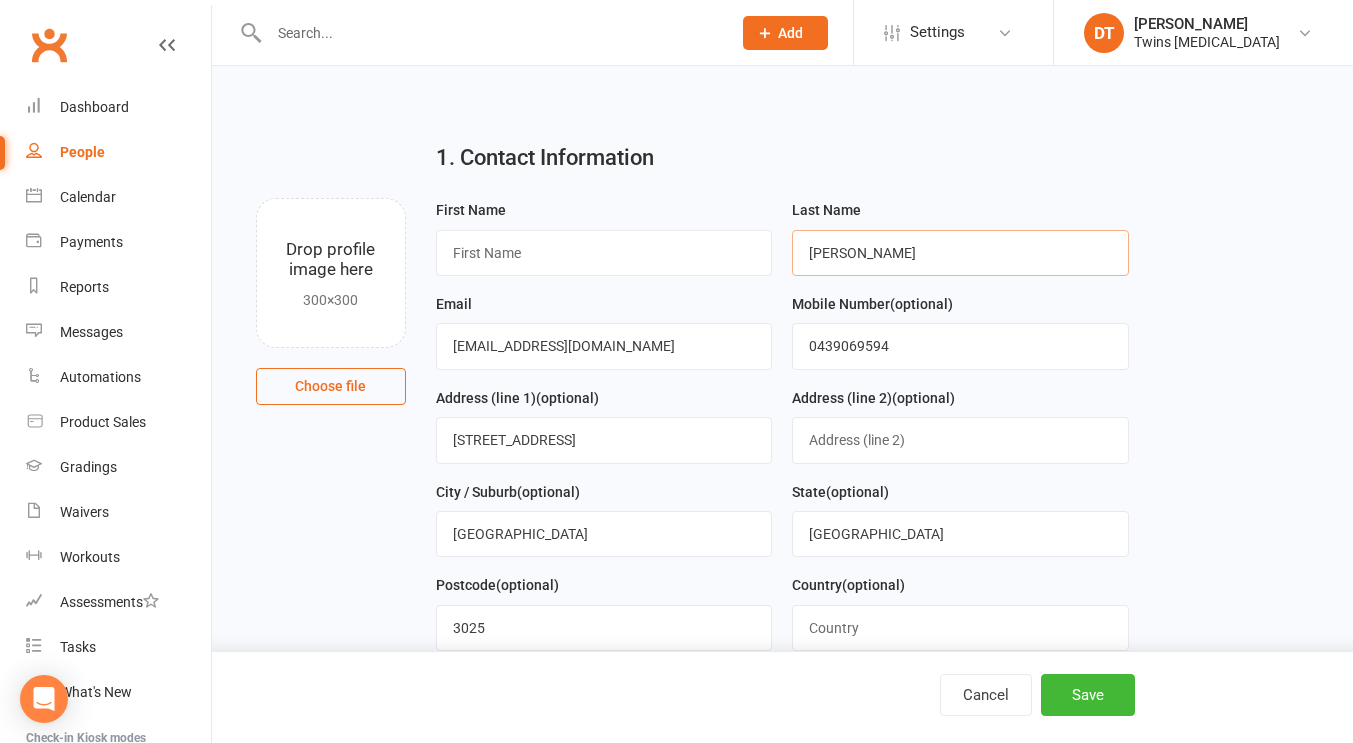 click on "Wade" at bounding box center (960, 253) 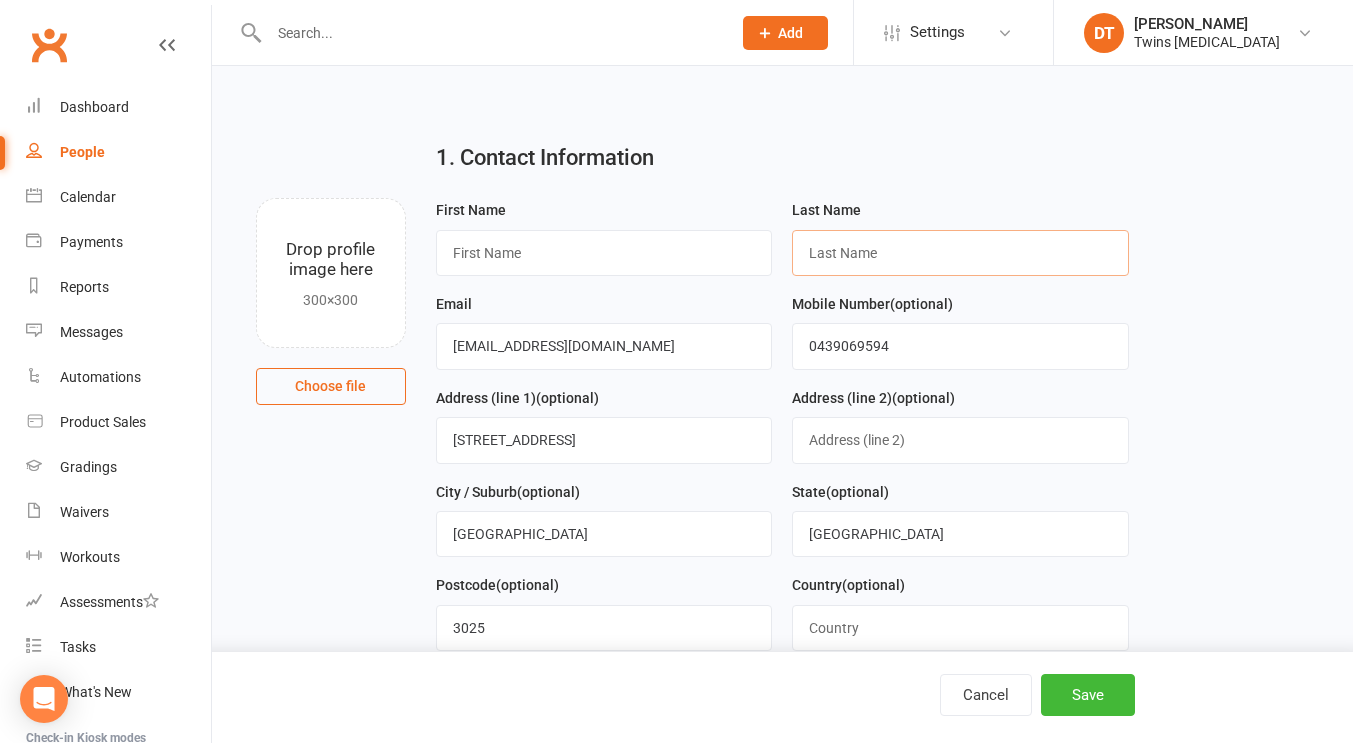 type 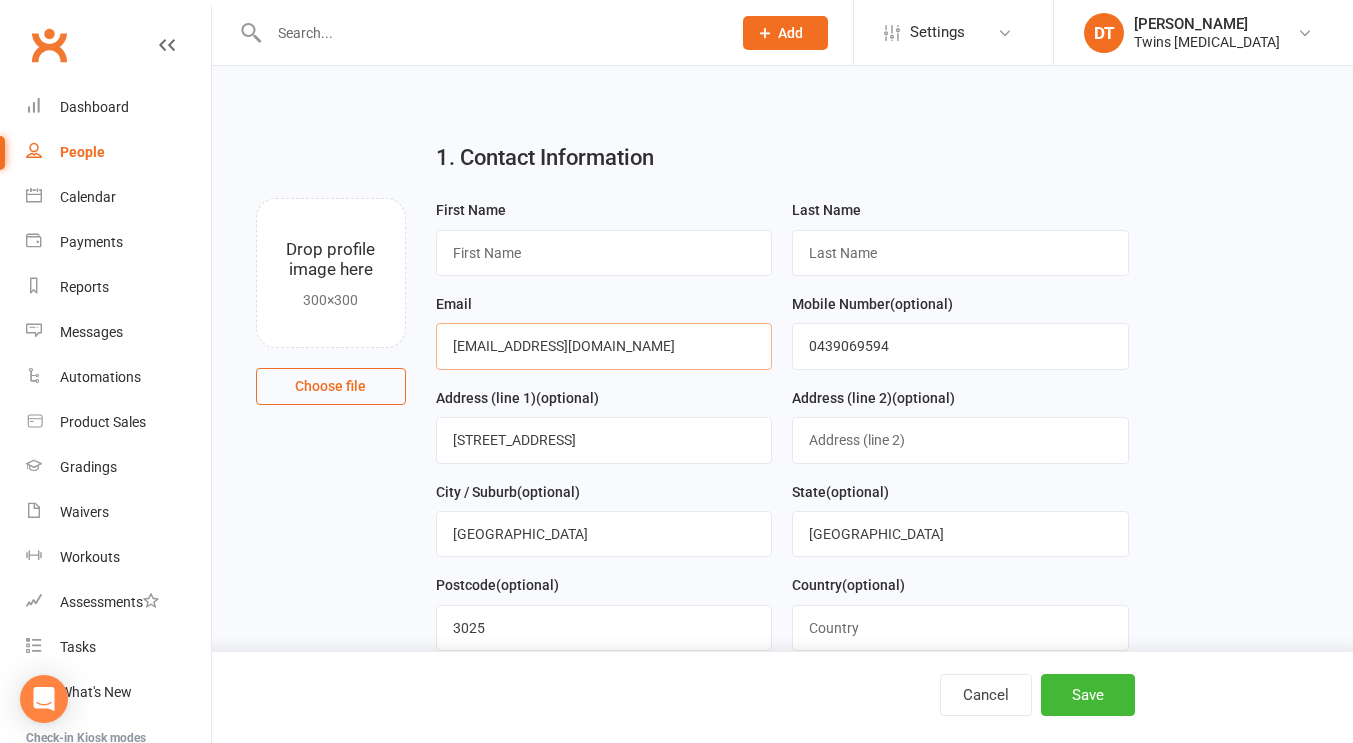 click on "laurenlplumb@gmail.com" at bounding box center [604, 346] 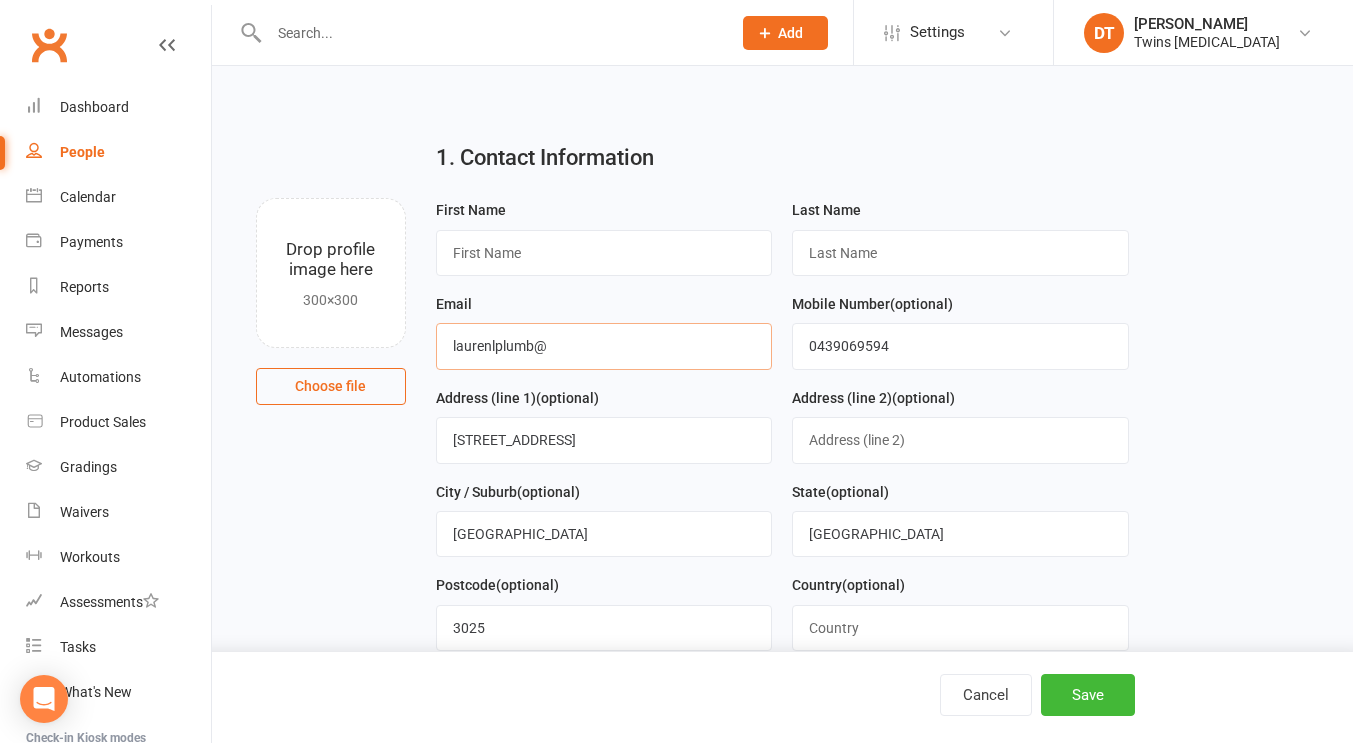 type on "laurenlplumb" 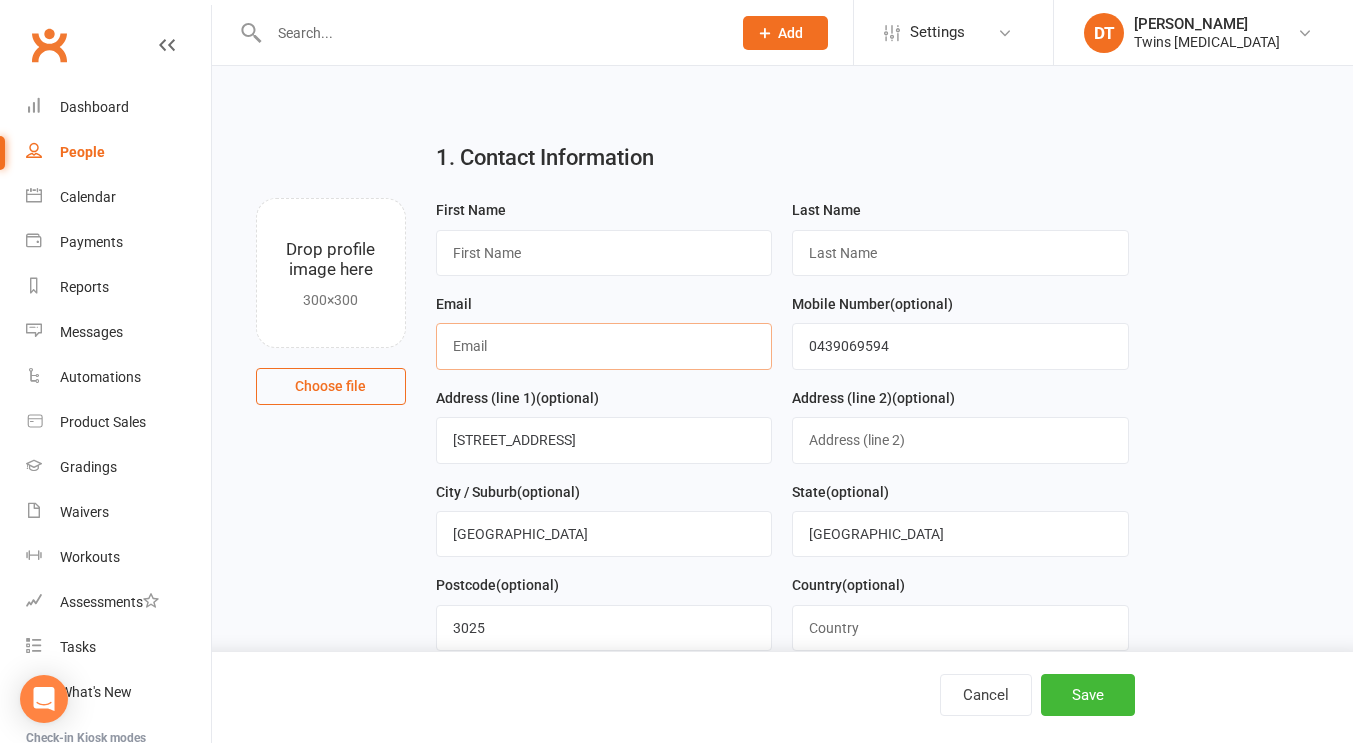 type 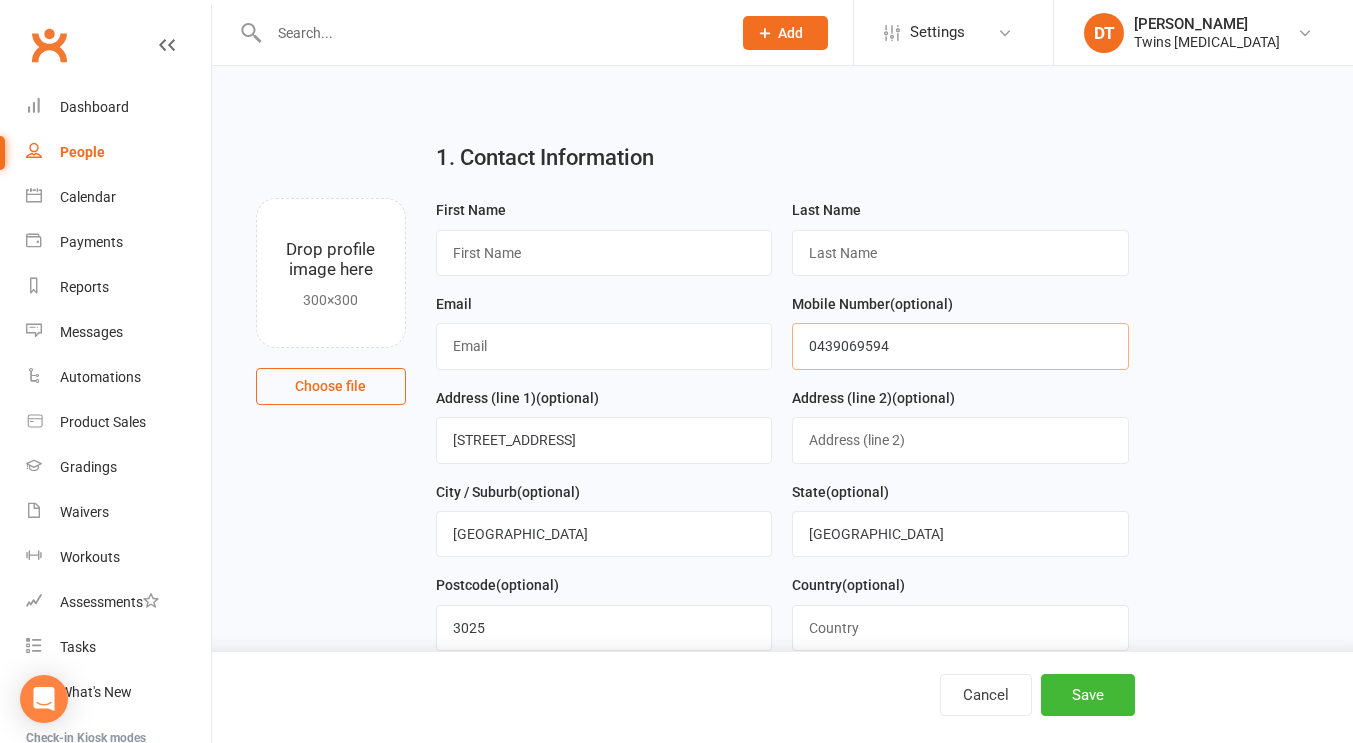 drag, startPoint x: 921, startPoint y: 340, endPoint x: 763, endPoint y: 350, distance: 158.31615 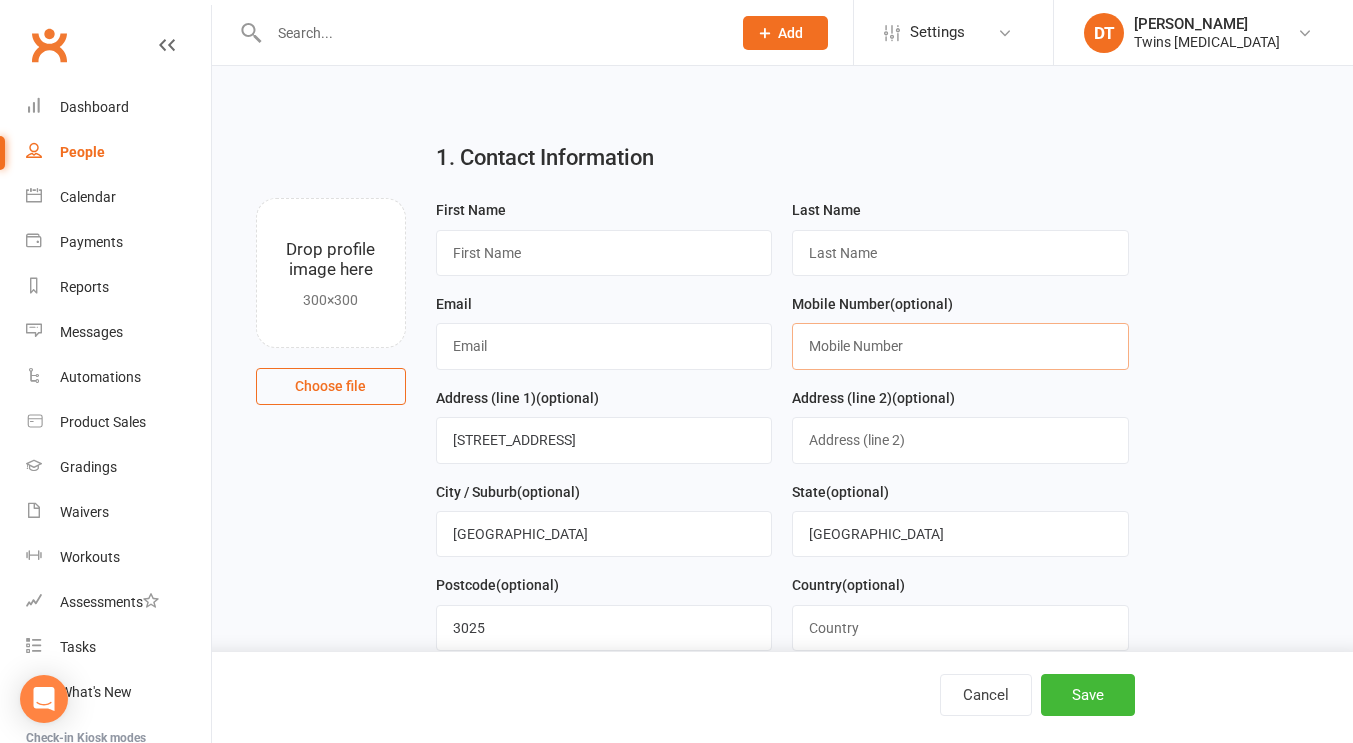 type 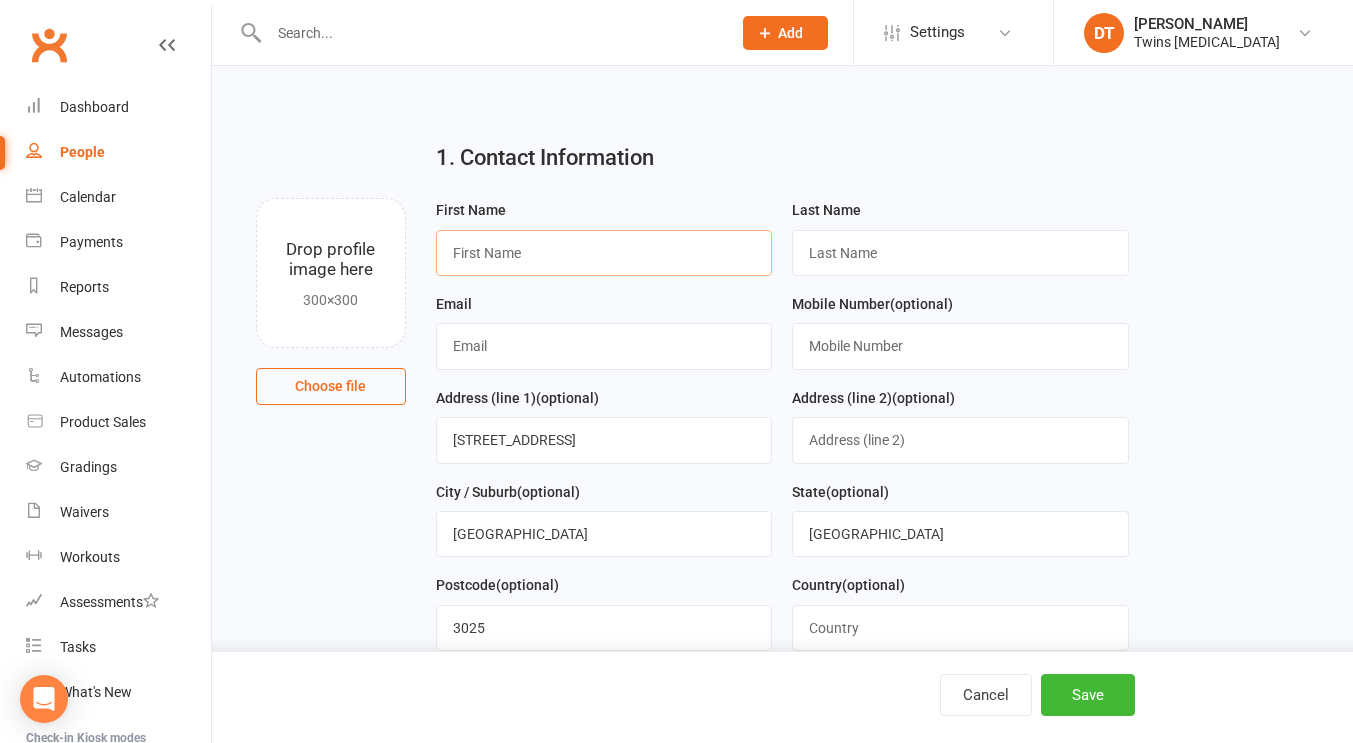 click at bounding box center (604, 253) 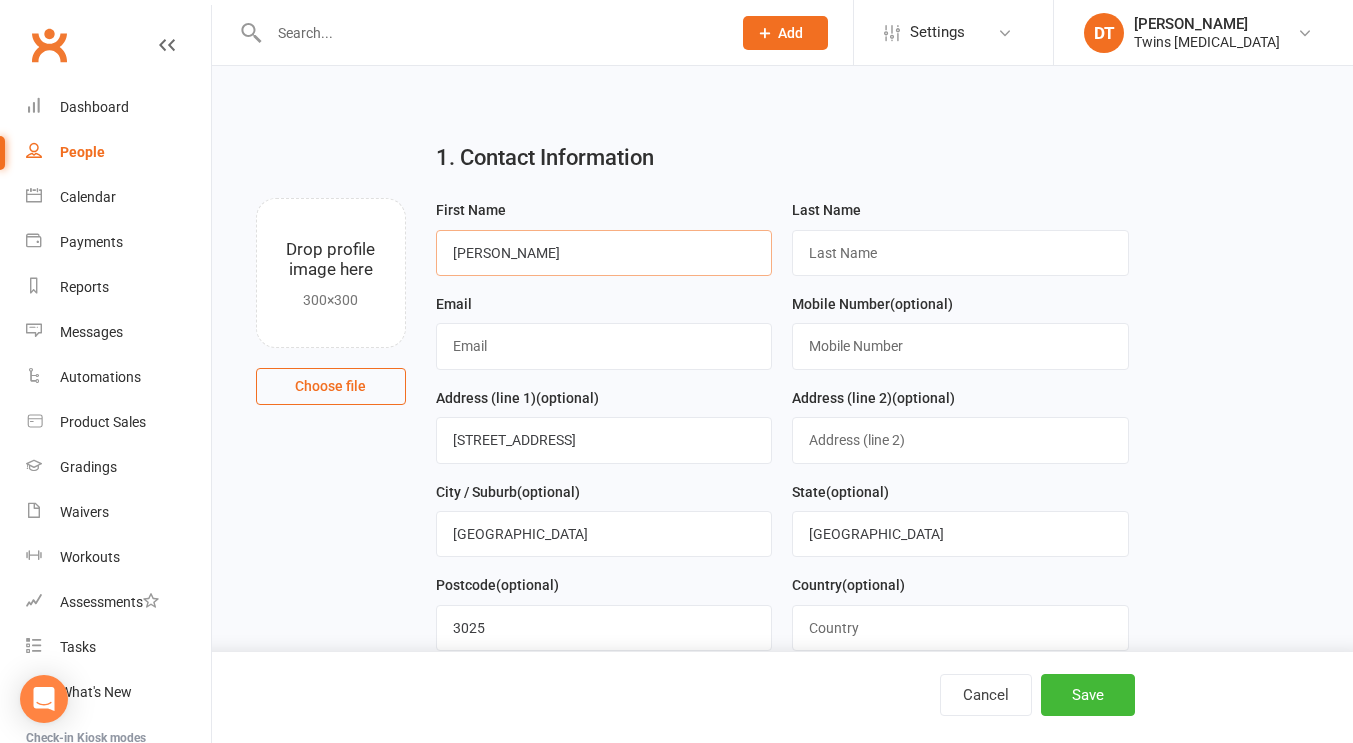 type on "Simon" 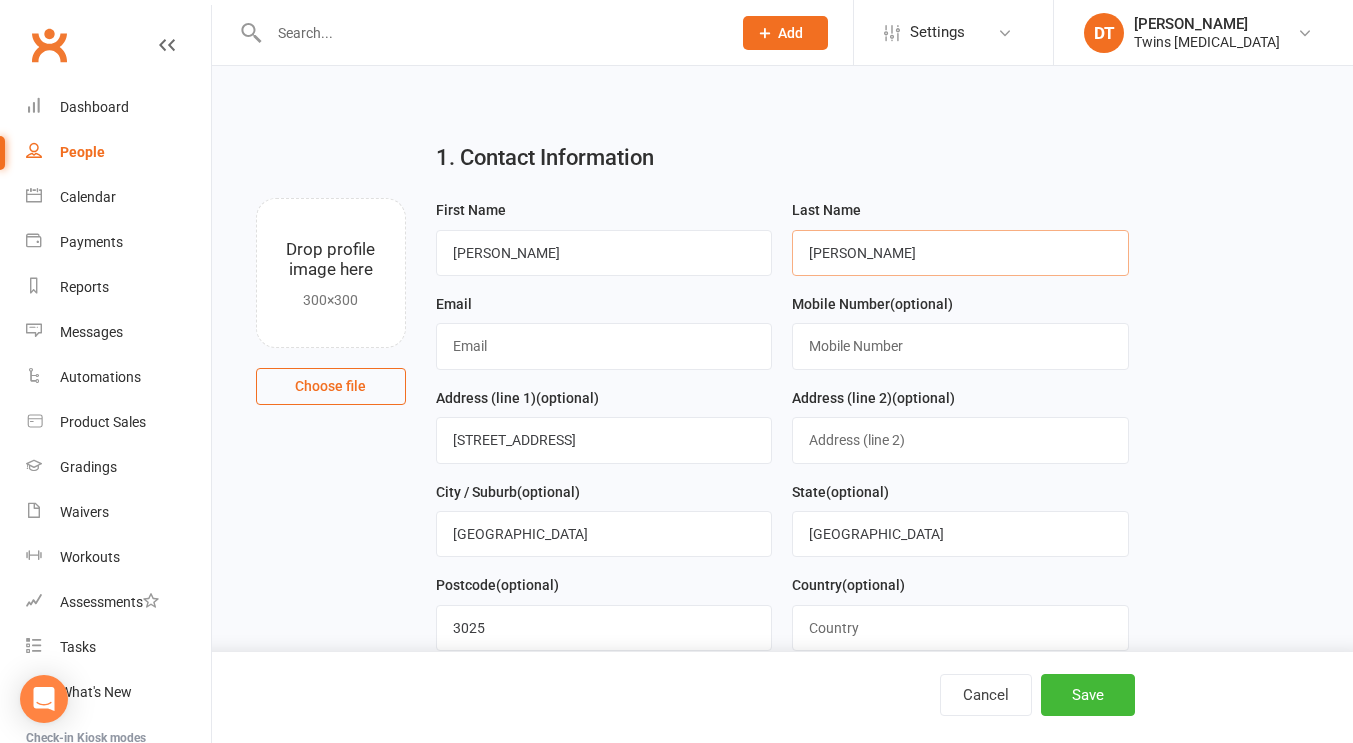type on "Wade" 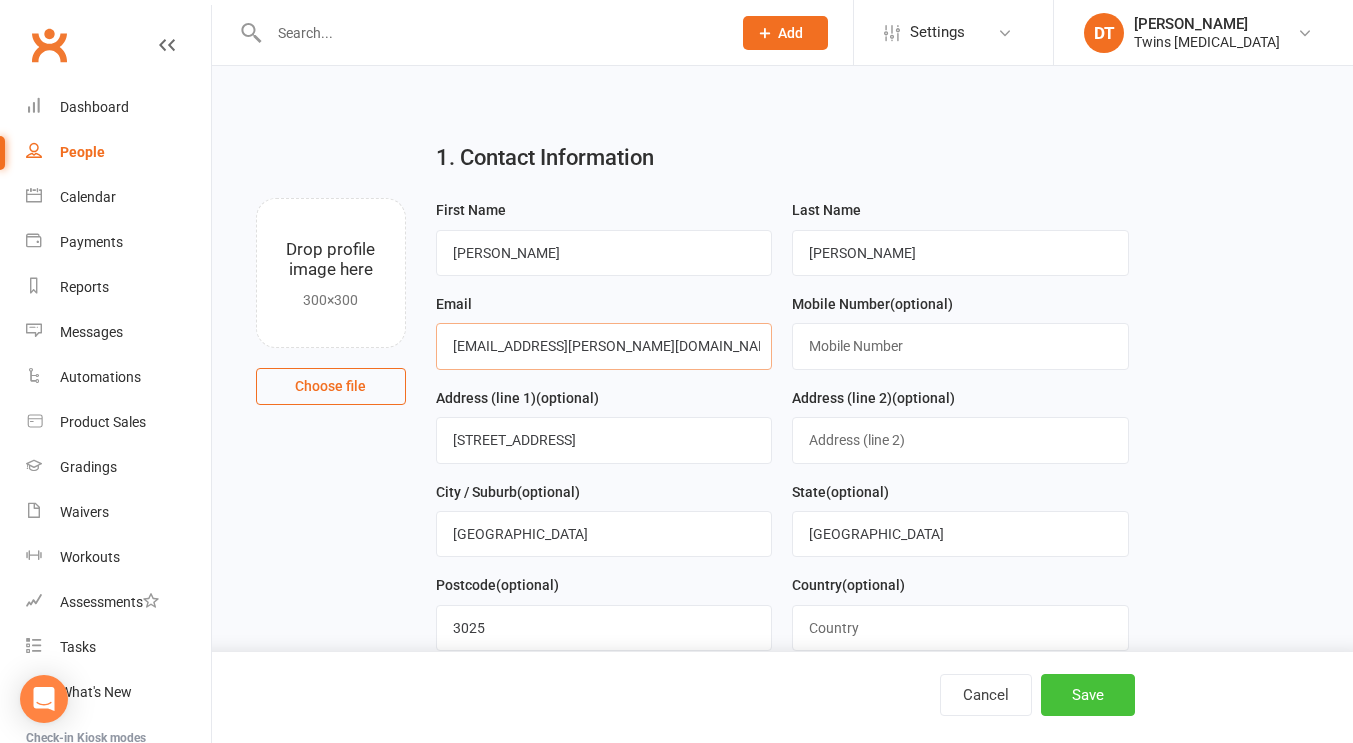 type on "simon.wade@gmail.com" 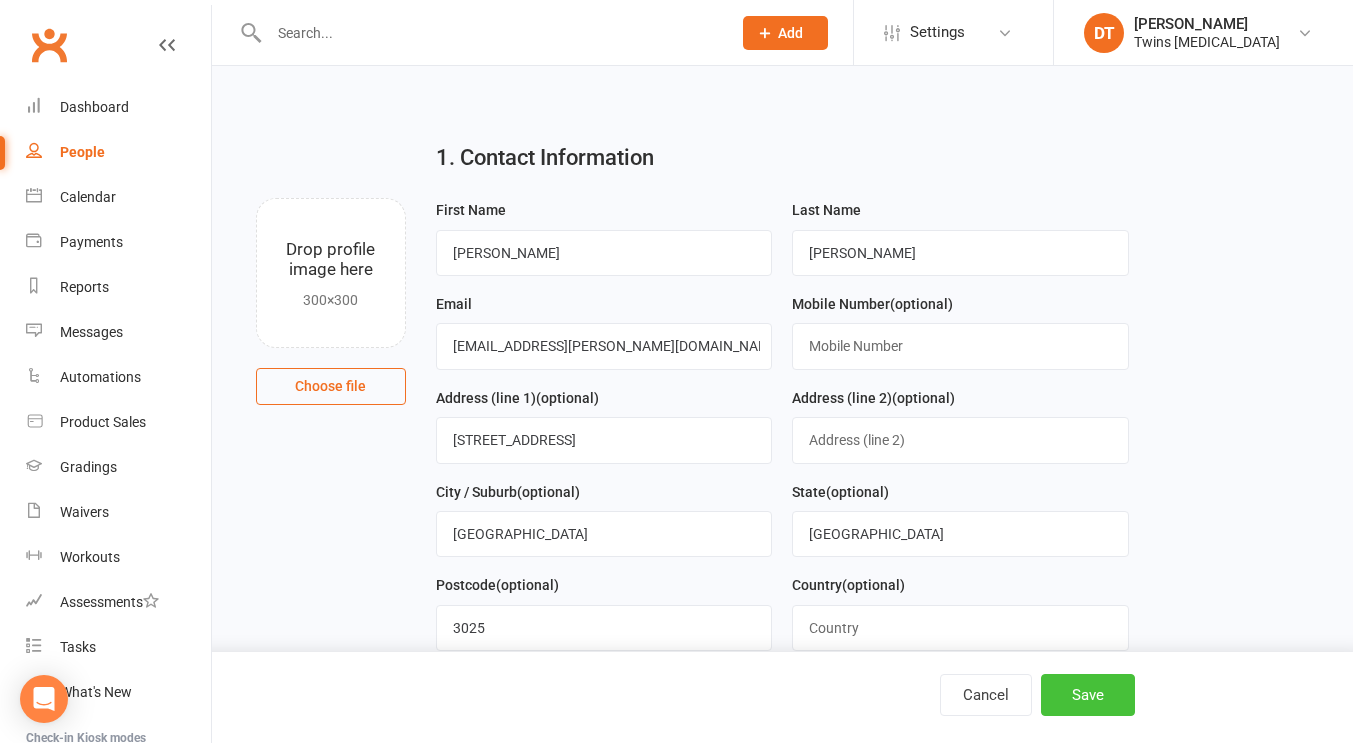 click on "Save" at bounding box center (1088, 695) 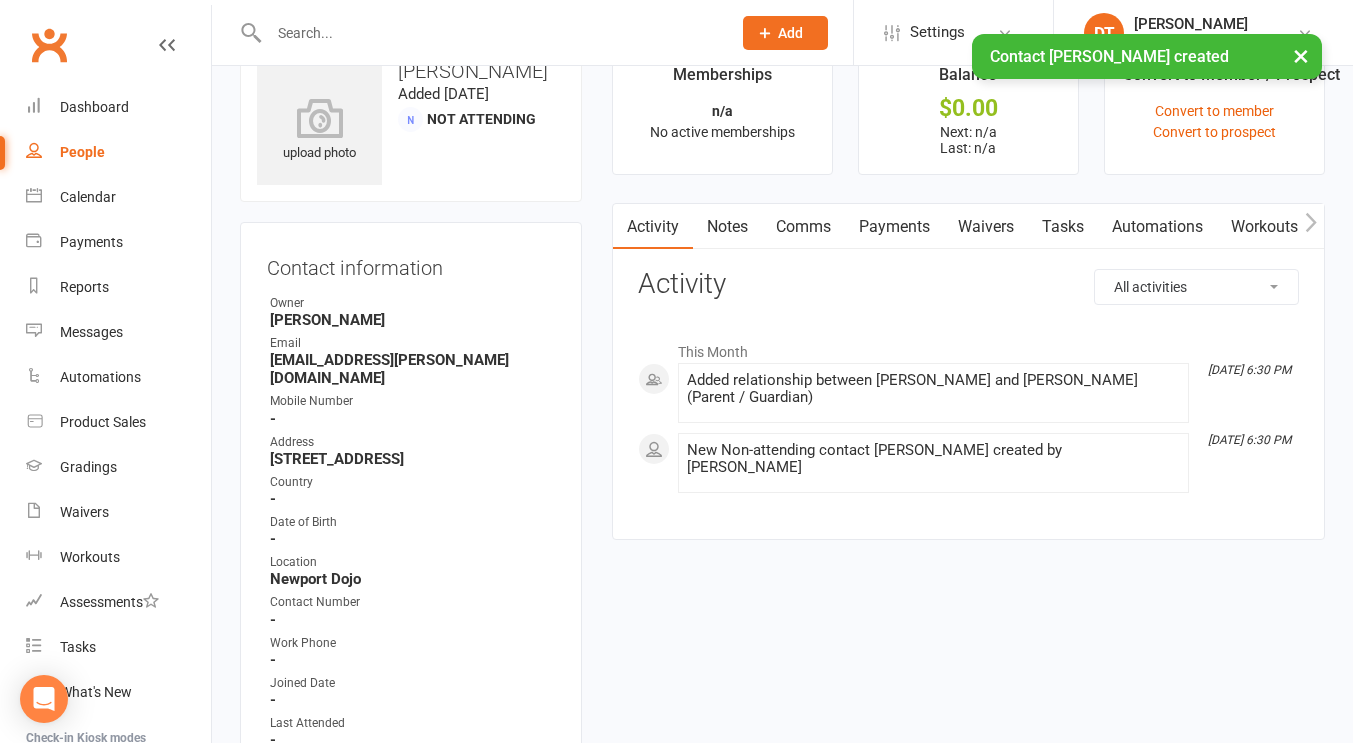 scroll, scrollTop: 0, scrollLeft: 0, axis: both 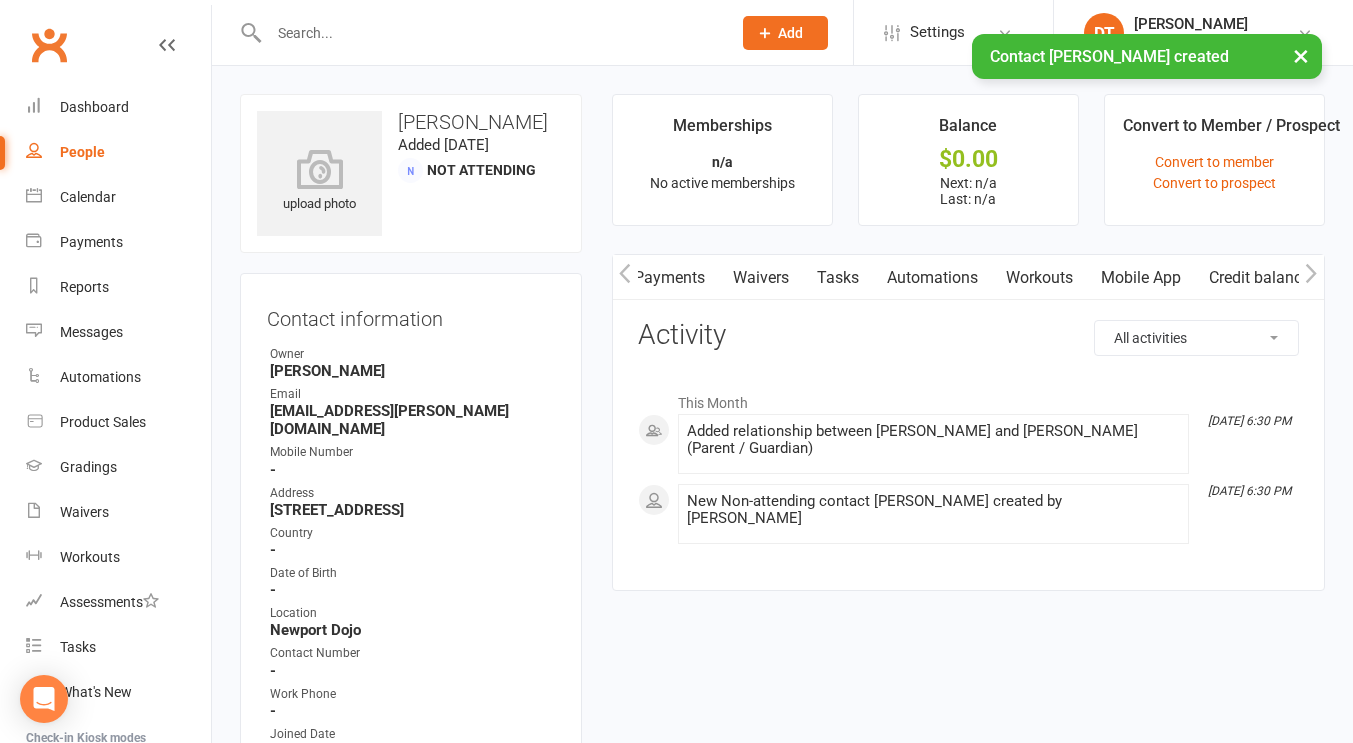 click on "Mobile App" at bounding box center [1141, 278] 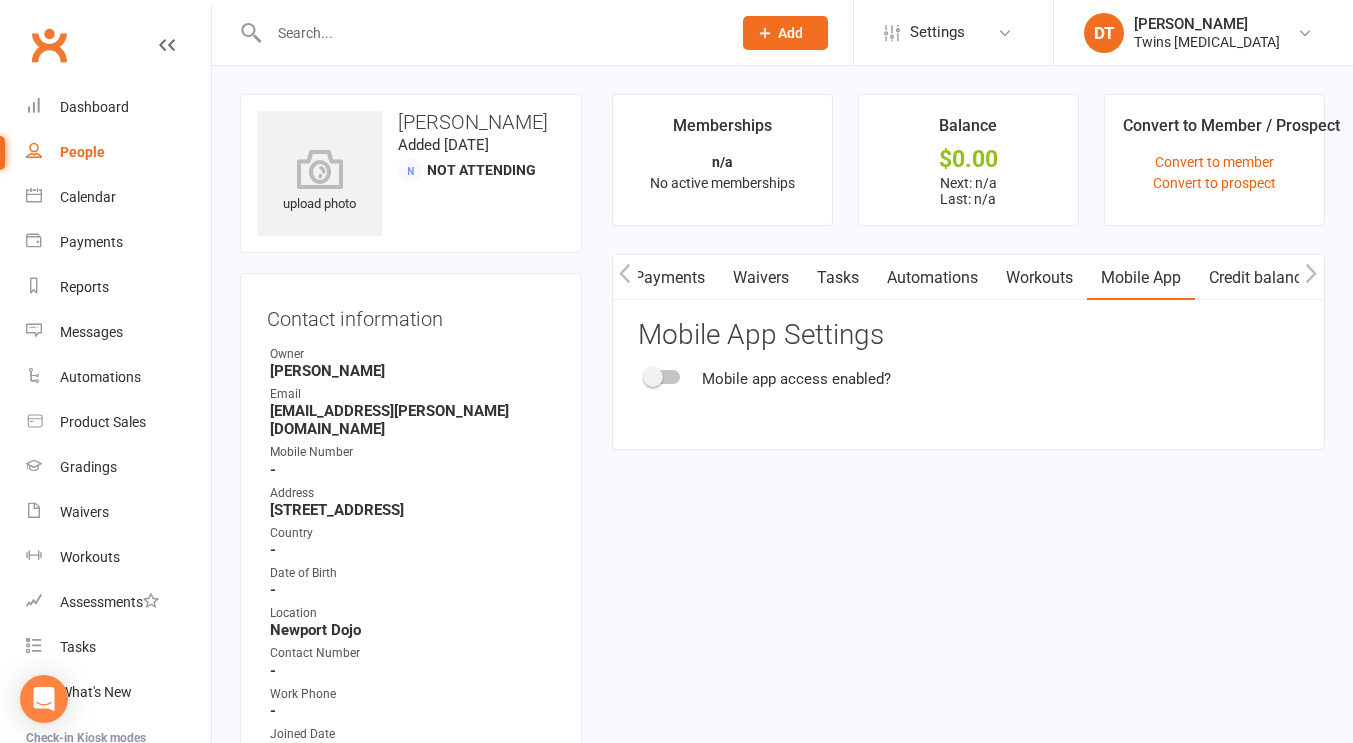 click at bounding box center [663, 377] 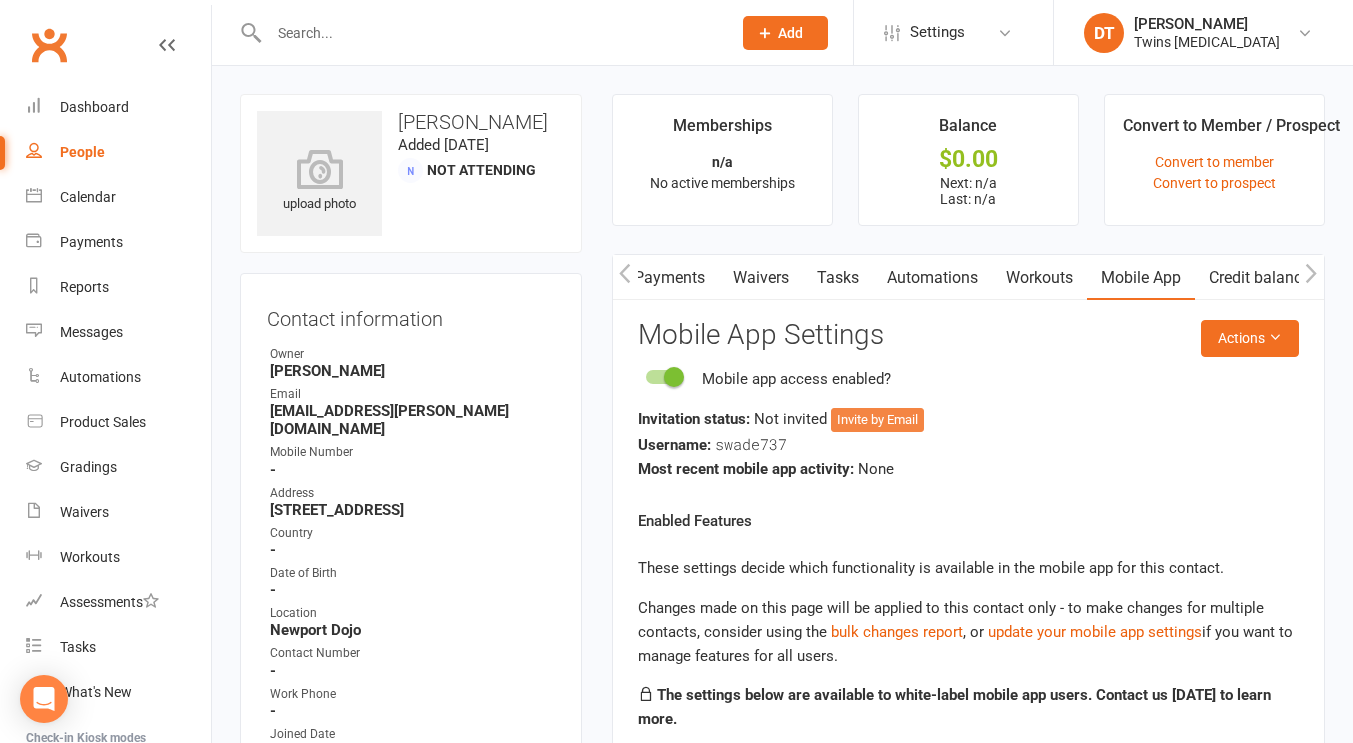 click on "Invite by Email" at bounding box center [877, 420] 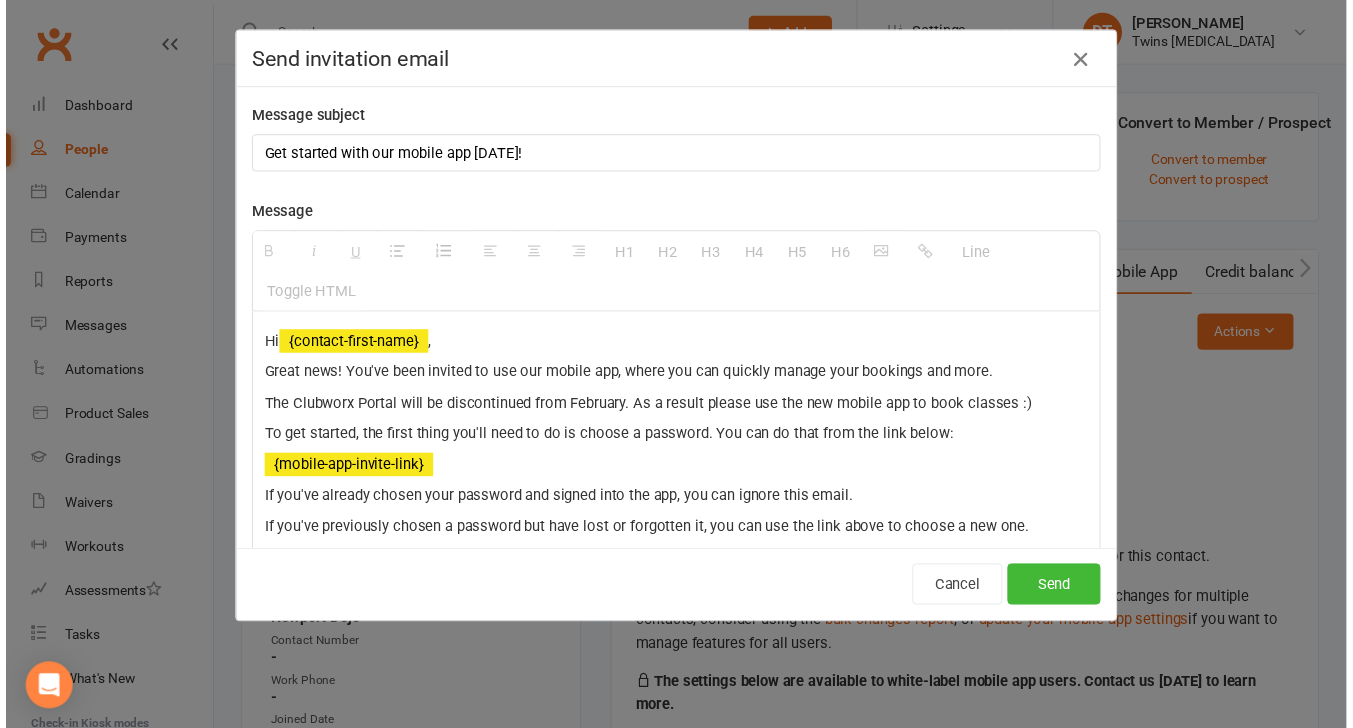 scroll, scrollTop: 0, scrollLeft: 222, axis: horizontal 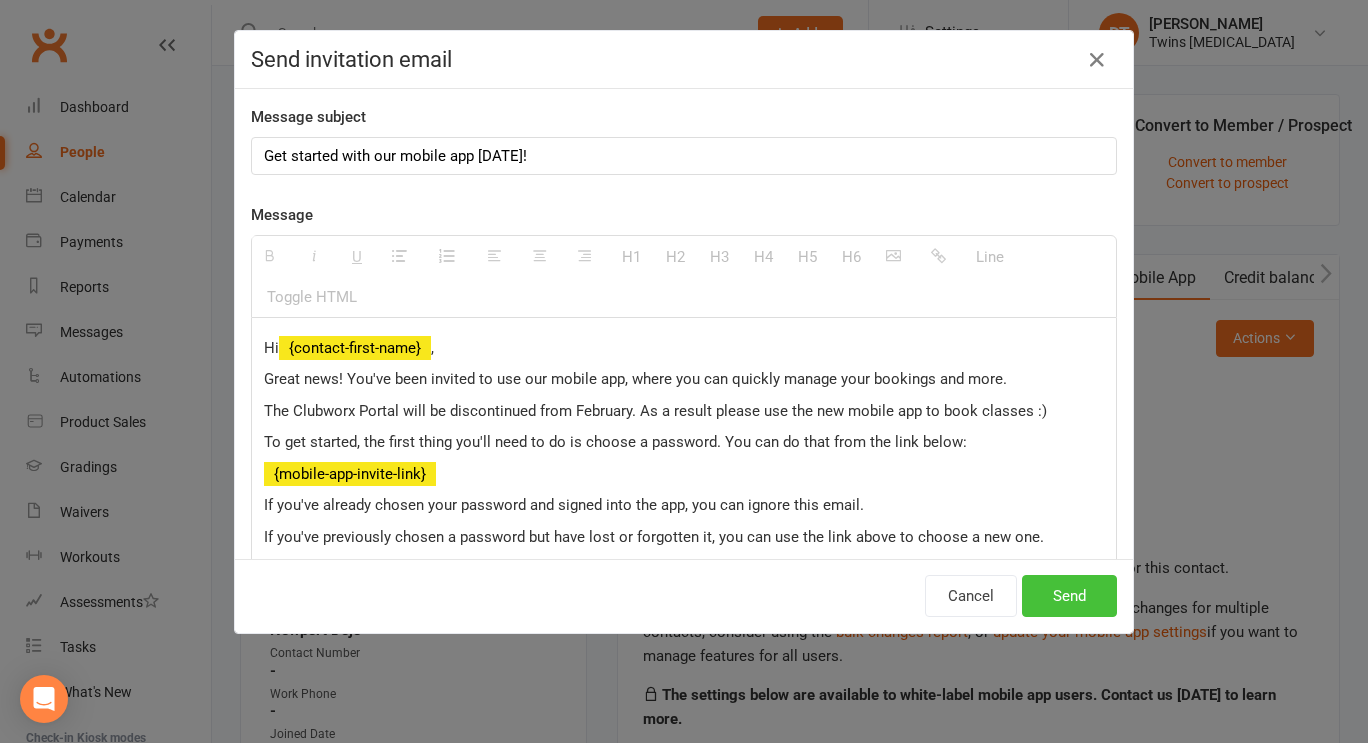 click on "Send" at bounding box center (1069, 596) 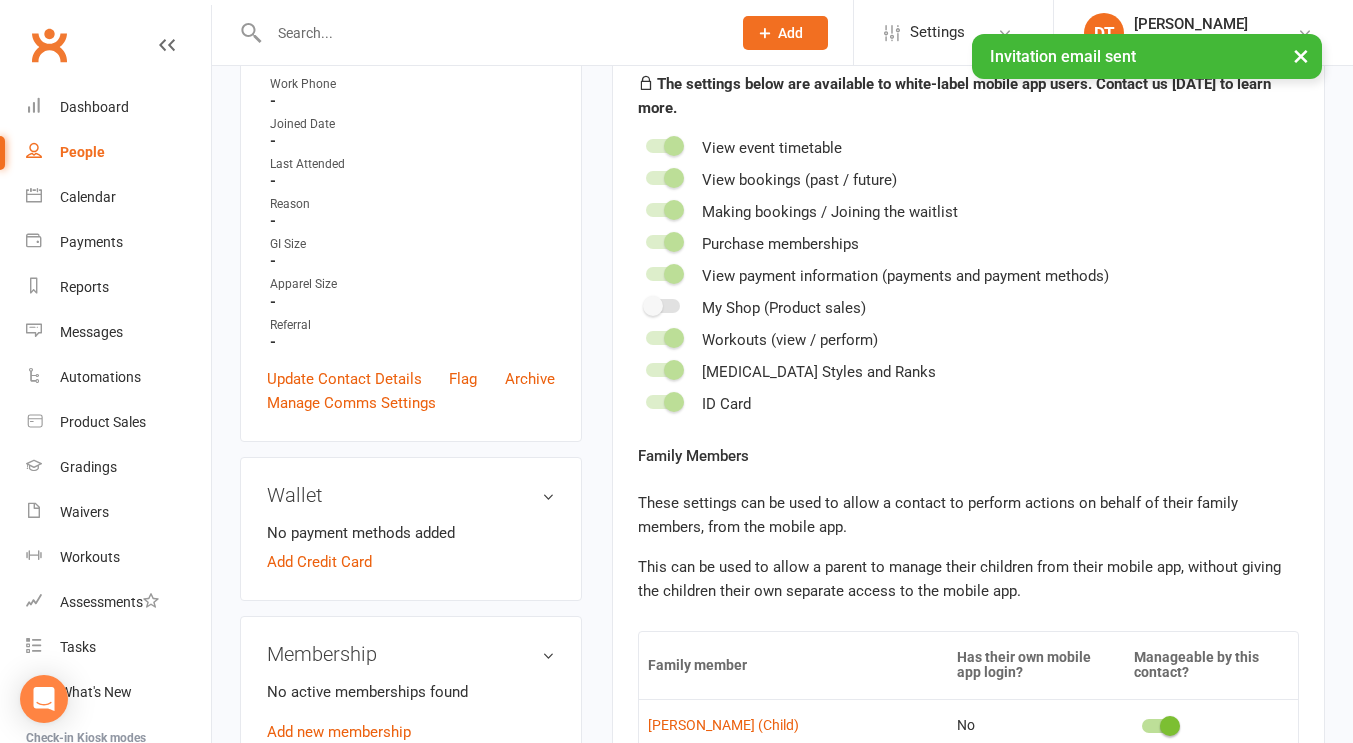 scroll, scrollTop: 905, scrollLeft: 0, axis: vertical 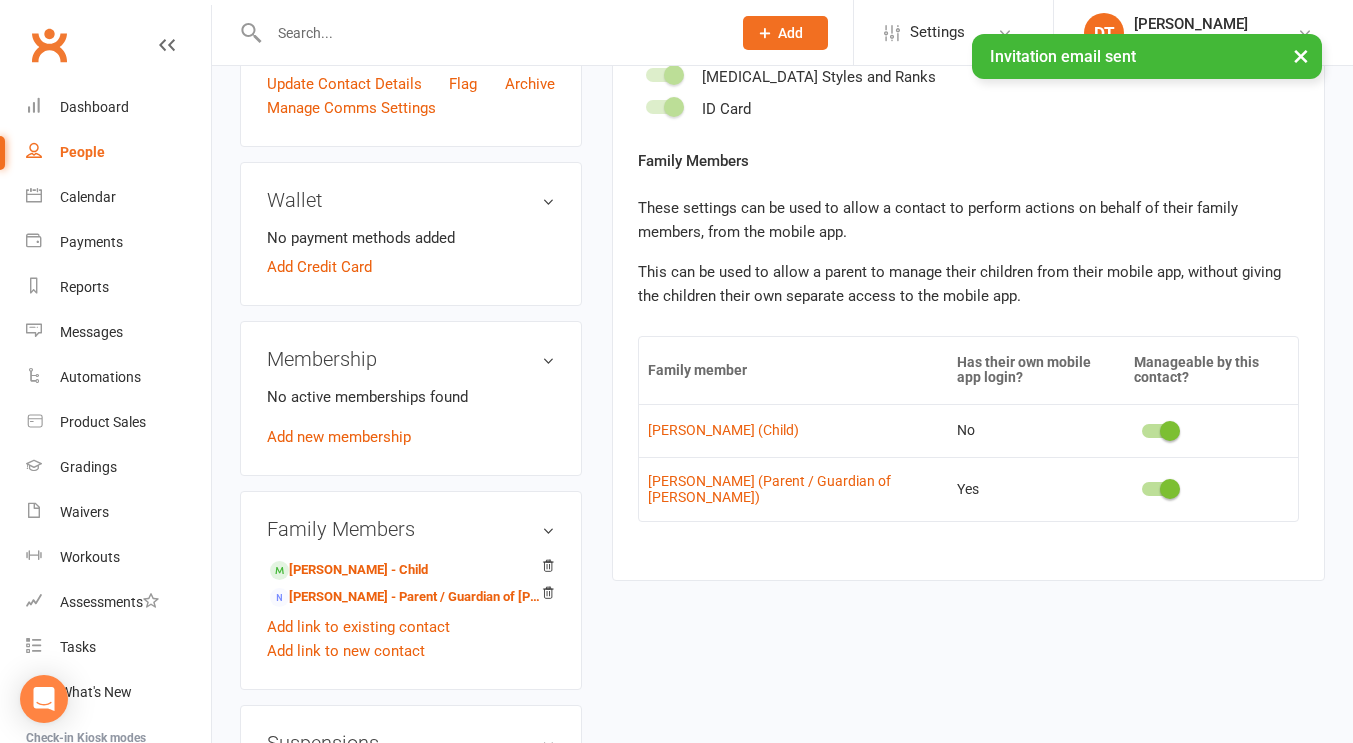 click at bounding box center (1211, 489) 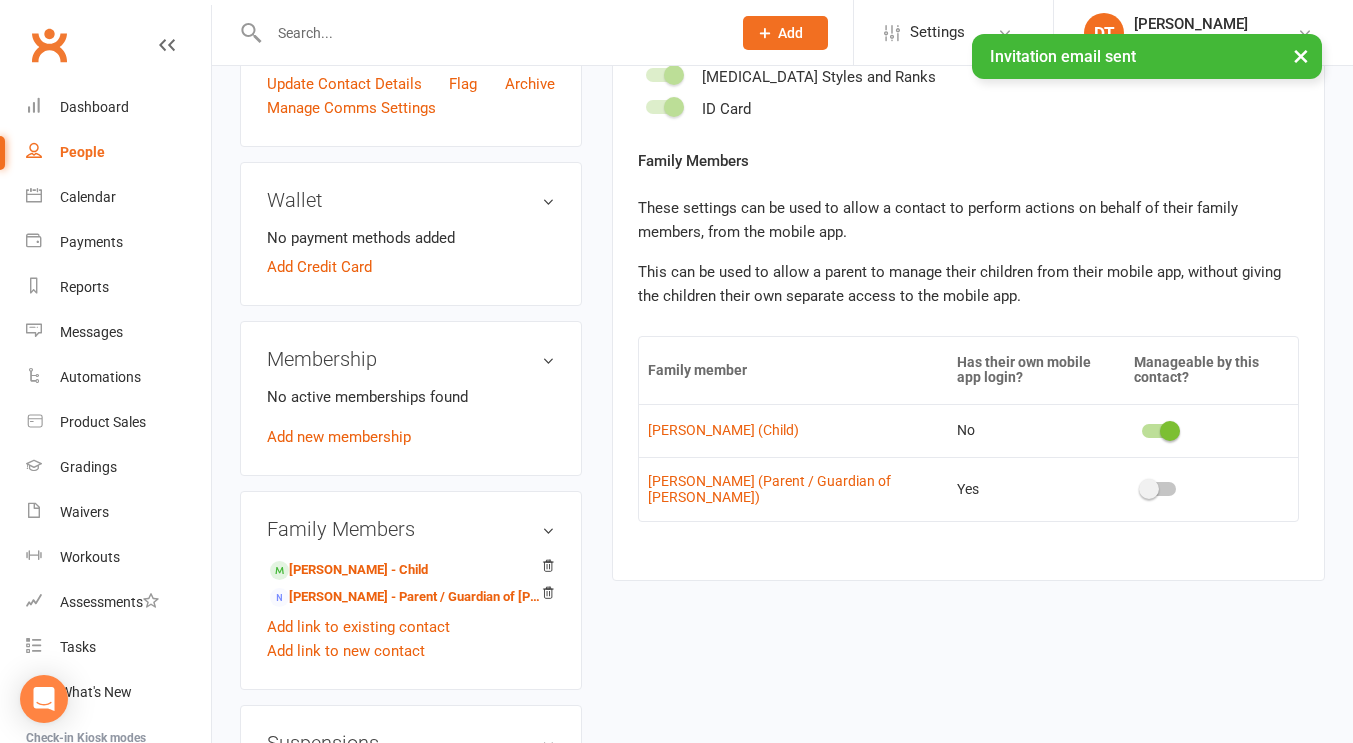click on "Yes" at bounding box center [1037, 489] 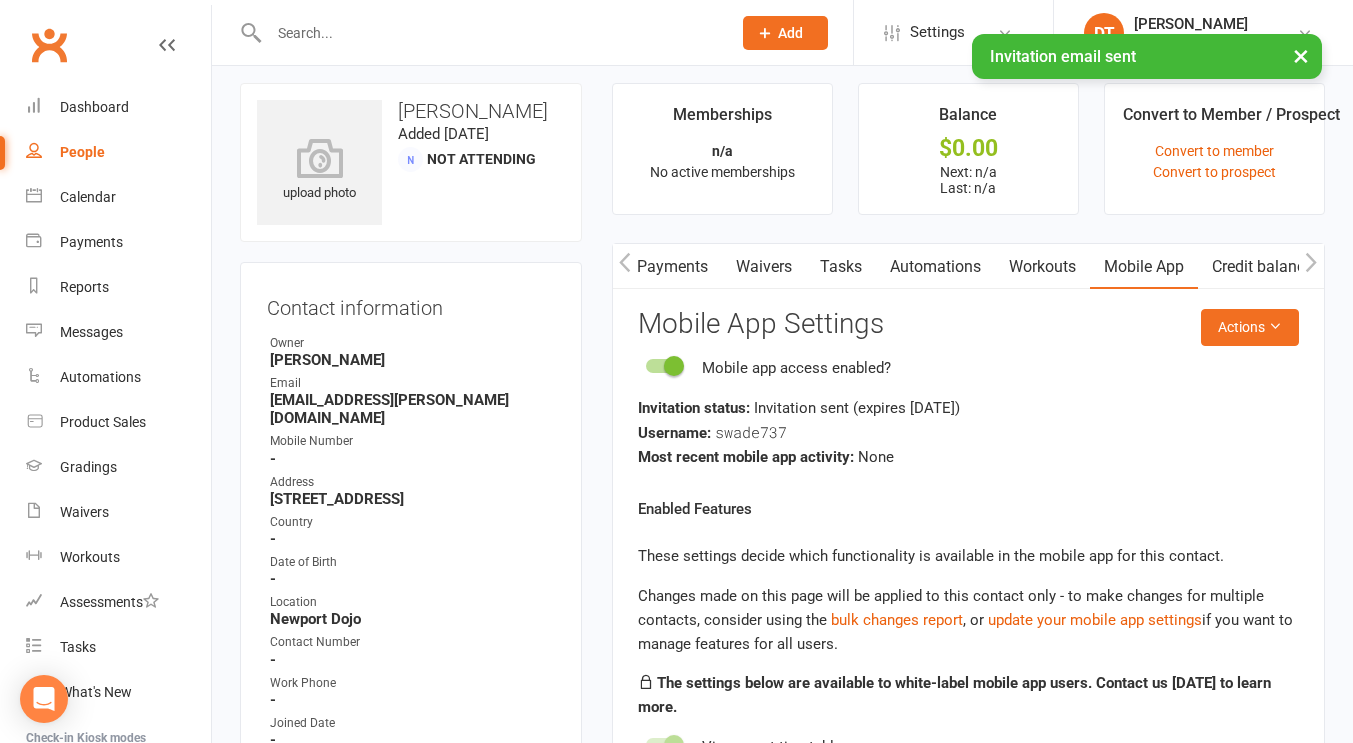 scroll, scrollTop: 0, scrollLeft: 0, axis: both 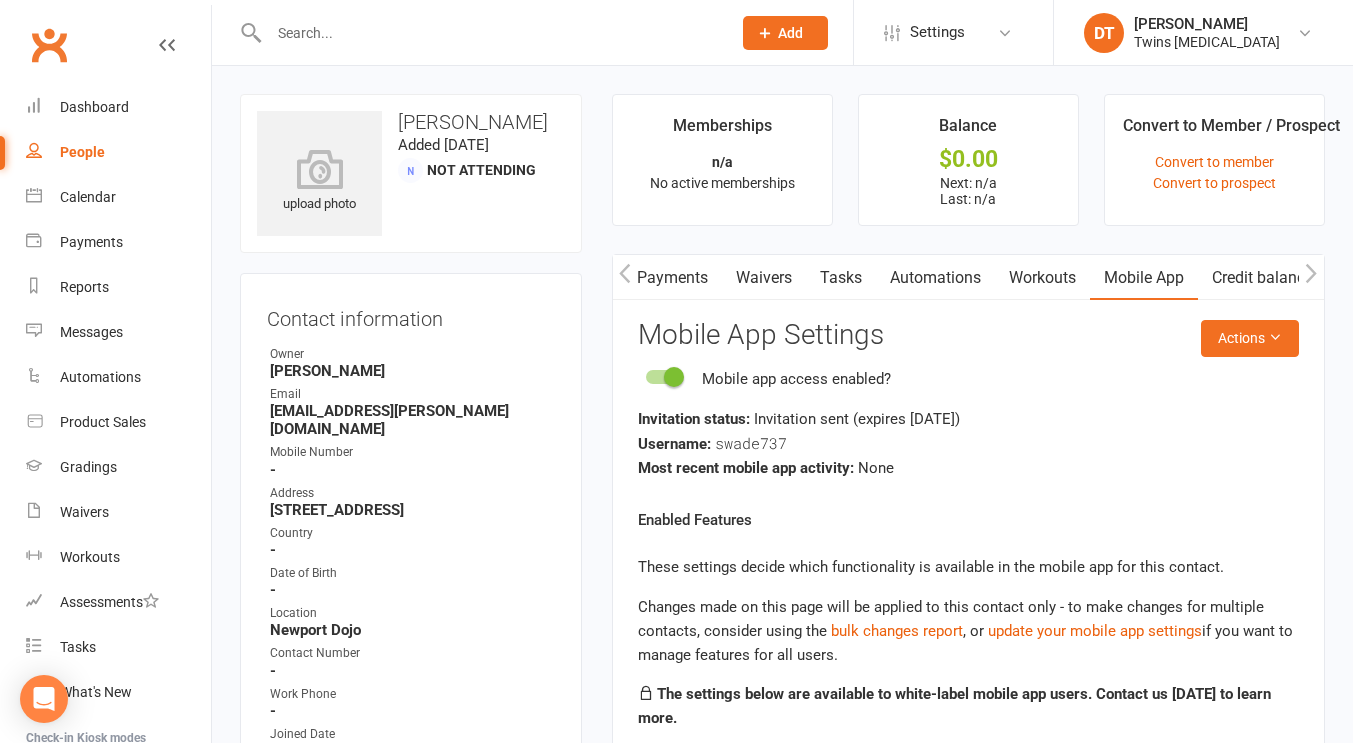 click on "Most recent mobile app activity:" at bounding box center [746, 468] 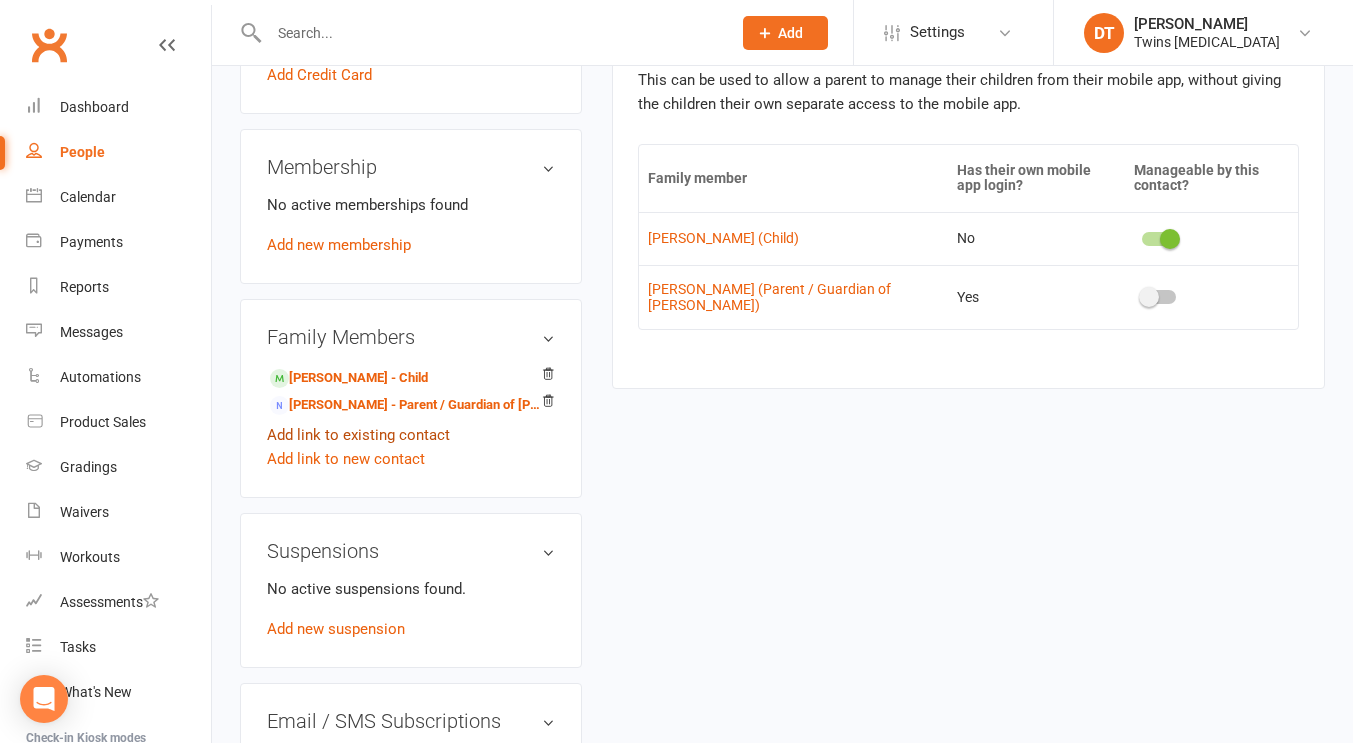 scroll, scrollTop: 1099, scrollLeft: 0, axis: vertical 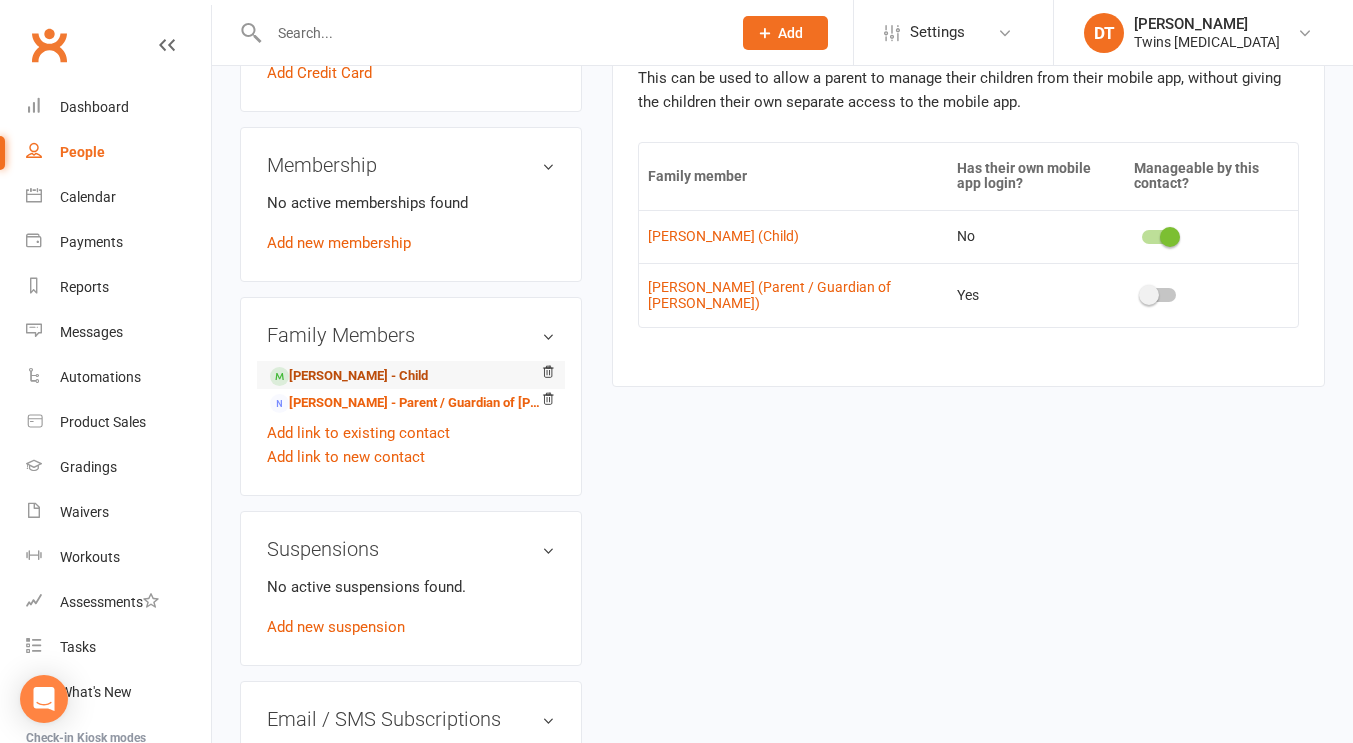 click on "Henry Wade - Child" at bounding box center (349, 376) 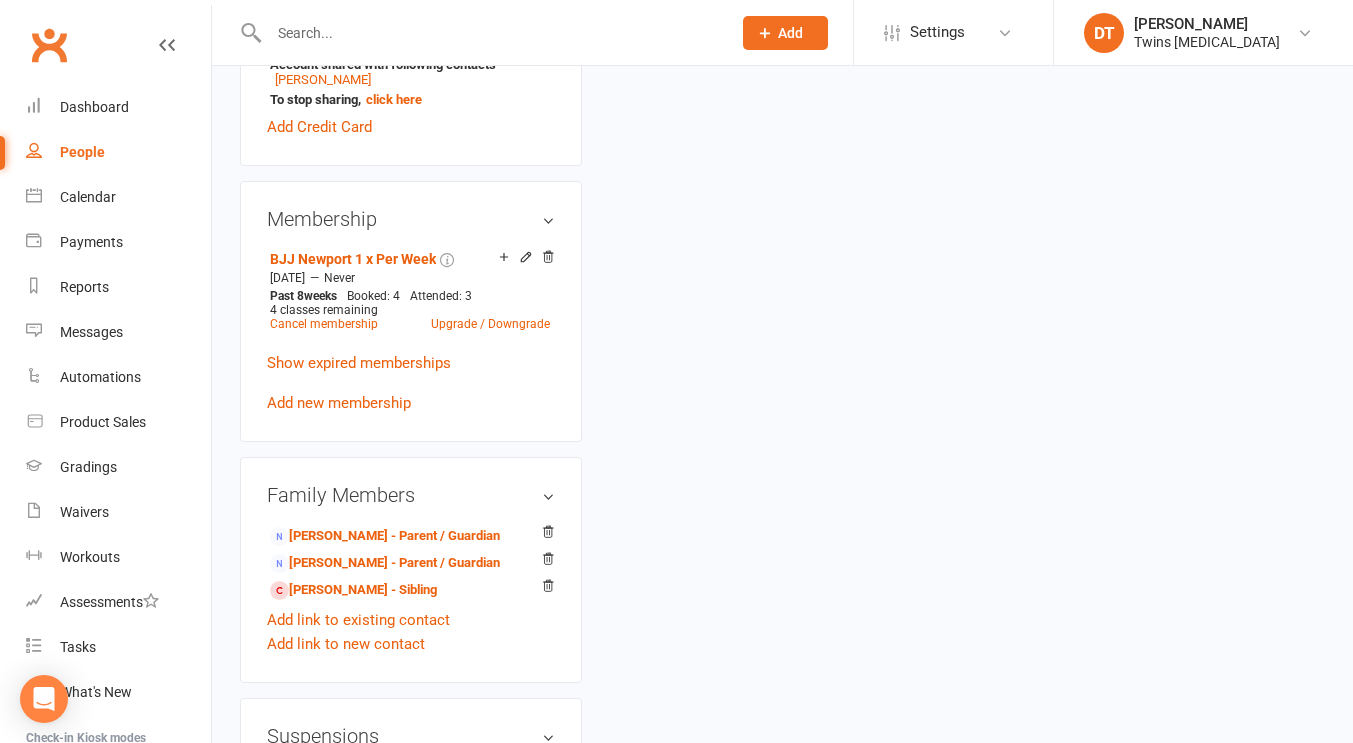 scroll, scrollTop: 0, scrollLeft: 0, axis: both 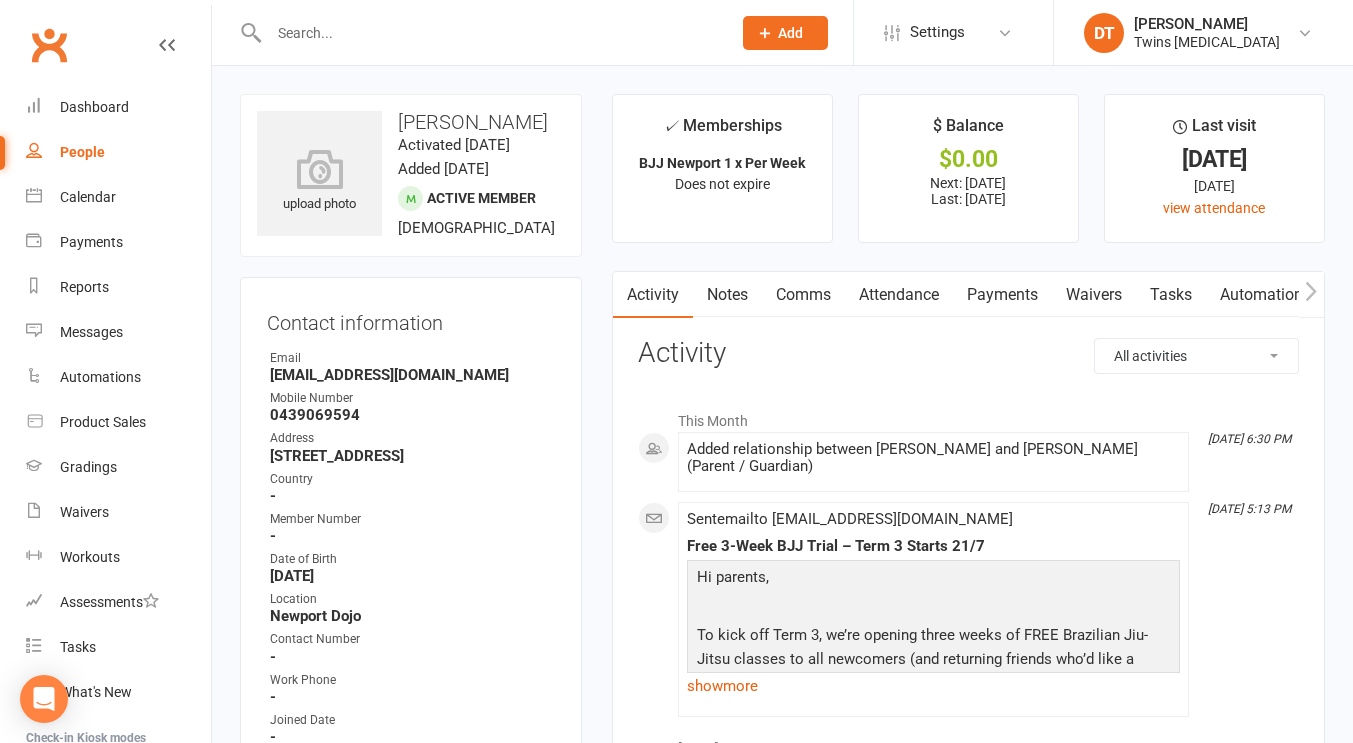 click on "All activities Bookings / Attendances Communications Notes Failed SMSes Gradings Members Memberships Mobile App POS Sales Payments Credit Vouchers Prospects Reports Automations Tasks Waivers Workouts Kiosk Mode Consent Assessments Contact Flags Family Relationships Activity This Month Jul 10, 6:30 PM Added relationship between Henry Wade and Simon Wade (Parent / Guardian)   Jul 10, 5:13 PM   Sent  email  to   laurenlplumb@gmail.com   Free 3-Week BJJ Trial – Term 3 Starts 21/7 Hi parents, To kick off Term 3, we’re opening three weeks of FREE Brazilian Jiu-Jitsu classes to all newcomers (and returning friends who’d like a refresher). Class times: Mondays 6:15 pm Wednesdays 7:15 pm Saturdays 12:30 pm What we’ll cover: Core self-defence principles Escaping common pins and holds Simple, high-percentage strategies perfect for beginners Whether you’re brand-new to grappling or looking to sharpen fundamentals, this mini-block will give you solid, practical skills in a friendly environment. Cheers, Lance" at bounding box center (968, 1762) 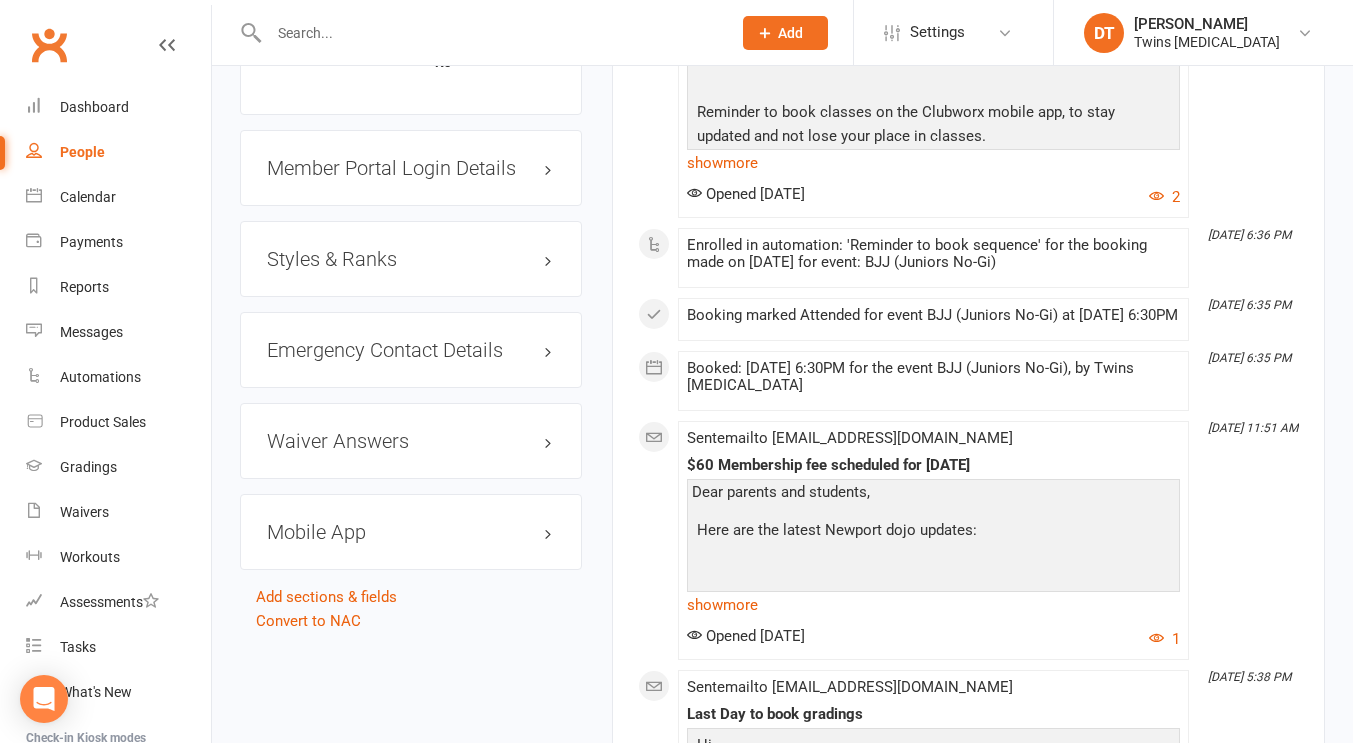 scroll, scrollTop: 2003, scrollLeft: 0, axis: vertical 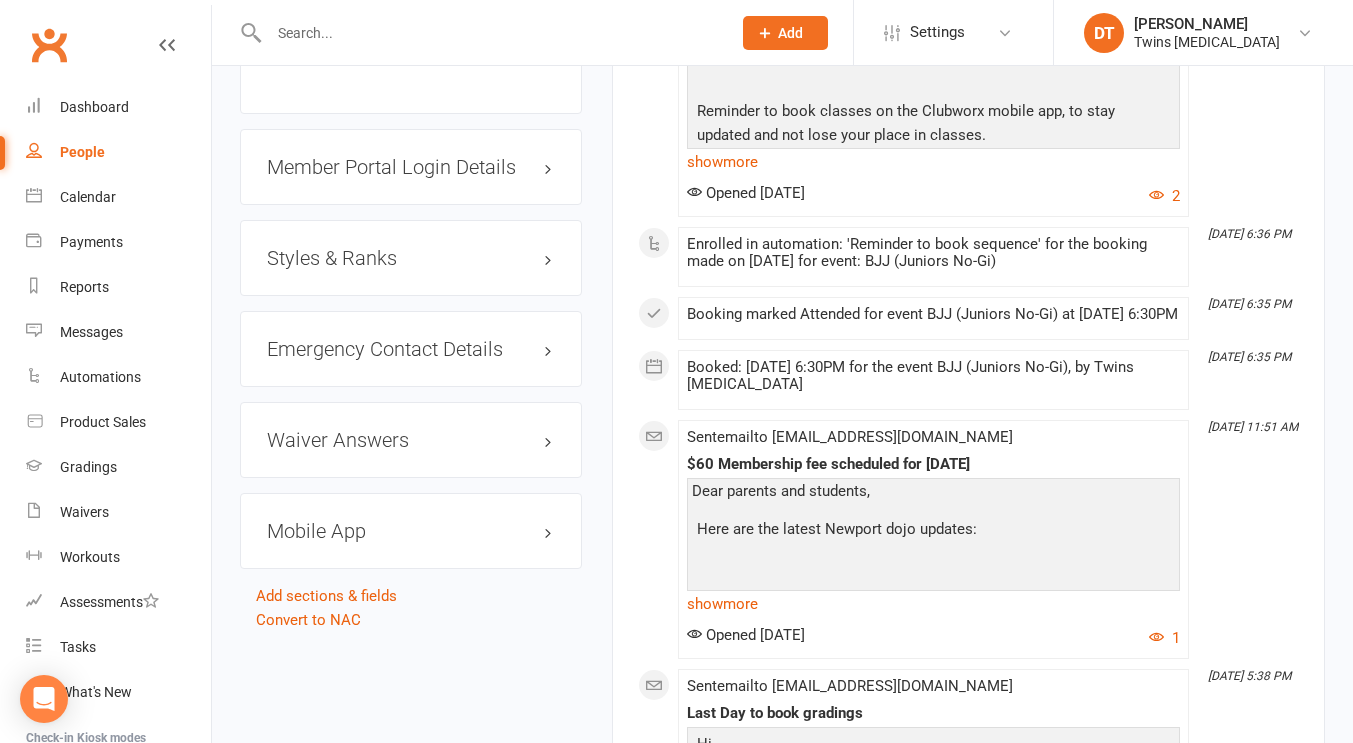 click on "Styles & Ranks" at bounding box center [411, 258] 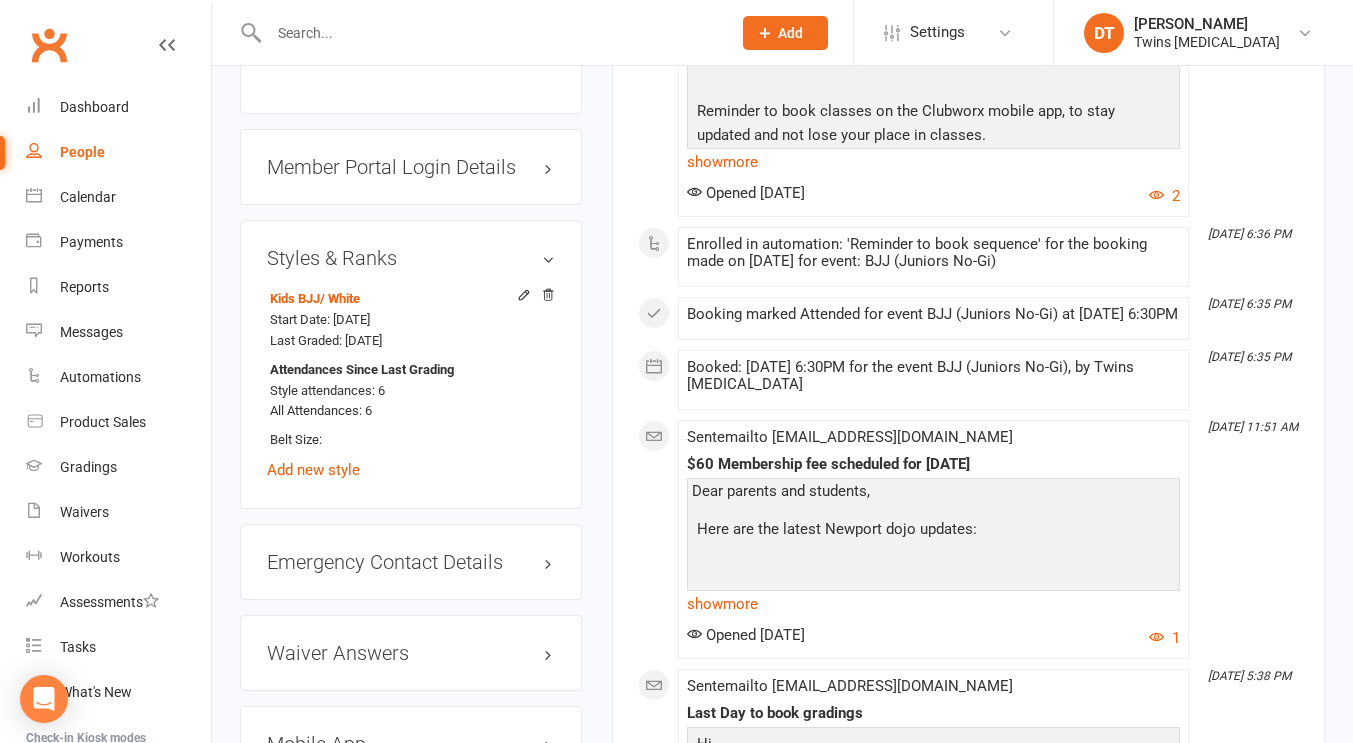 click on "June 2025 Jun 30, 5:57 PM   Sent  email  to   laurenlplumb@gmail.com   BJJ during the school holidays Hi, From next week, BJJ class will be 645pm in the Gi. Your child can wear their karate uniforms with a white belt. No stress if your child doesn't have a Gi, we can modify the session for them. Cheers, Lance Opened   10 days ago   1 Jun 30, 11:25 AM Annual Membership and Insurance FY 2025 - 2026 was removed from member by Dominic Teng   Jun 30, 11:22 AM Automation 'Beginner Videos' completed successfully   Jun 30, 11:22 AM Step 3 of automation Beginner Videos completed successfully   Jun 30, 11:22 AM Enrolled in workout Beginner Kata - Taikyoku Sandan   Jun 30, 11:21 AM Step 2 of automation Beginner Videos completed successfully   Jun 30, 11:21 AM Enrolled in workout Traditional Blocks and Punches - "Kihon"   Jun 30, 11:20 AM Step 1 of automation Beginner Videos completed successfully   Jun 30, 11:20 AM Enrolled in workout How to tie your karate belt   Jun 30, 11:19 AM   Jun 30, 11:18 AM   Jun 30, 1:45 AM" at bounding box center [968, 961] 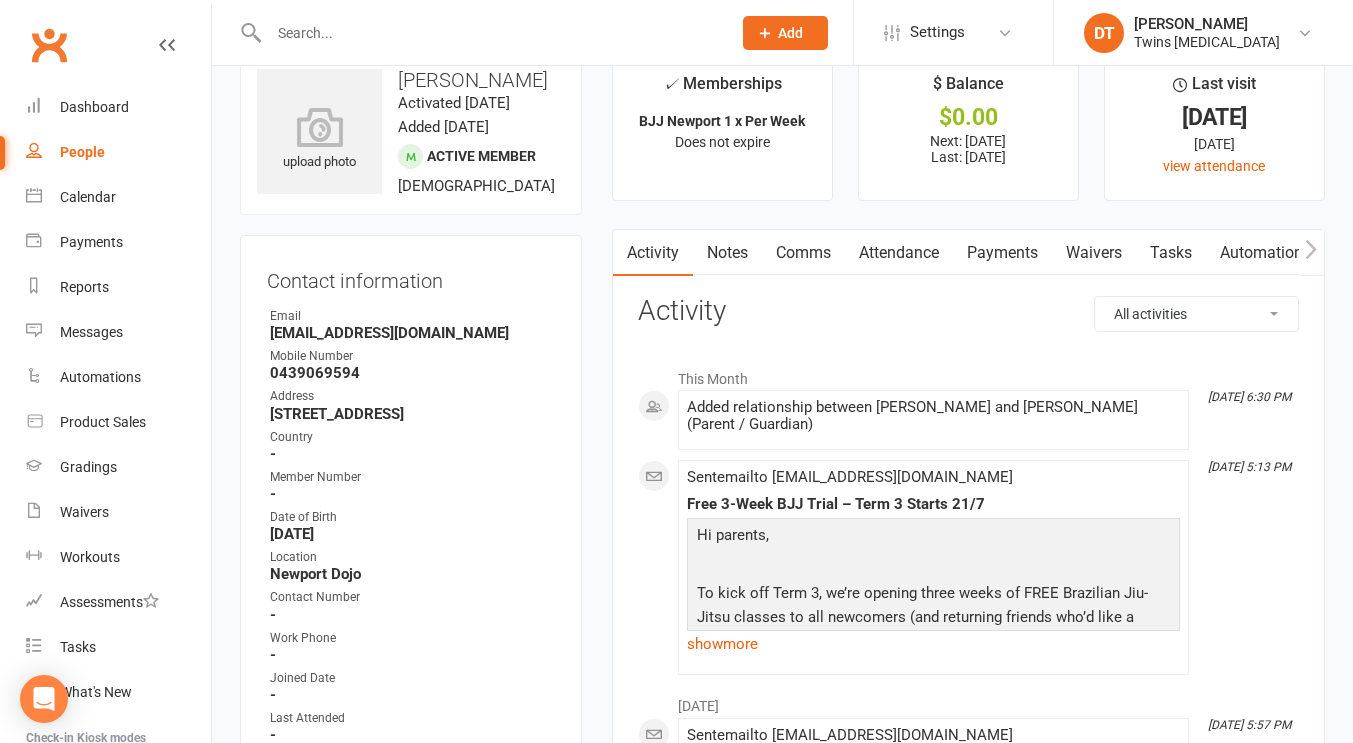 scroll, scrollTop: 0, scrollLeft: 0, axis: both 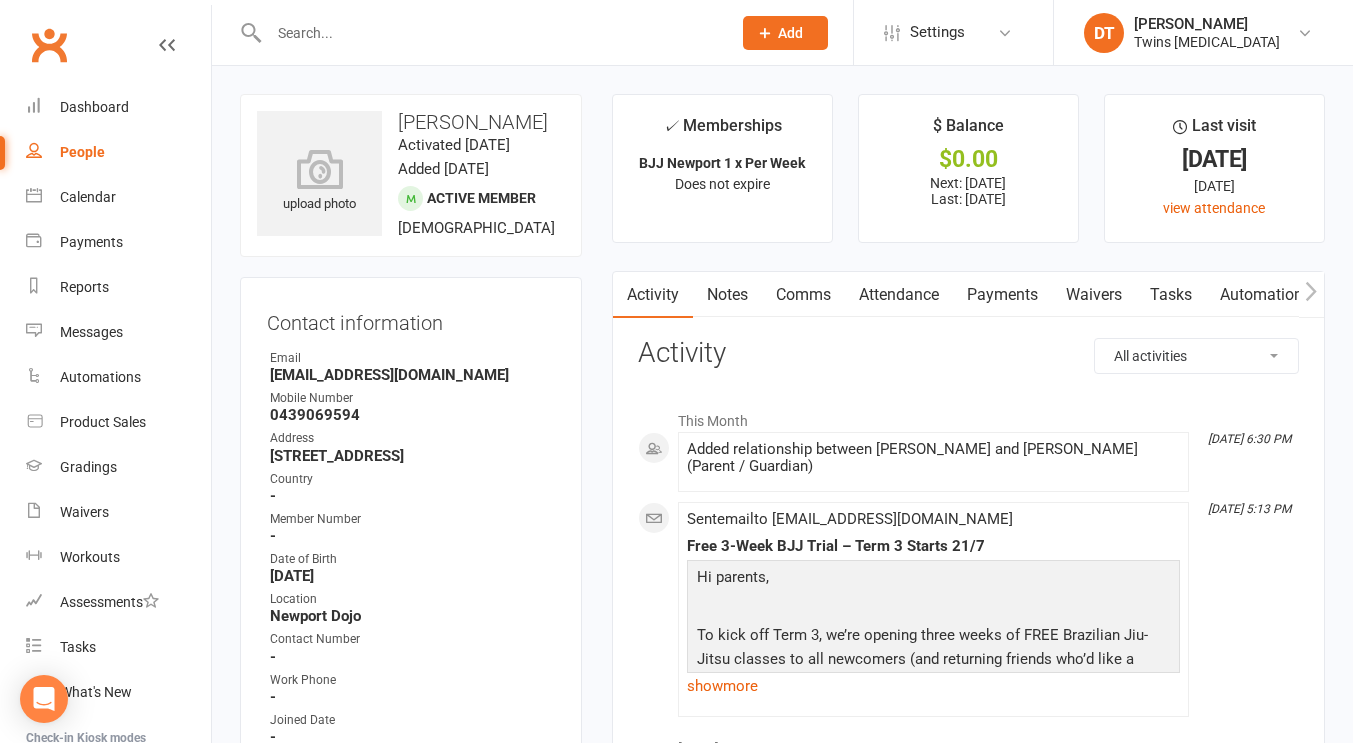 click on "✓ Memberships BJJ Newport 1 x Per Week Does not expire $ Balance $0.00 Next: 14 Jul 2025 Last: 30 Jun 2025 Last visit 26 Jun 2025 14 days ago view attendance
Activity Notes Comms Attendance Payments Waivers Tasks Automations Workouts Gradings / Promotions Mobile App Credit balance
All activities Bookings / Attendances Communications Notes Failed SMSes Gradings Members Memberships Mobile App POS Sales Payments Credit Vouchers Prospects Reports Automations Tasks Waivers Workouts Kiosk Mode Consent Assessments Contact Flags Family Relationships Activity This Month Jul 10, 6:30 PM Added relationship between Henry Wade and Simon Wade (Parent / Guardian)   Jul 10, 5:13 PM   Sent  email  to   laurenlplumb@gmail.com   Free 3-Week BJJ Trial – Term 3 Starts 21/7 Hi parents, To kick off Term 3, we’re opening three weeks of FREE Brazilian Jiu-Jitsu classes to all newcomers (and returning friends who’d like a refresher). Class times: Mondays 6:15 pm Wednesdays 7:15 pm Saturdays 12:30 pm What we’ll cover:" at bounding box center [968, 2682] 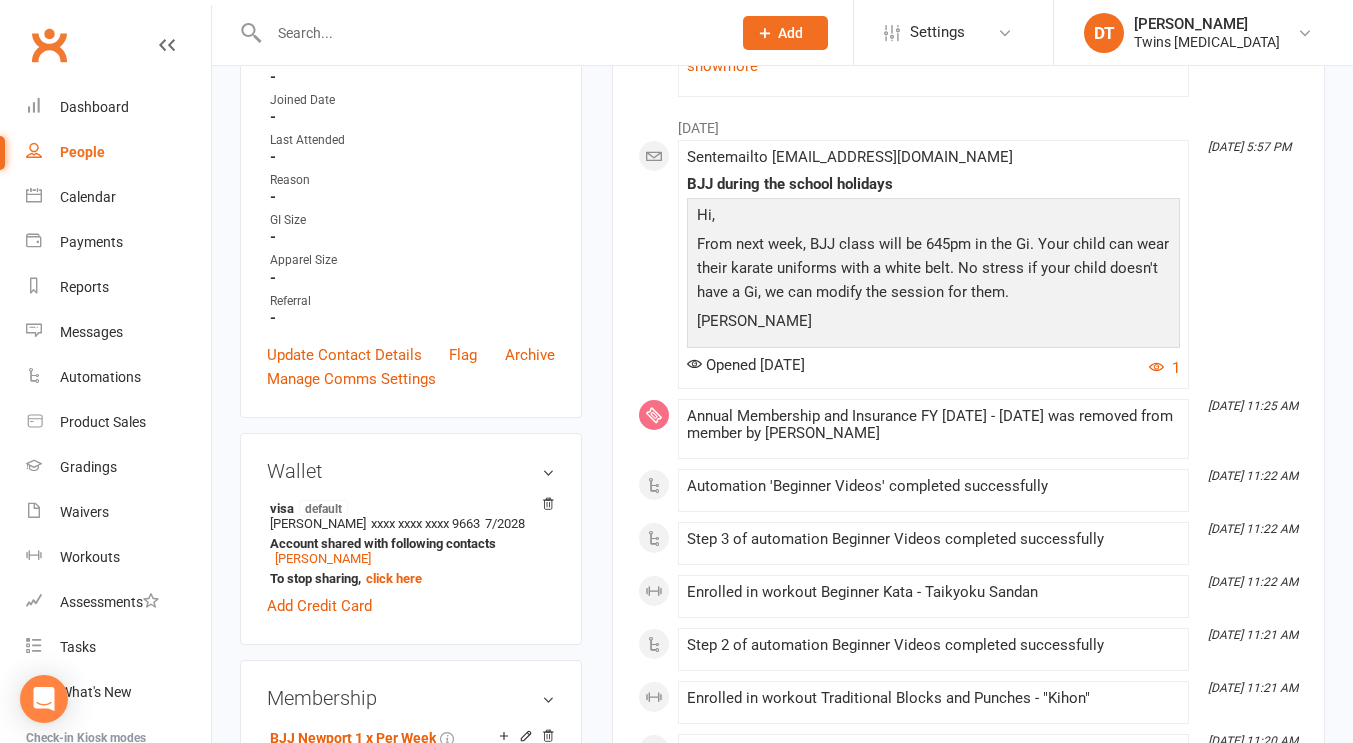 scroll, scrollTop: 1040, scrollLeft: 0, axis: vertical 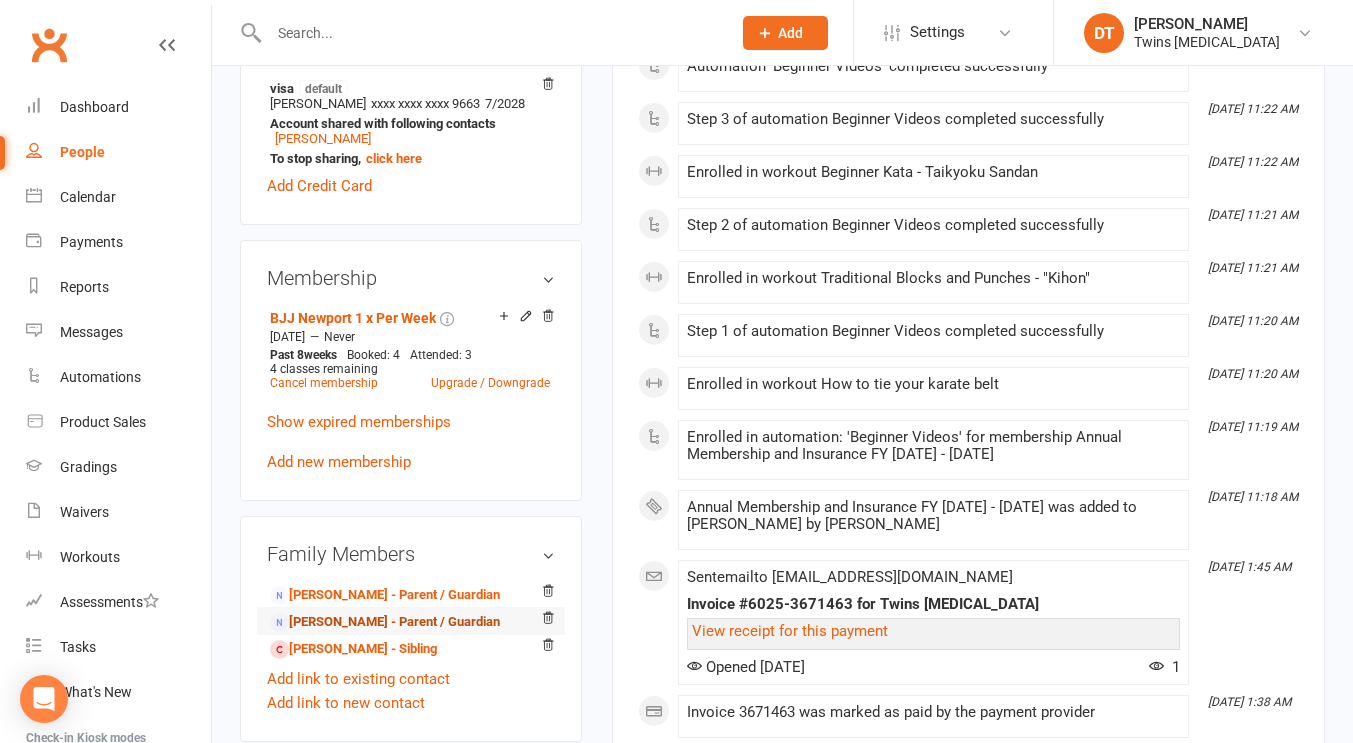 click on "Simon Wade - Parent / Guardian" at bounding box center (385, 622) 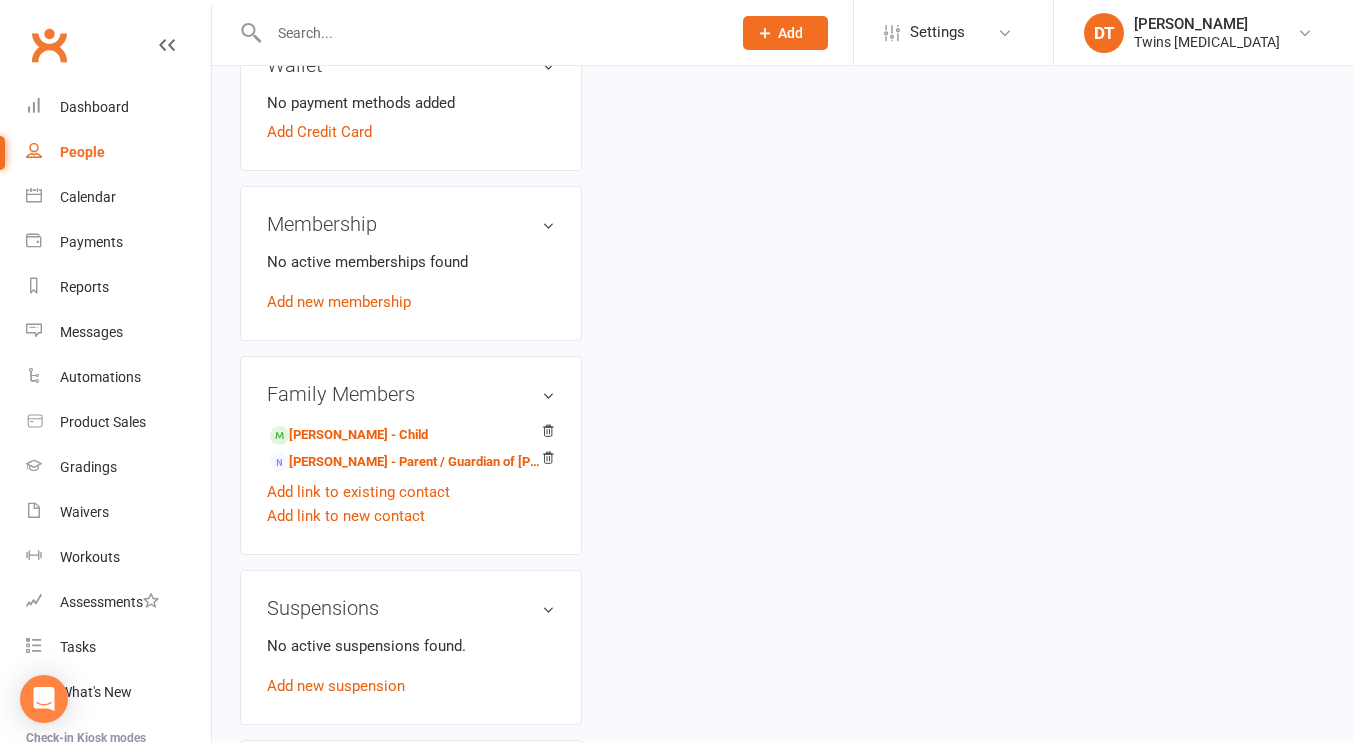 scroll, scrollTop: 0, scrollLeft: 0, axis: both 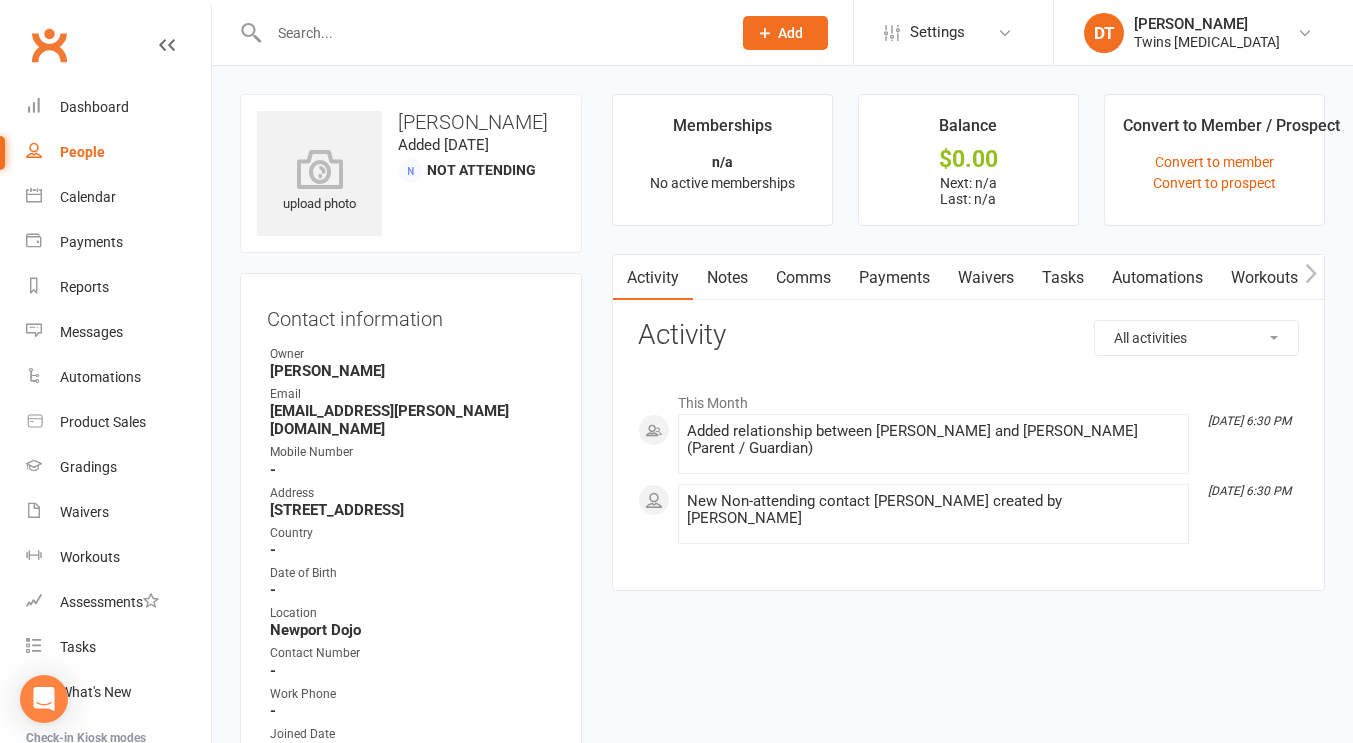 click on "Activity Notes Comms Payments Waivers Tasks Automations Workouts Mobile App Credit balance
All activities Bookings / Attendances Communications Notes Failed SMSes Gradings Members Memberships Mobile App POS Sales Payments Credit Vouchers Prospects Reports Automations Tasks Waivers Workouts Kiosk Mode Consent Assessments Contact Flags Family Relationships Activity This Month Jul 10, 6:30 PM Added relationship between Henry Wade and Simon Wade (Parent / Guardian)   Jul 10, 6:30 PM New Non-attending contact Simon Wade created by Dominic Teng" at bounding box center (968, 423) 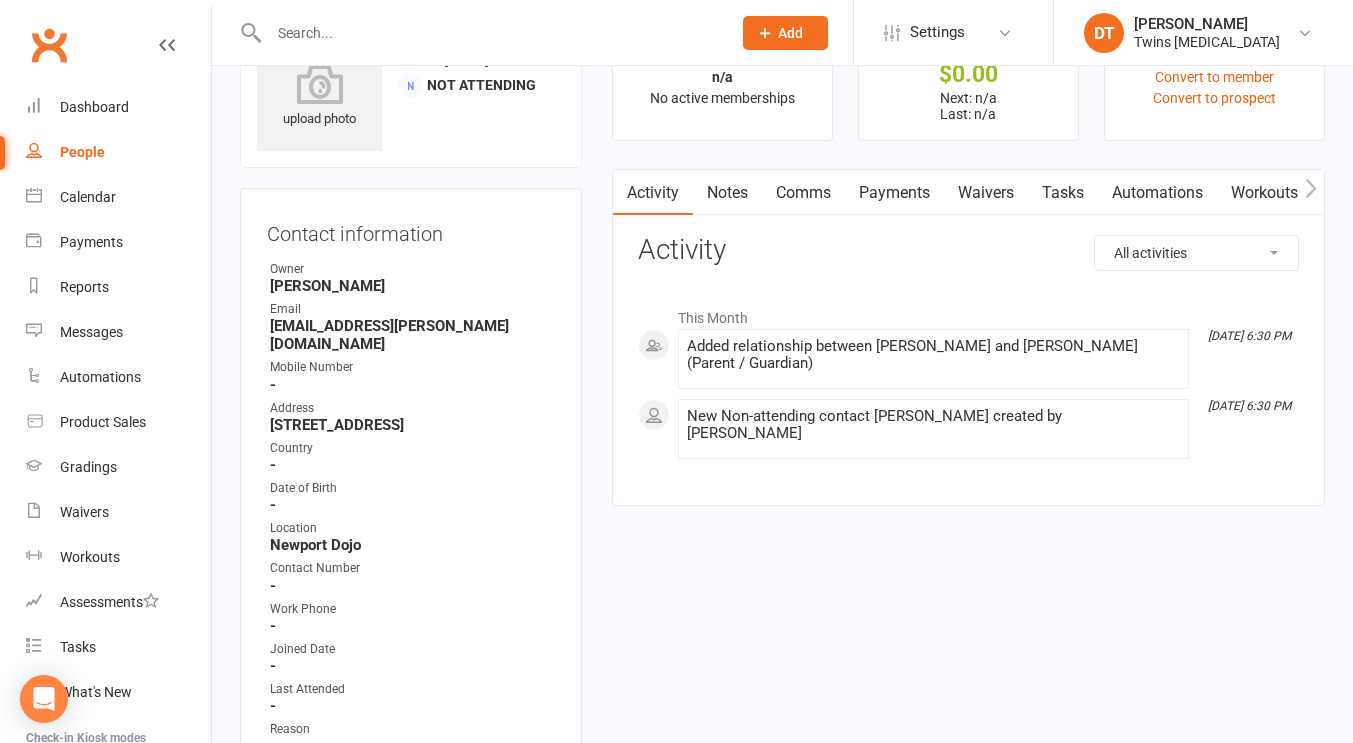 scroll, scrollTop: 0, scrollLeft: 0, axis: both 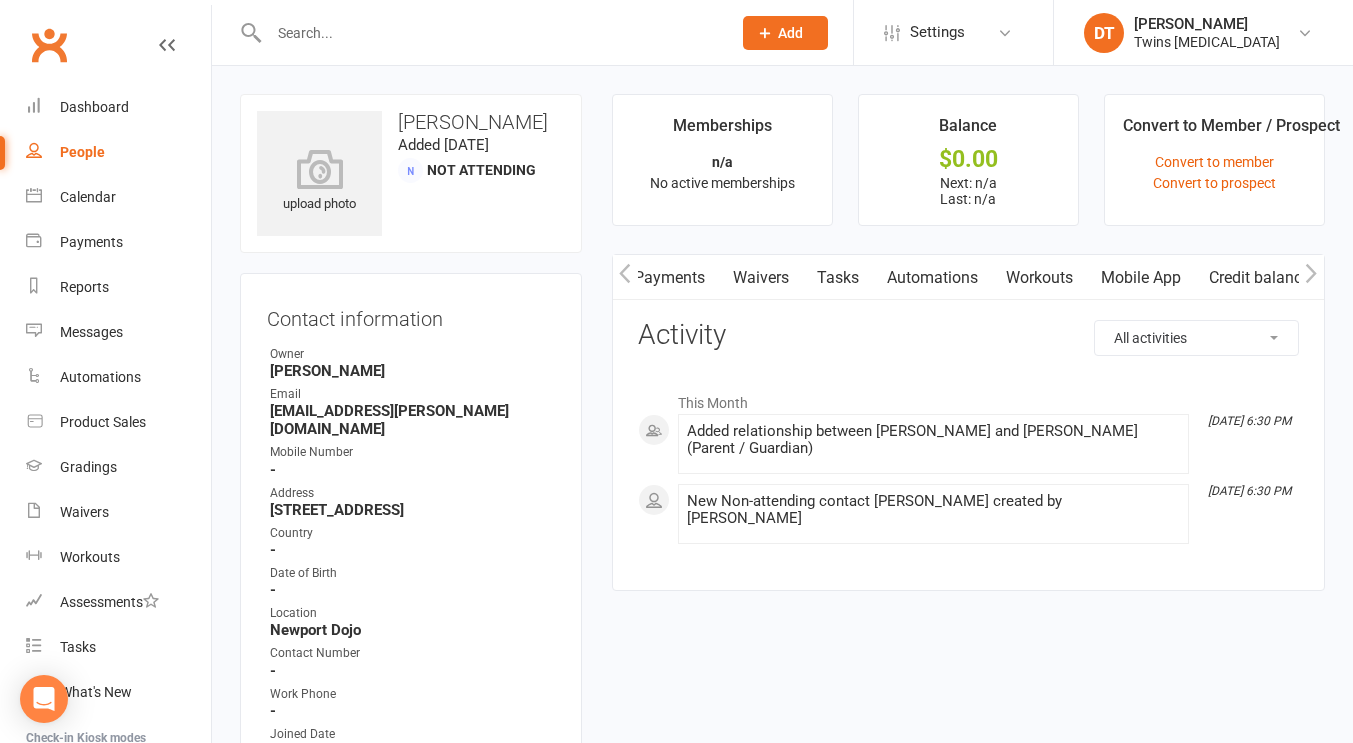 click on "Mobile App" at bounding box center (1141, 278) 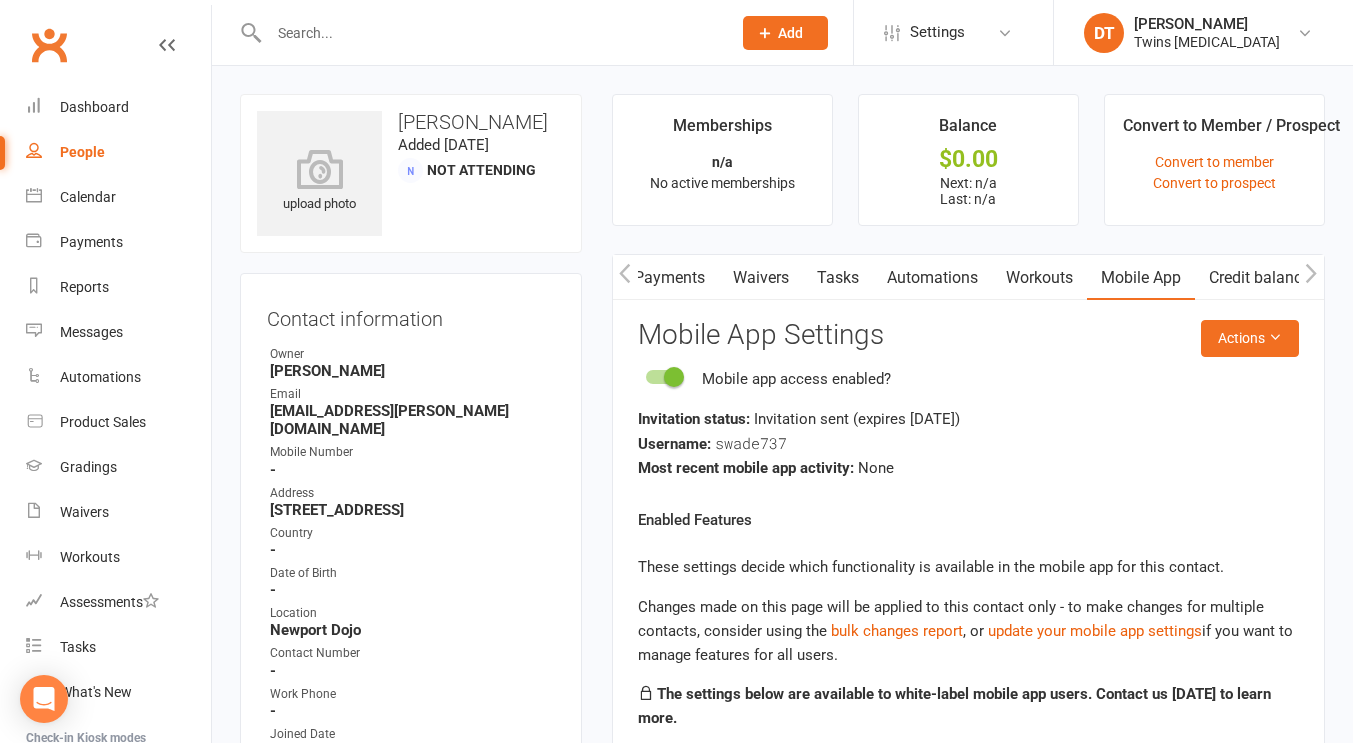 click on "Mobile app access enabled?" at bounding box center (968, 379) 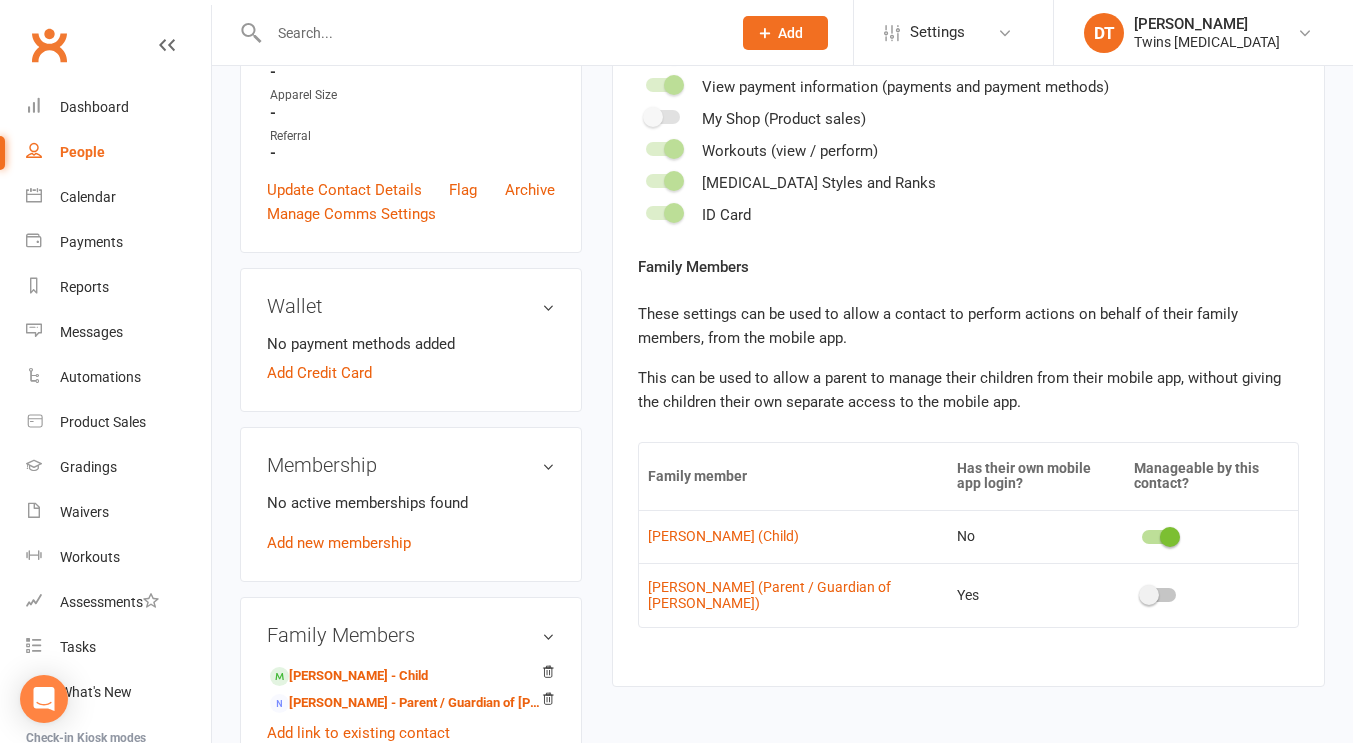 scroll, scrollTop: 1029, scrollLeft: 0, axis: vertical 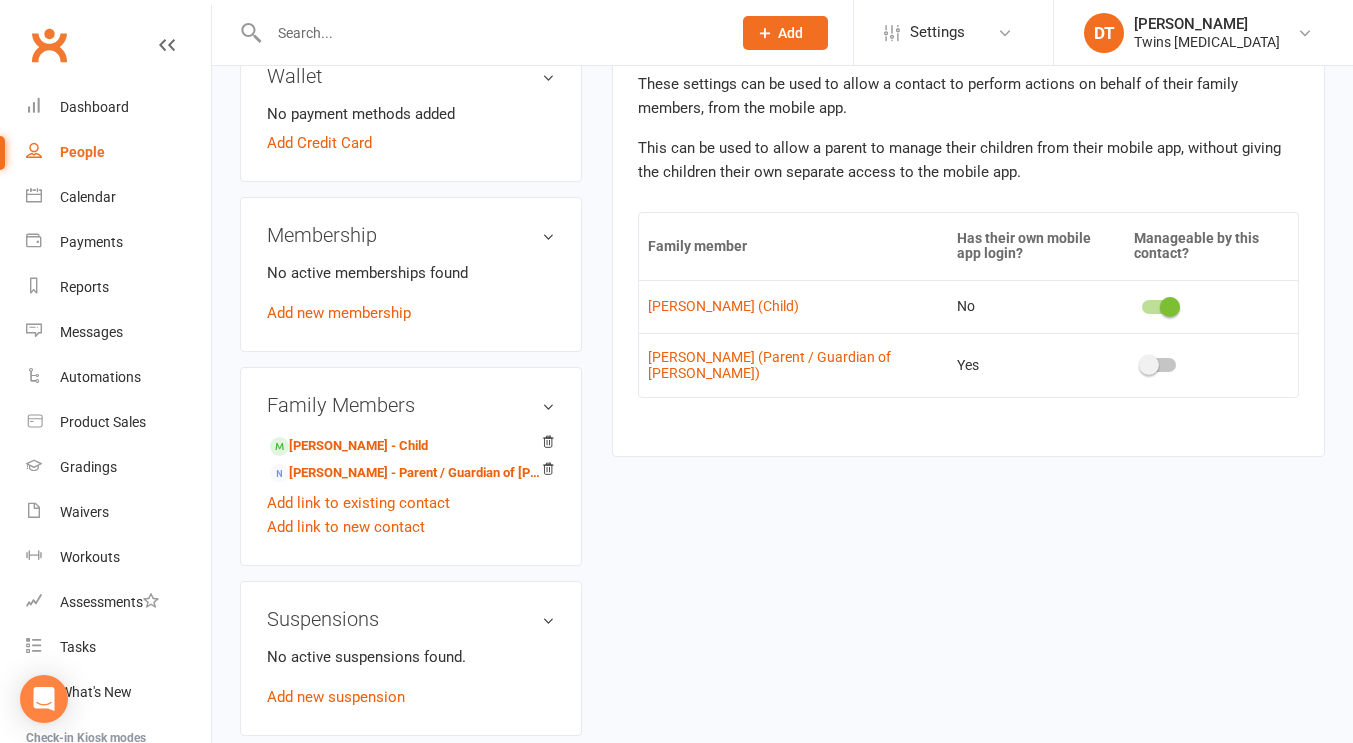 click on "upload photo Simon Wade Added 10 July, 2025   Not Attending Contact information Owner   Dominic Teng Email  simon.wade@gmail.com
Mobile Number  -
Address  9 Phoenix Road Altona North Altona North 3025
Country  -
Date of Birth  -
Location  Newport Dojo
Contact Number  -
Work Phone  -
Joined Date  -
Last Attended  -
Reason  -
GI Size  -
Apparel Size  -
Referral  -
Update Contact Details Flag Archive Manage Comms Settings
Wallet No payment methods added
Add Credit Card
Membership  No active memberships found Add new membership
Family Members   Henry Wade - Child  Lauren Plumb - Parent / Guardian of Henry Wade Add link to existing contact  Add link to new contact
Suspensions  No active suspensions found. Add new suspension
Email / SMS Subscriptions  edit Unsubscribed from Emails No
Unsubscribed from SMSes No
Waiver Answers  edit Mobile App  Memberships n/a No active memberships Balance $0.00 Next: n/a Last: n/a Convert to Member / Prospect Convert to member
Activity" at bounding box center [782, 93] 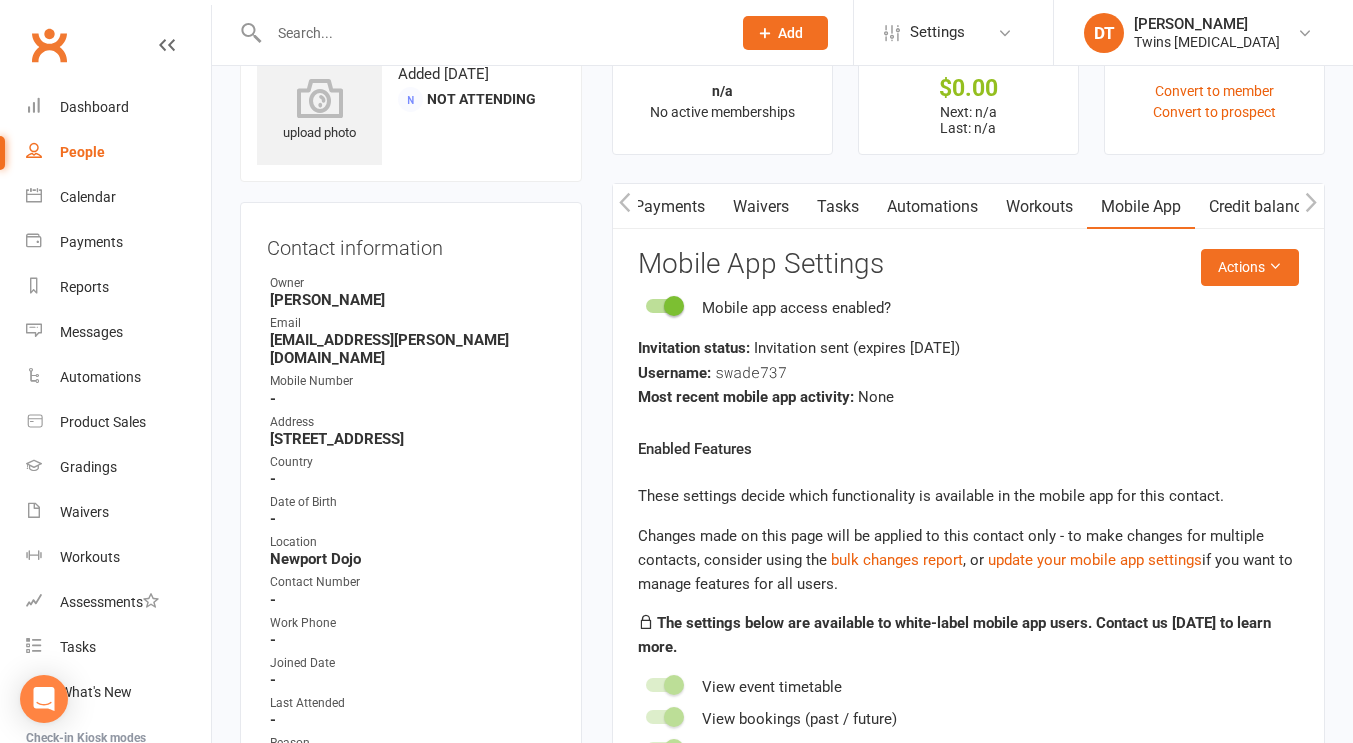 scroll, scrollTop: 0, scrollLeft: 0, axis: both 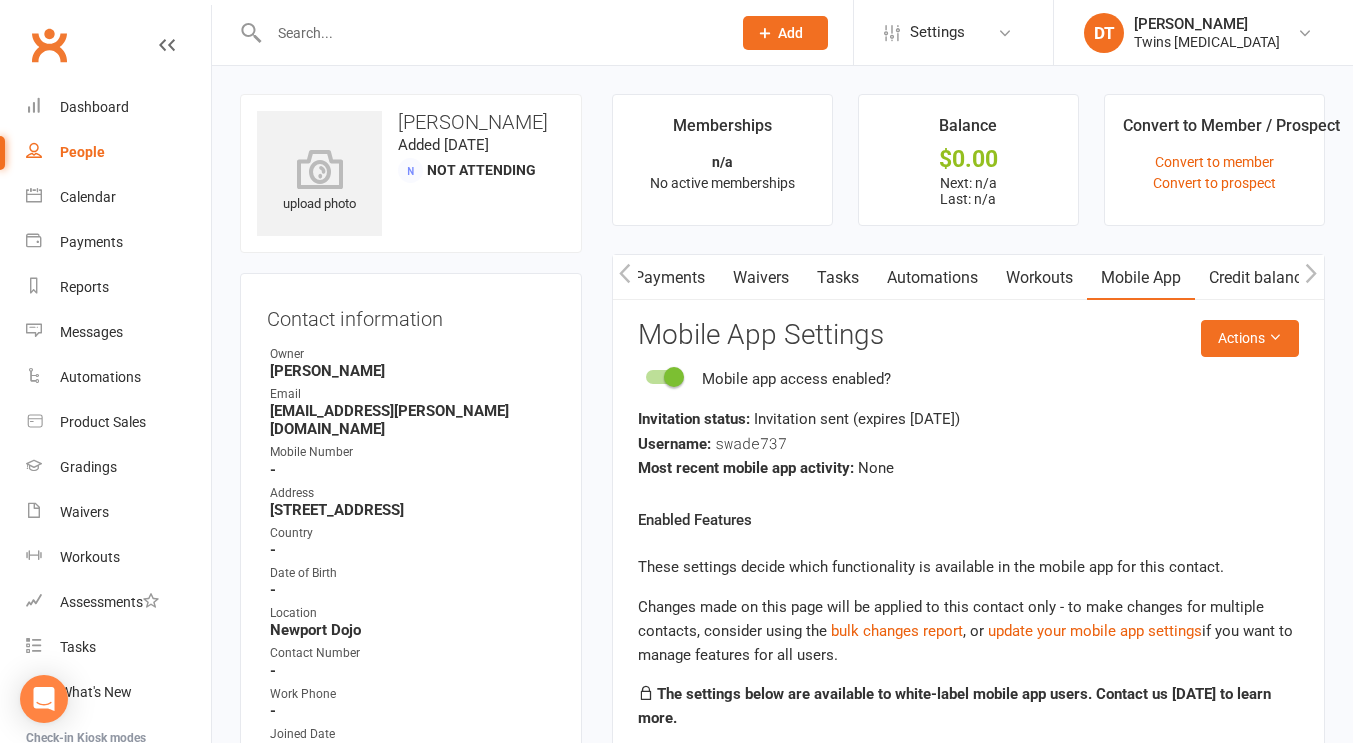 click on "Contact information Owner   Dominic Teng Email  simon.wade@gmail.com
Mobile Number  -
Address  9 Phoenix Road Altona North Altona North 3025
Country  -
Date of Birth  -
Location  Newport Dojo
Contact Number  -
Work Phone  -
Joined Date  -
Last Attended  -
Reason  -
GI Size  -
Apparel Size  -
Referral  -
Update Contact Details Flag Archive Manage Comms Settings" at bounding box center (411, 662) 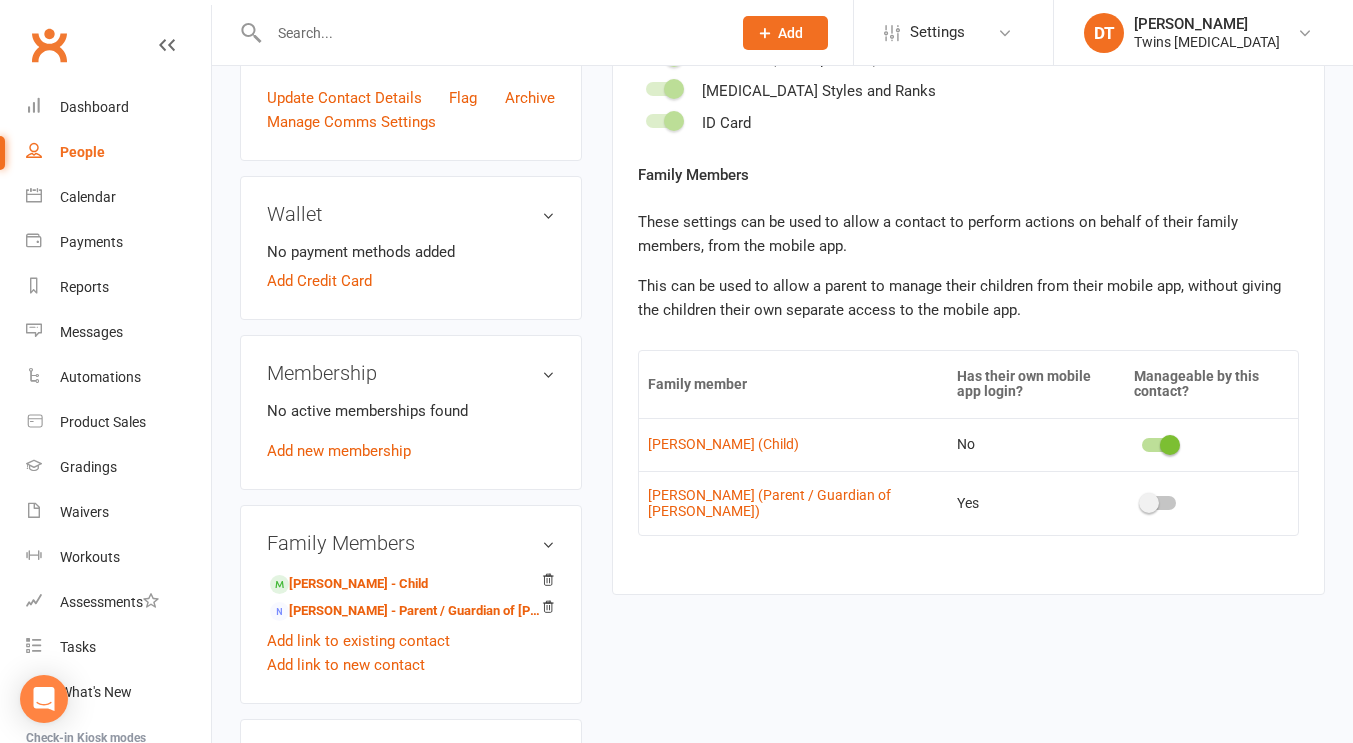 scroll, scrollTop: 897, scrollLeft: 0, axis: vertical 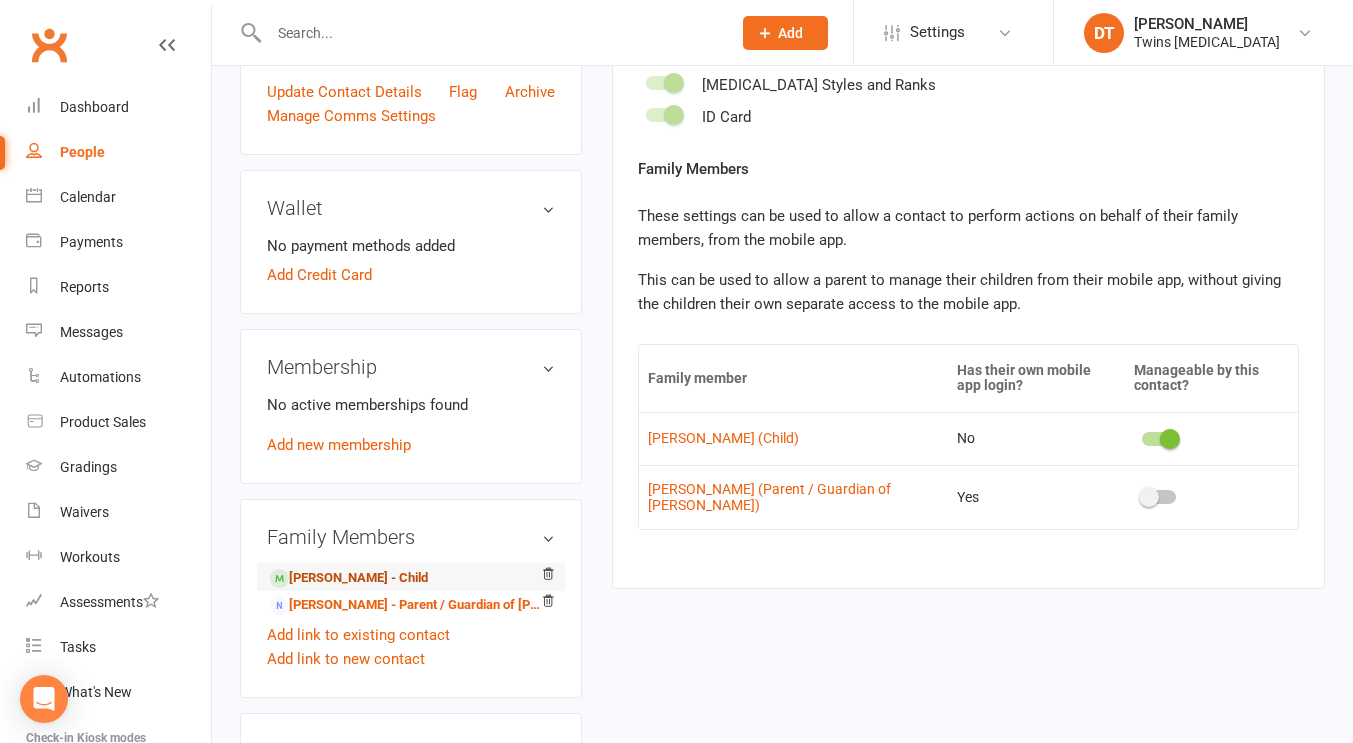 click on "Henry Wade - Child" at bounding box center (349, 578) 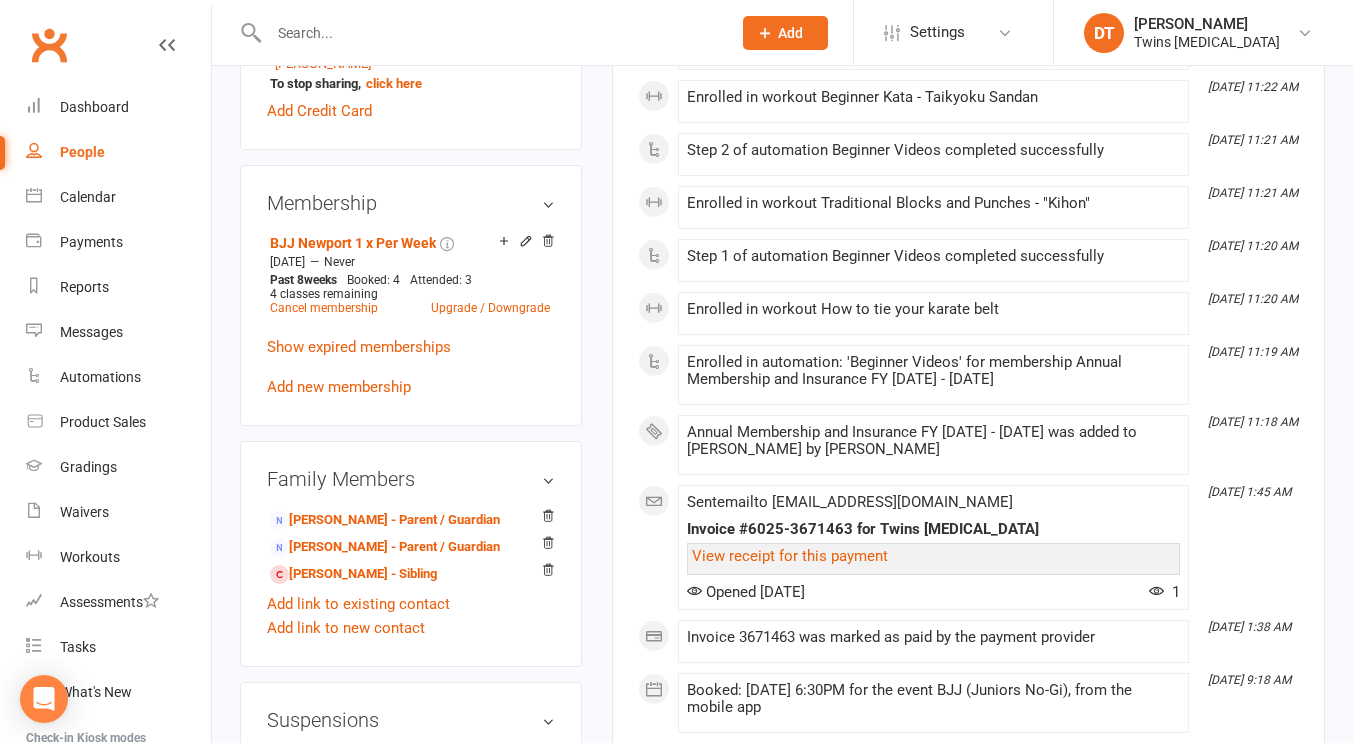 scroll, scrollTop: 1258, scrollLeft: 0, axis: vertical 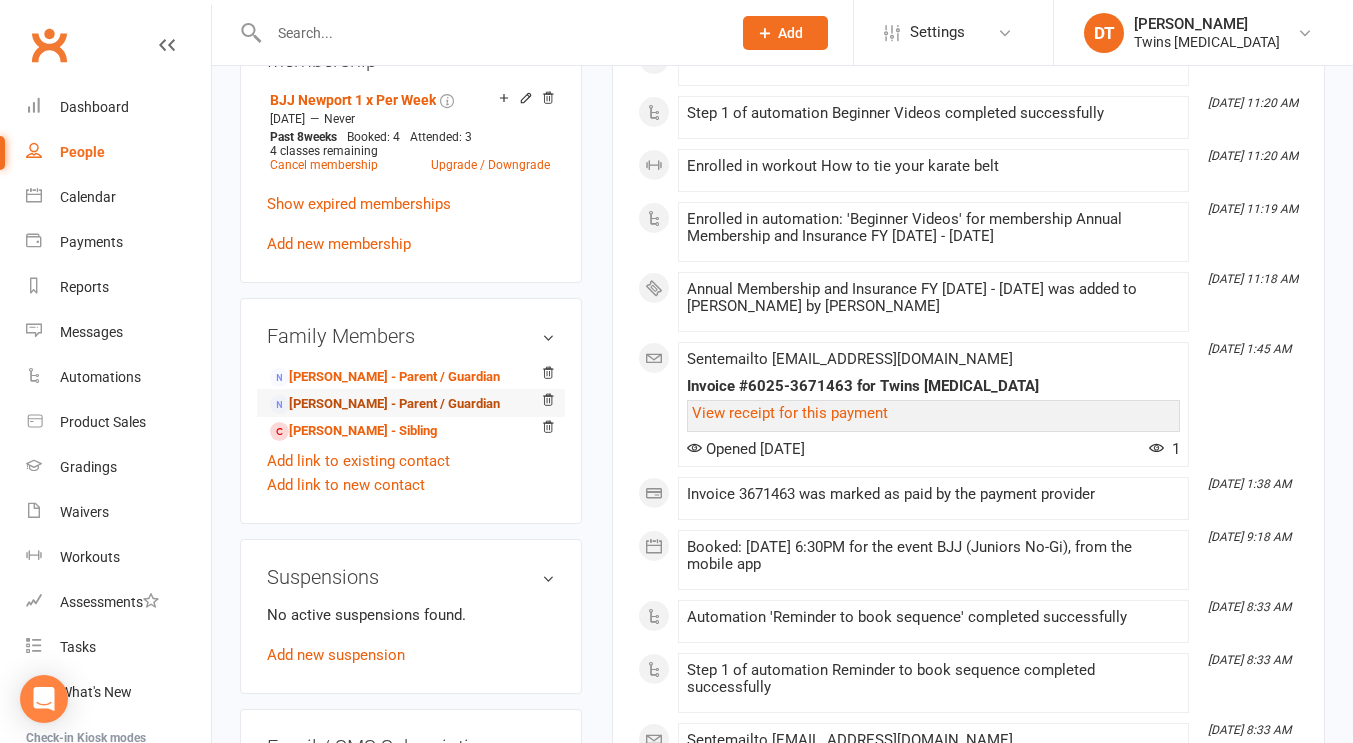 click on "Simon Wade - Parent / Guardian" at bounding box center (385, 404) 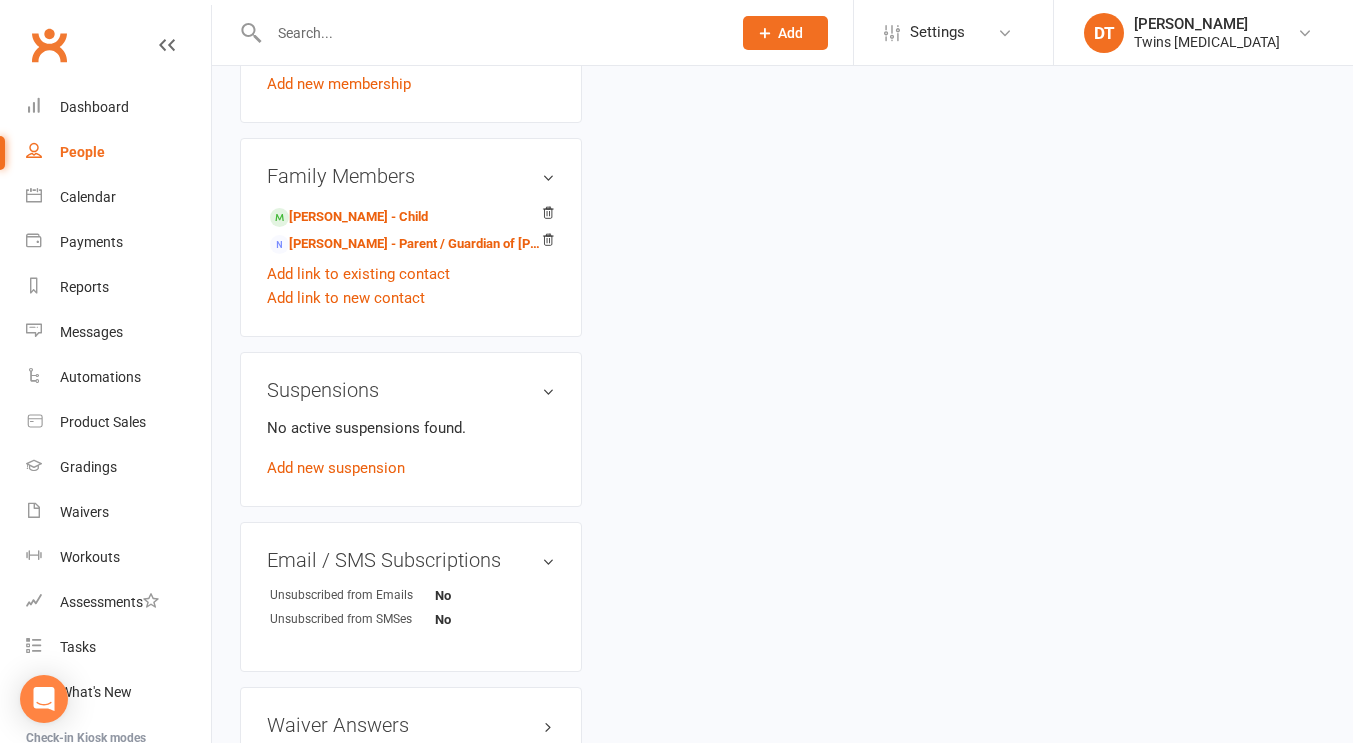 scroll, scrollTop: 0, scrollLeft: 0, axis: both 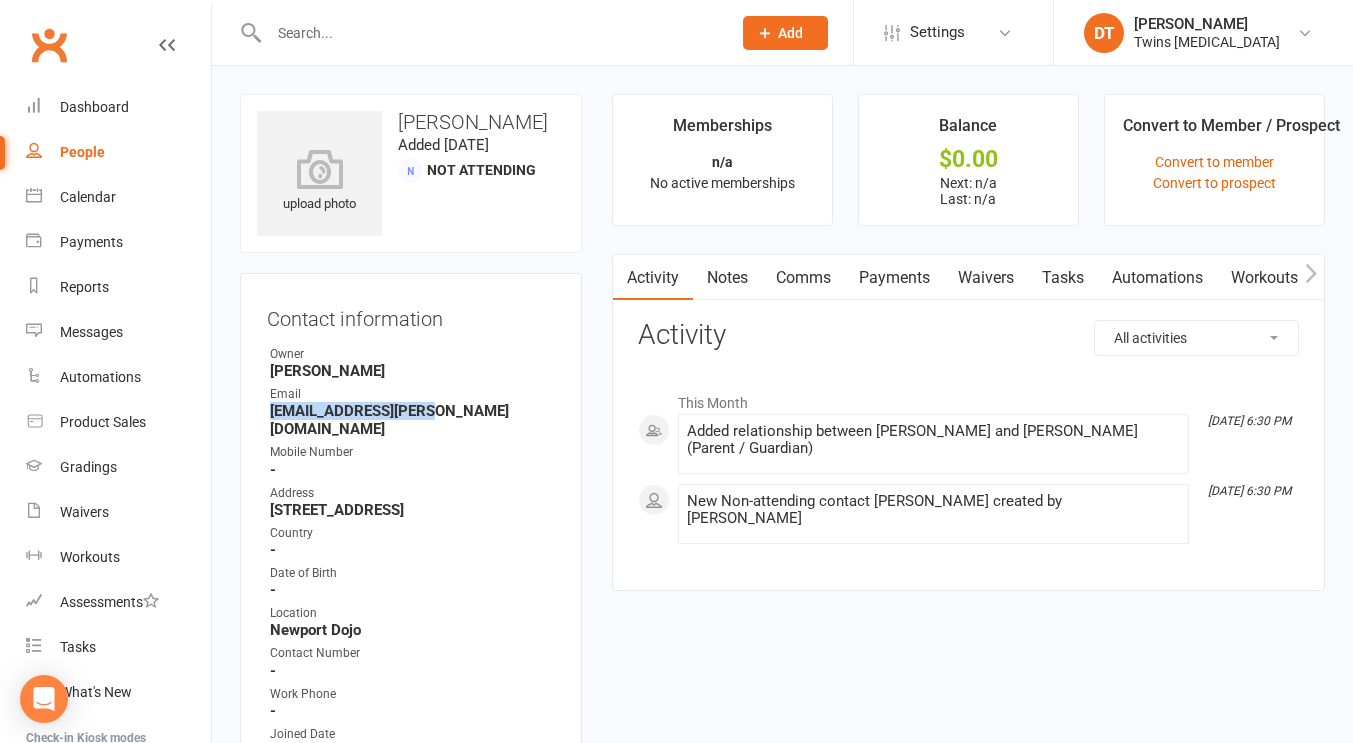 drag, startPoint x: 458, startPoint y: 408, endPoint x: 257, endPoint y: 419, distance: 201.30077 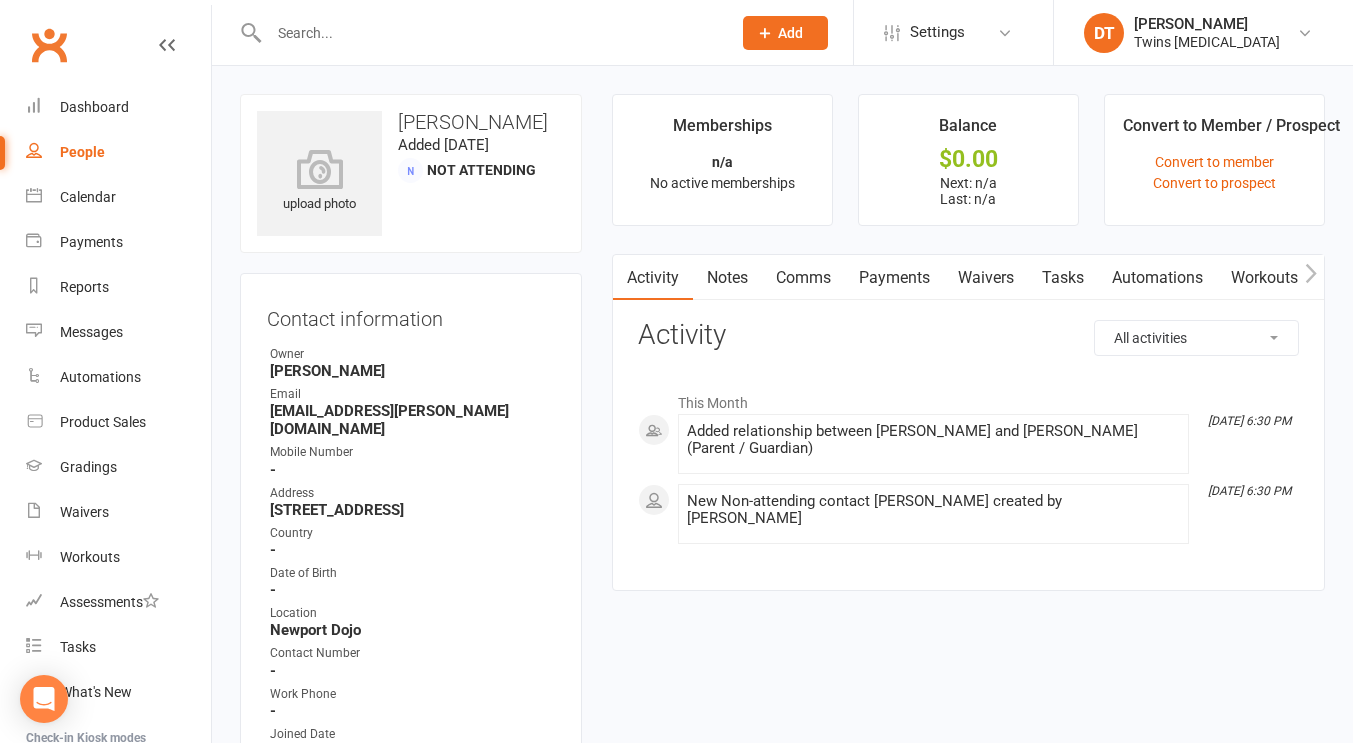click on "-" at bounding box center (412, 470) 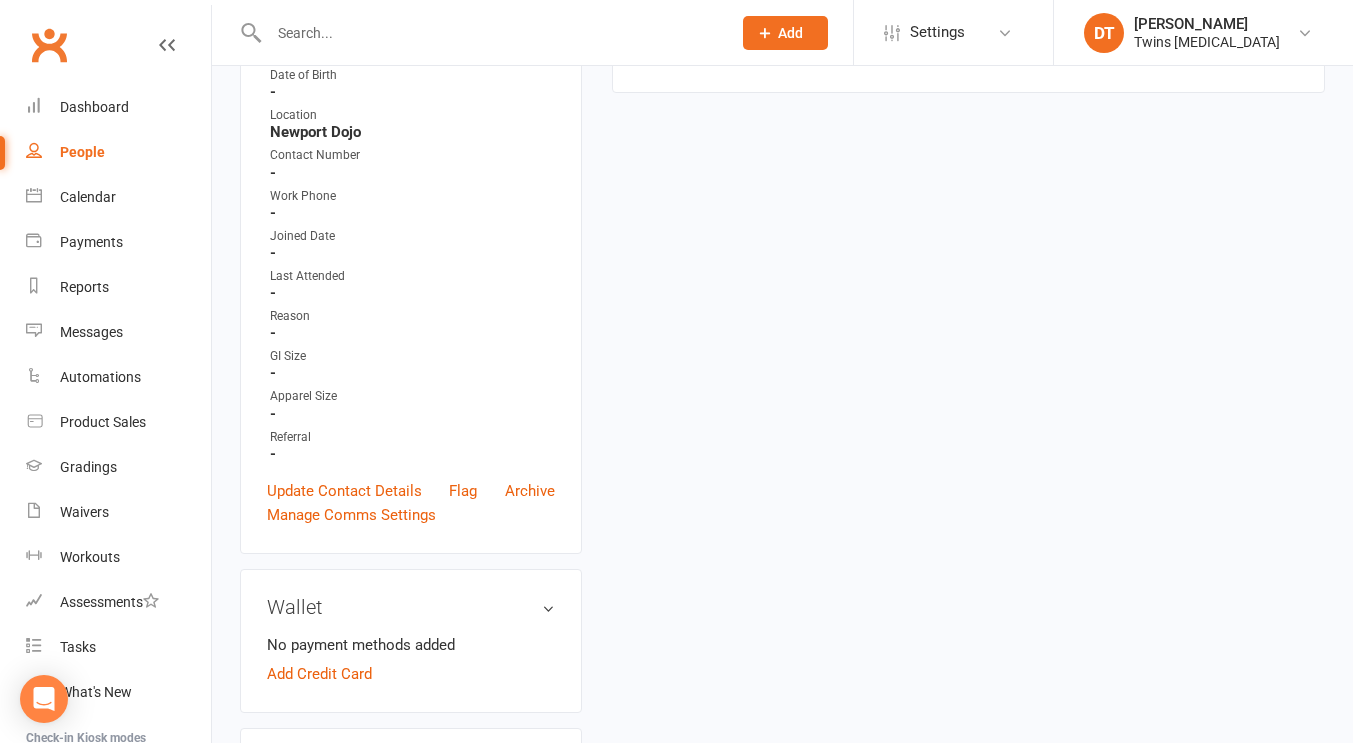scroll, scrollTop: 877, scrollLeft: 0, axis: vertical 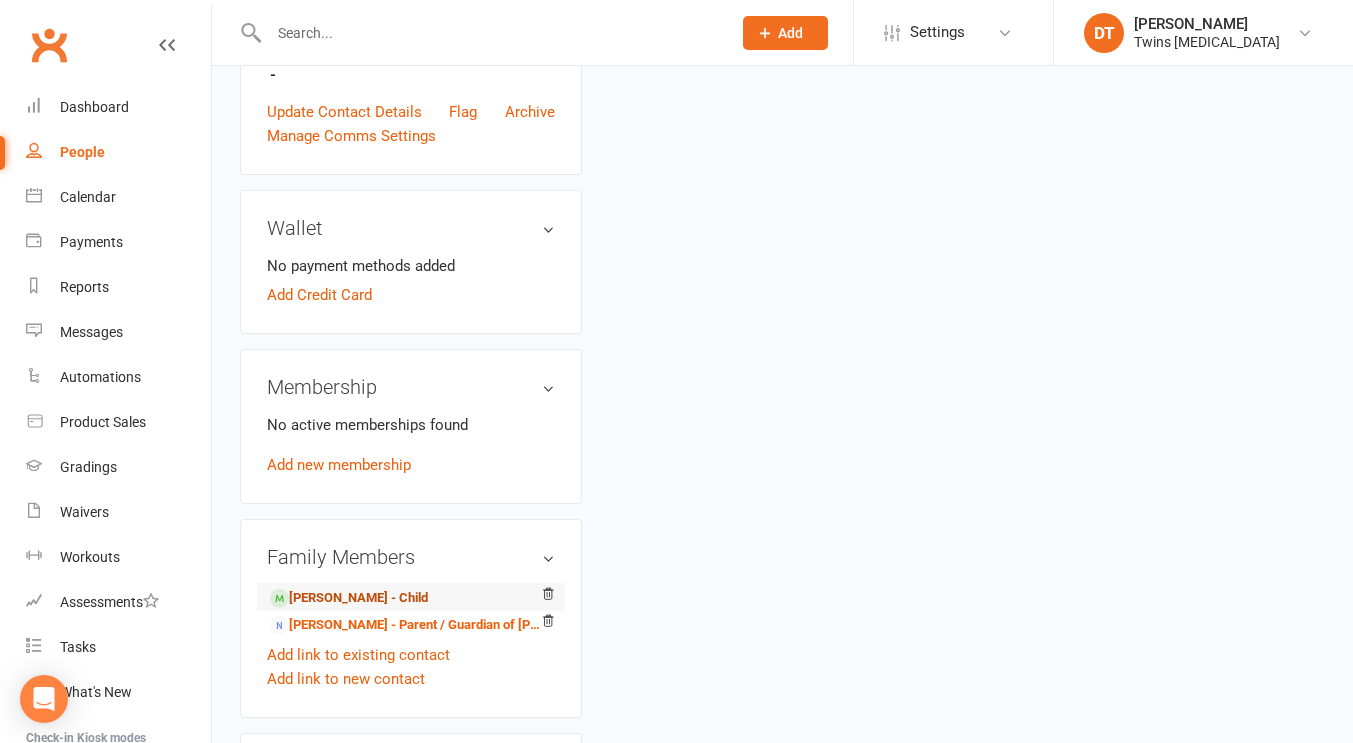 click on "Henry Wade - Child" at bounding box center [349, 598] 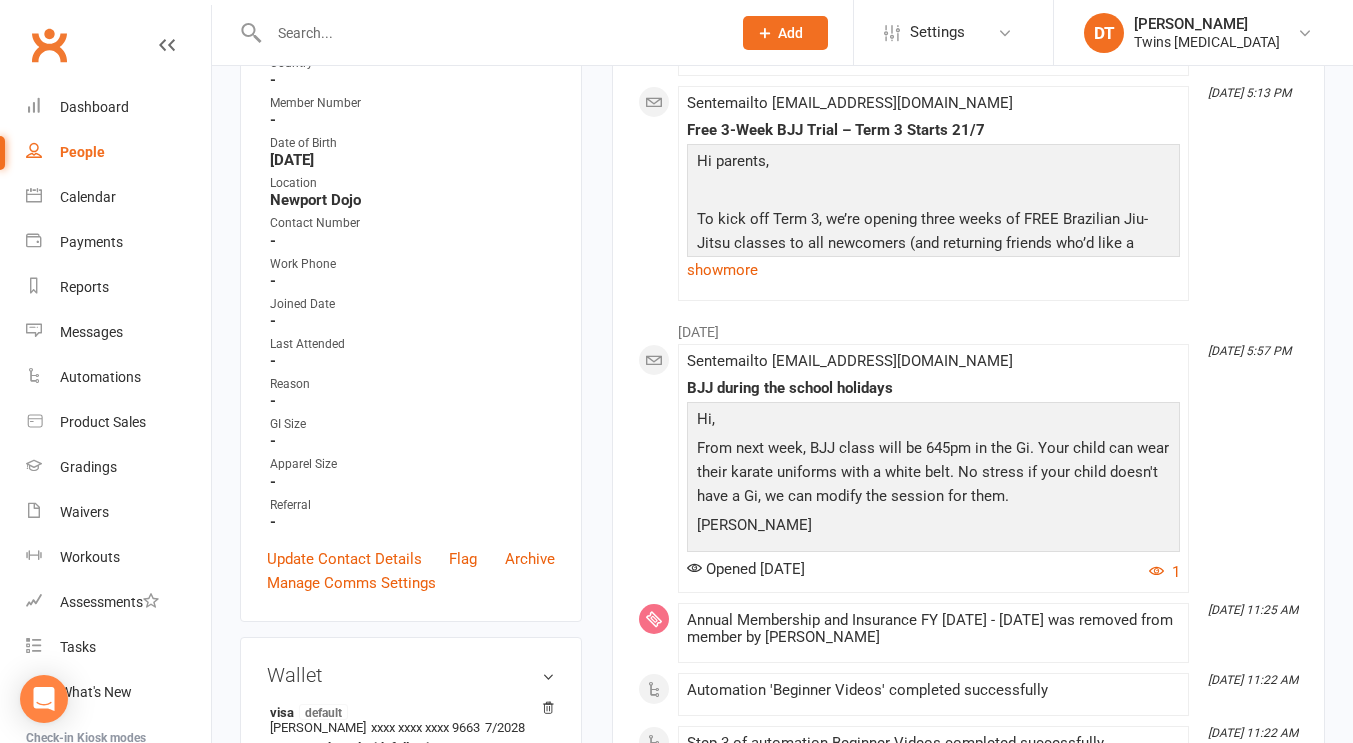 scroll, scrollTop: 648, scrollLeft: 0, axis: vertical 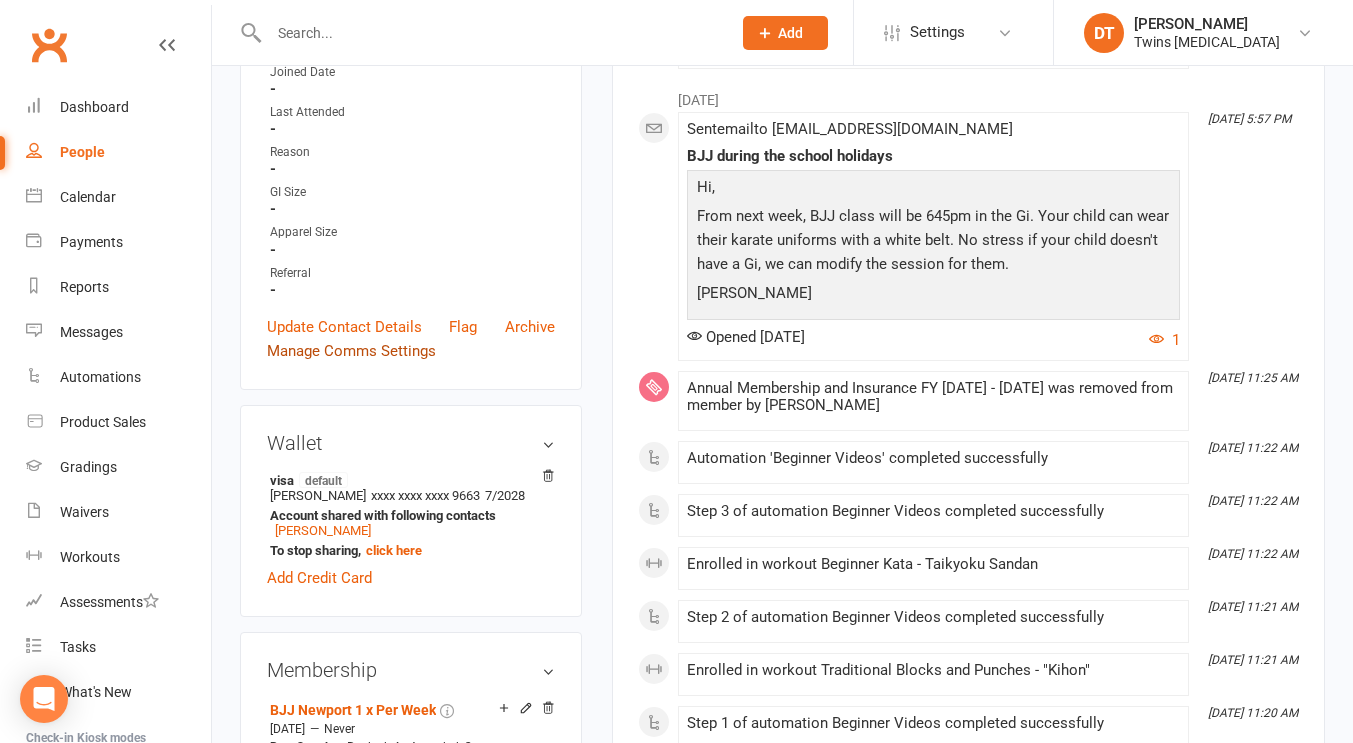 click on "Manage Comms Settings" at bounding box center [351, 351] 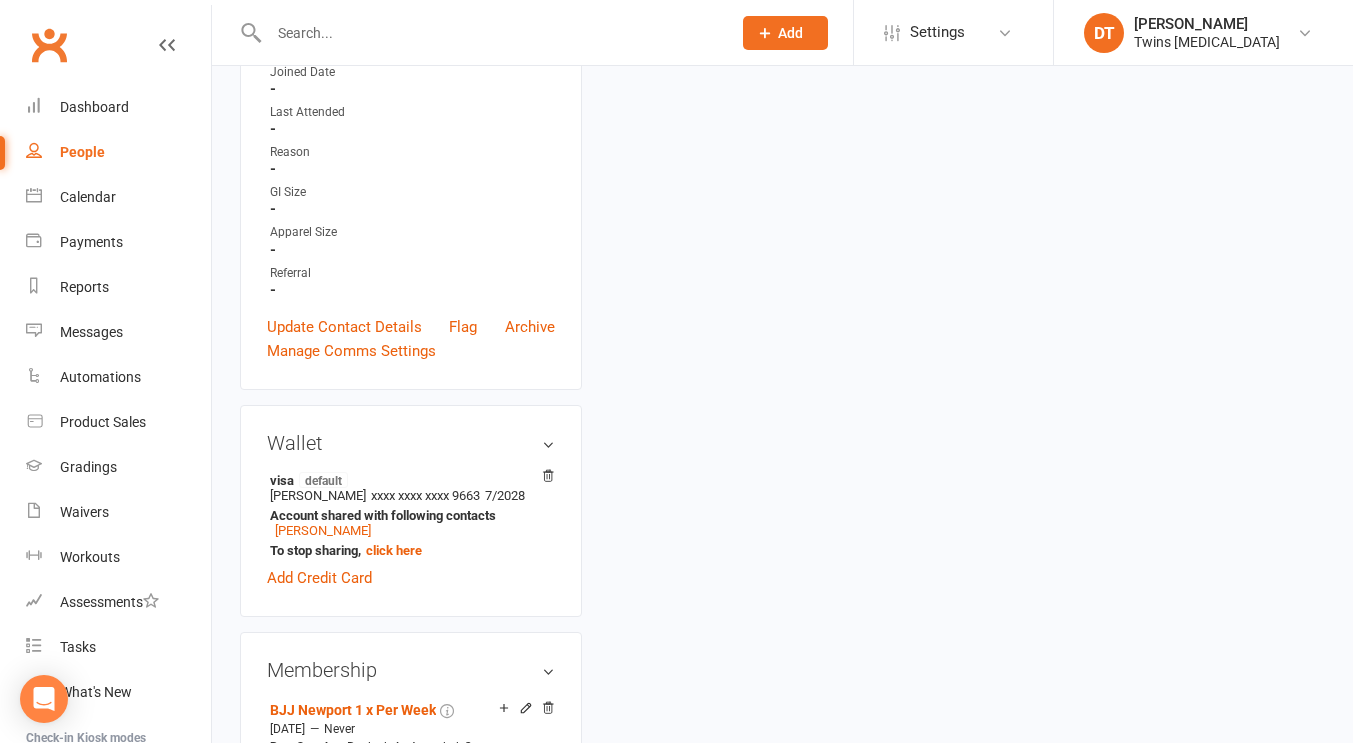 scroll, scrollTop: 171, scrollLeft: 0, axis: vertical 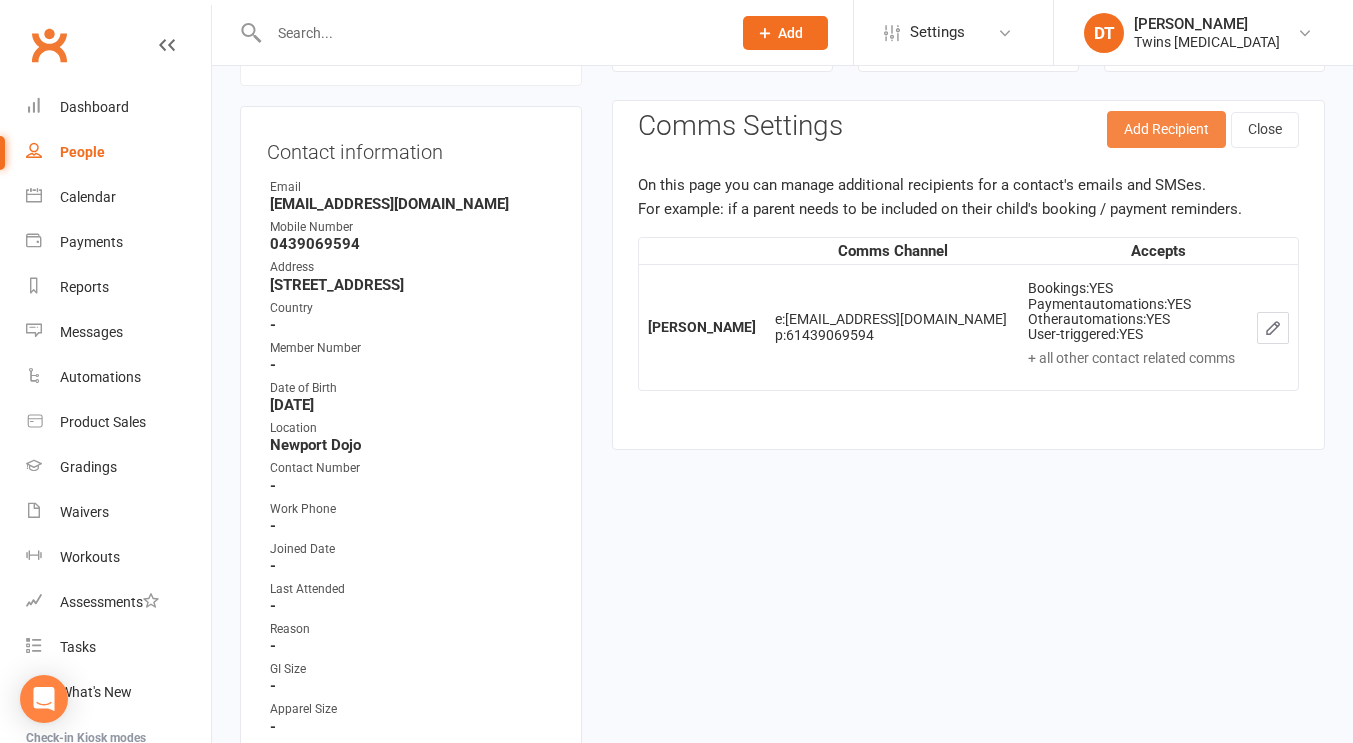 click on "Add Recipient" at bounding box center (1166, 129) 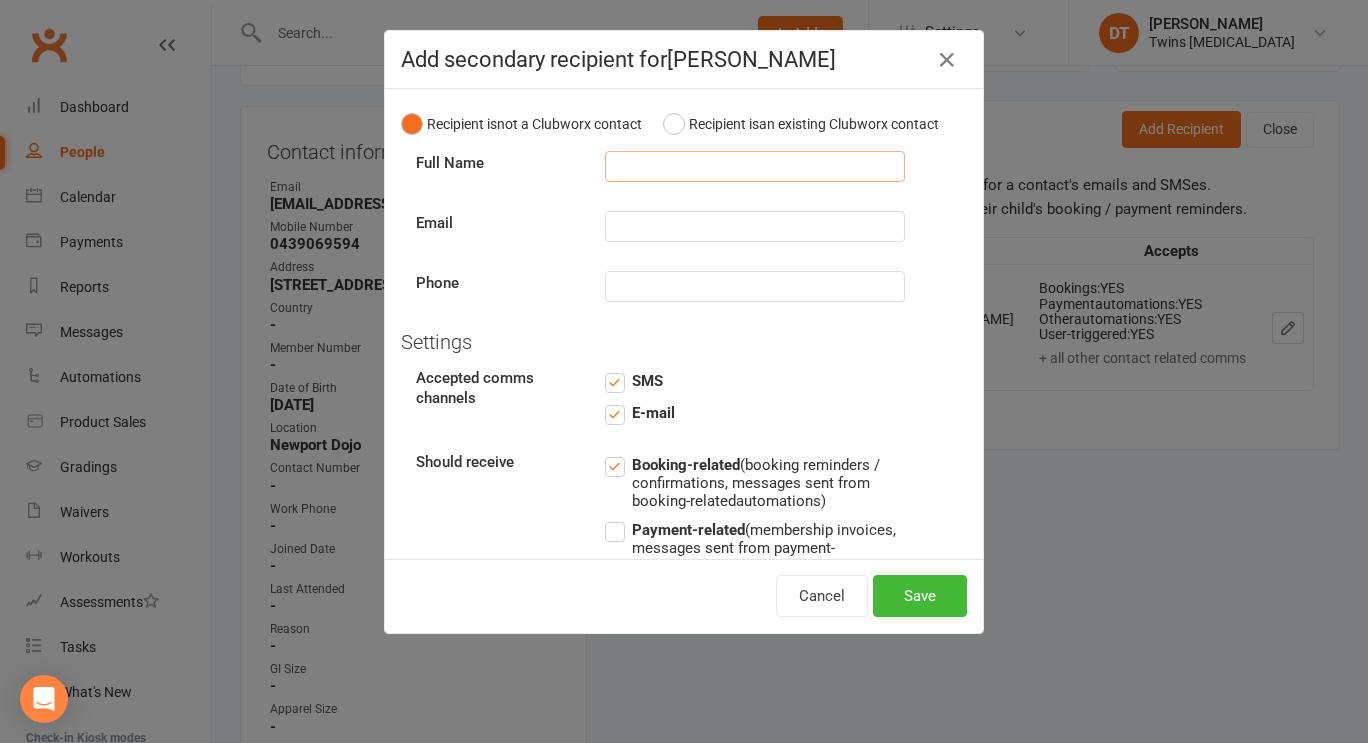 click at bounding box center (755, 166) 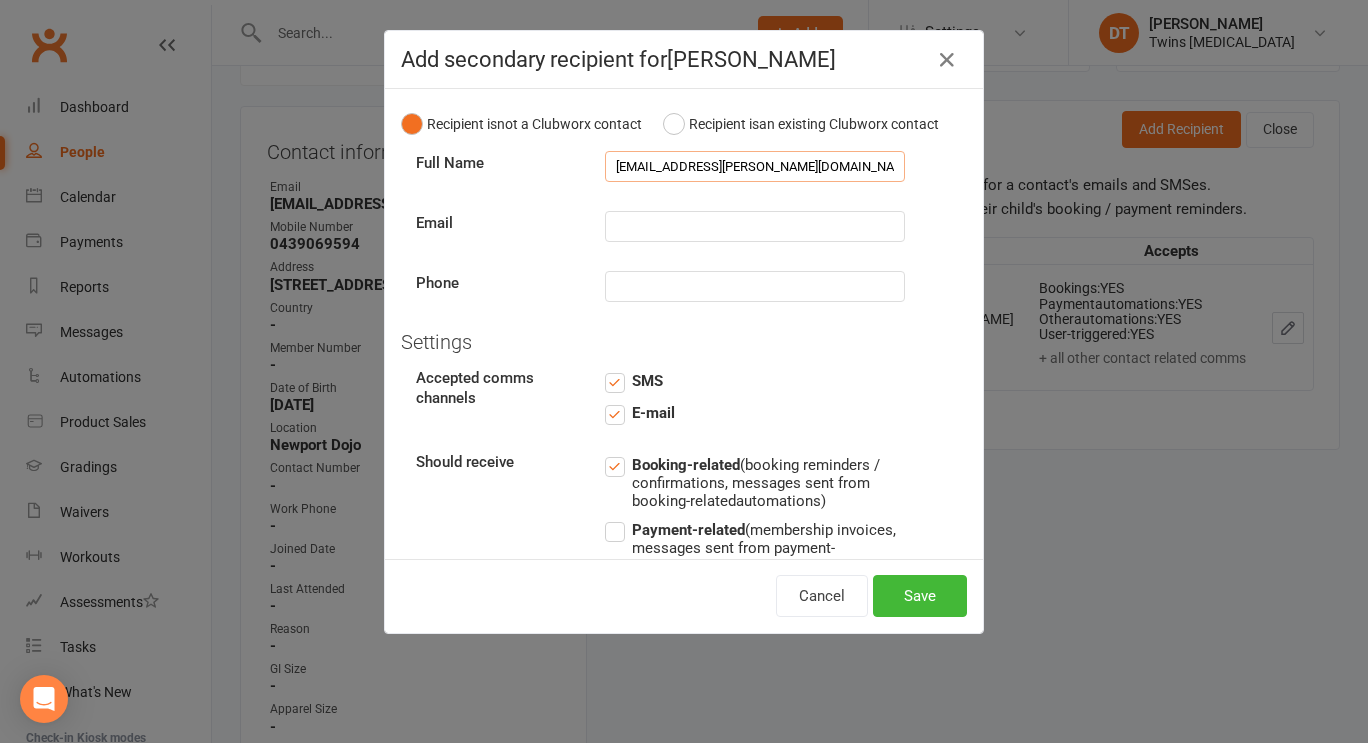 type on "simon.wade@gmail.com" 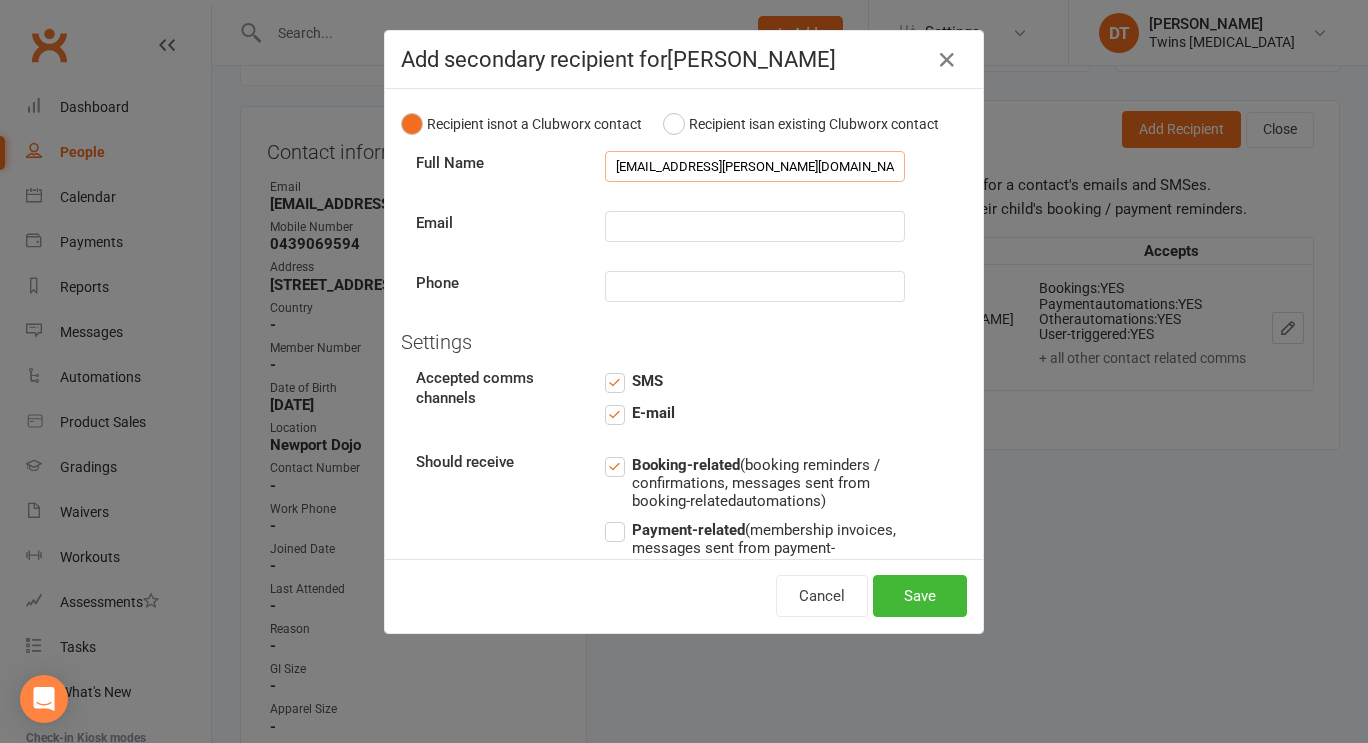click at bounding box center (755, 226) 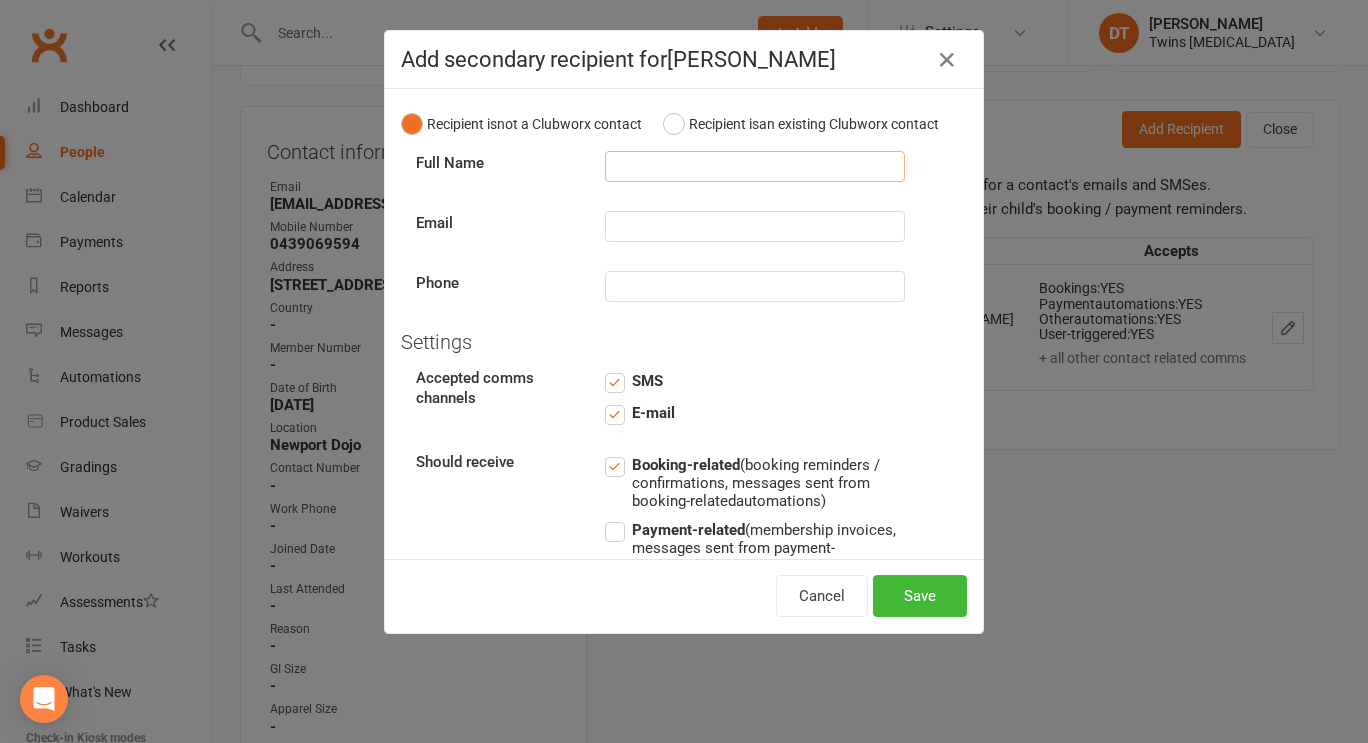 type 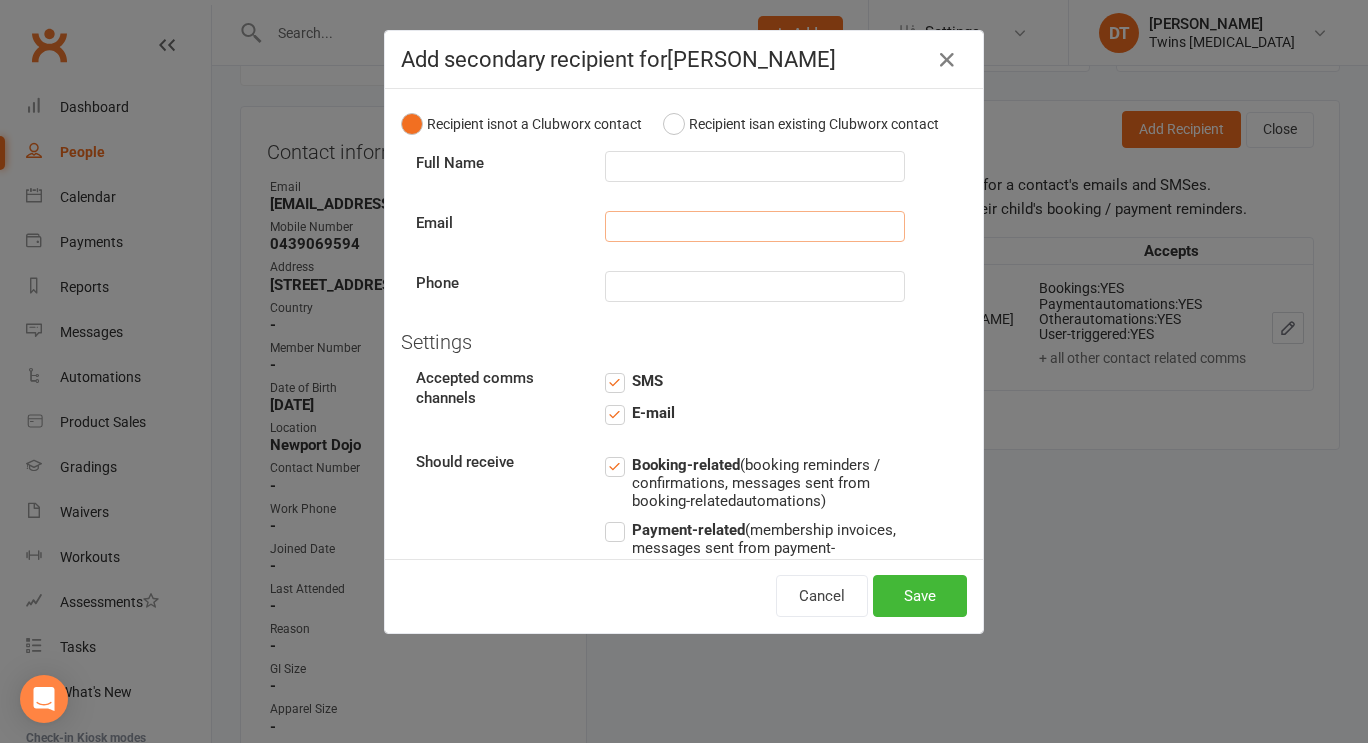 click at bounding box center (755, 226) 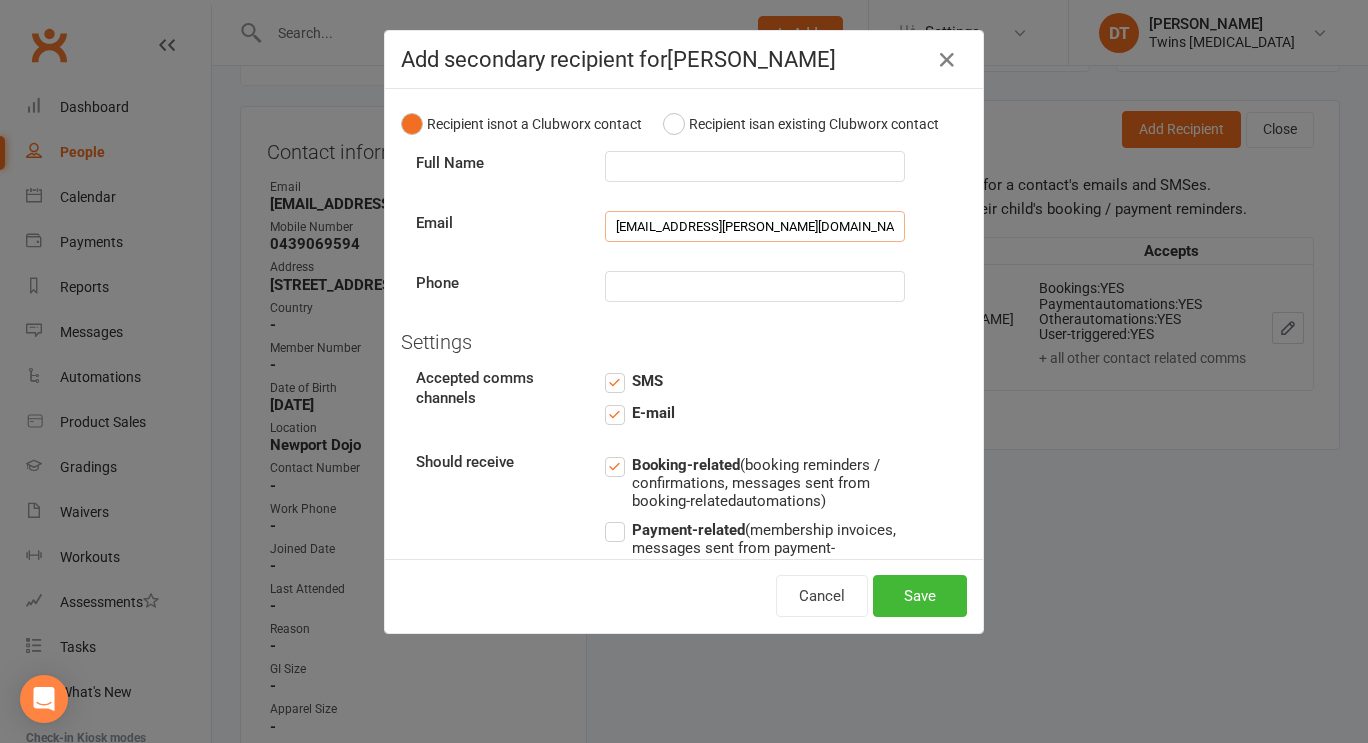 type on "simon.wade@gmail.com" 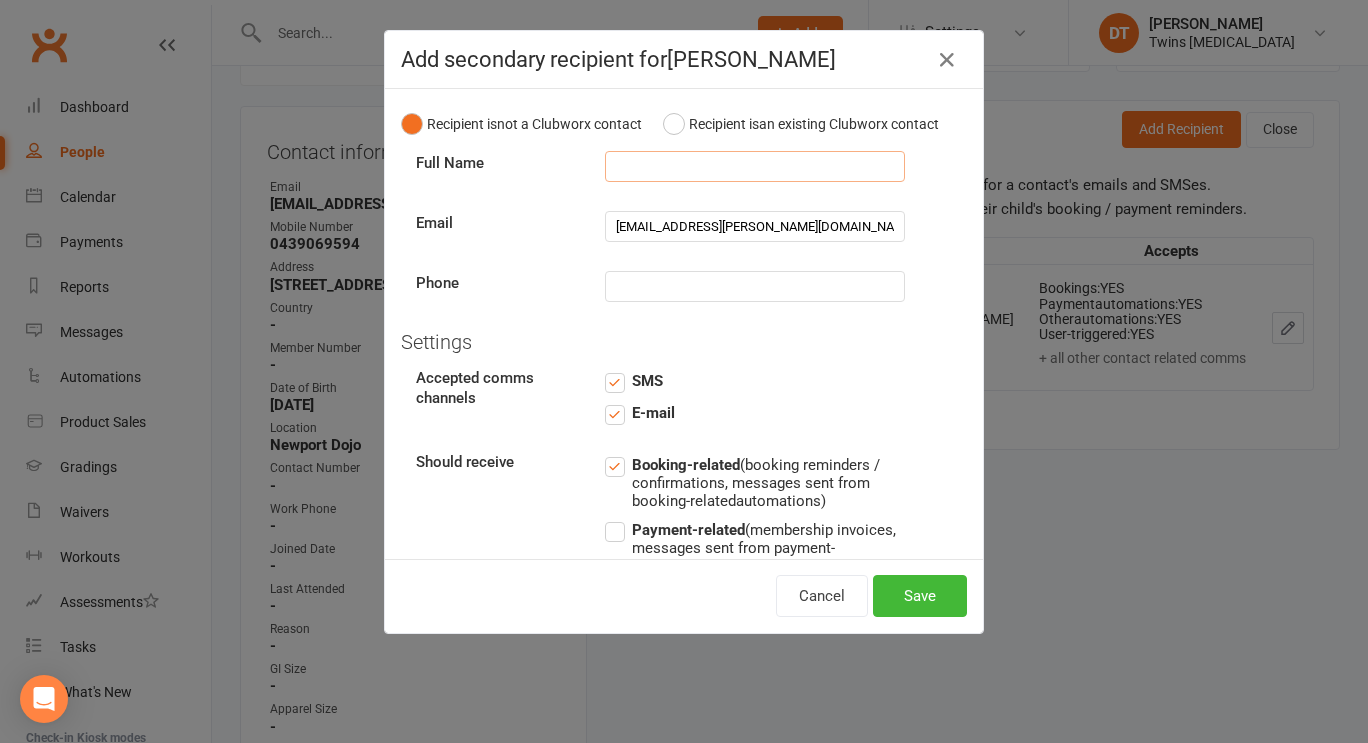 click at bounding box center (755, 166) 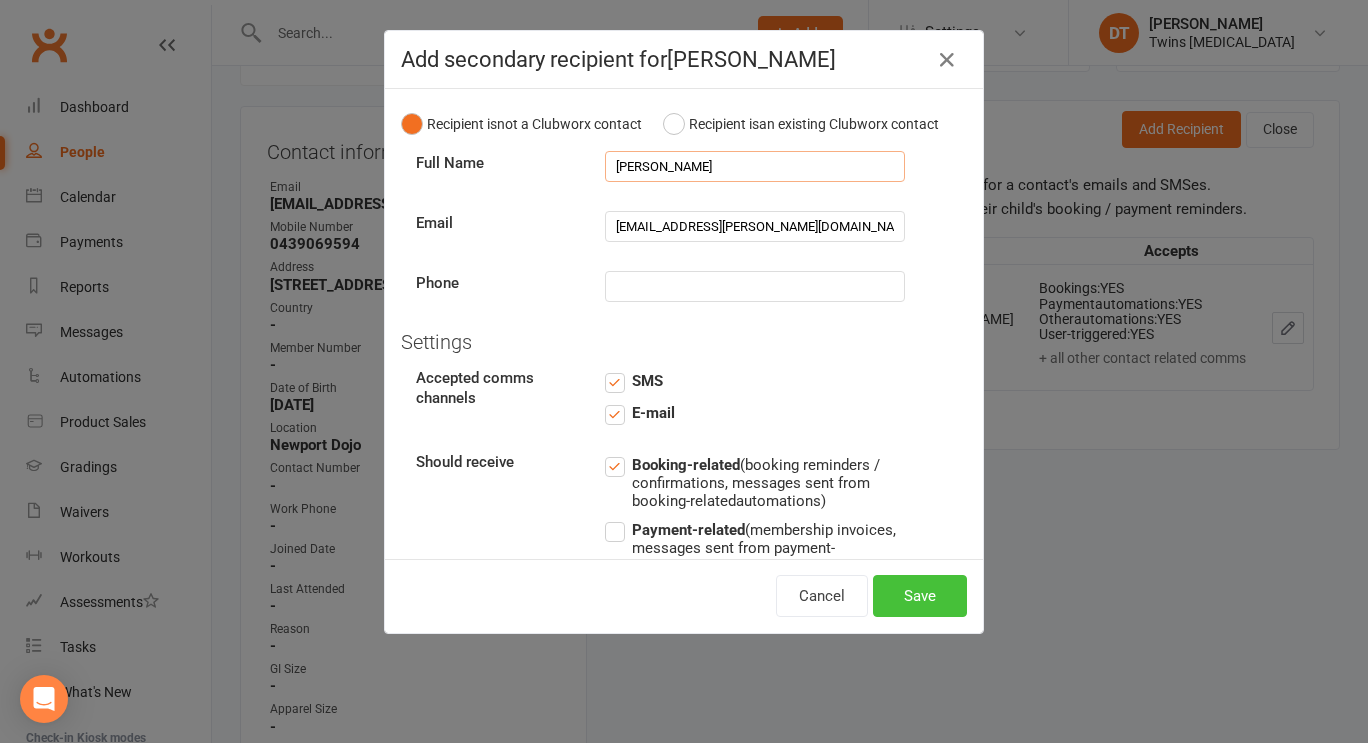 type on "[PERSON_NAME]" 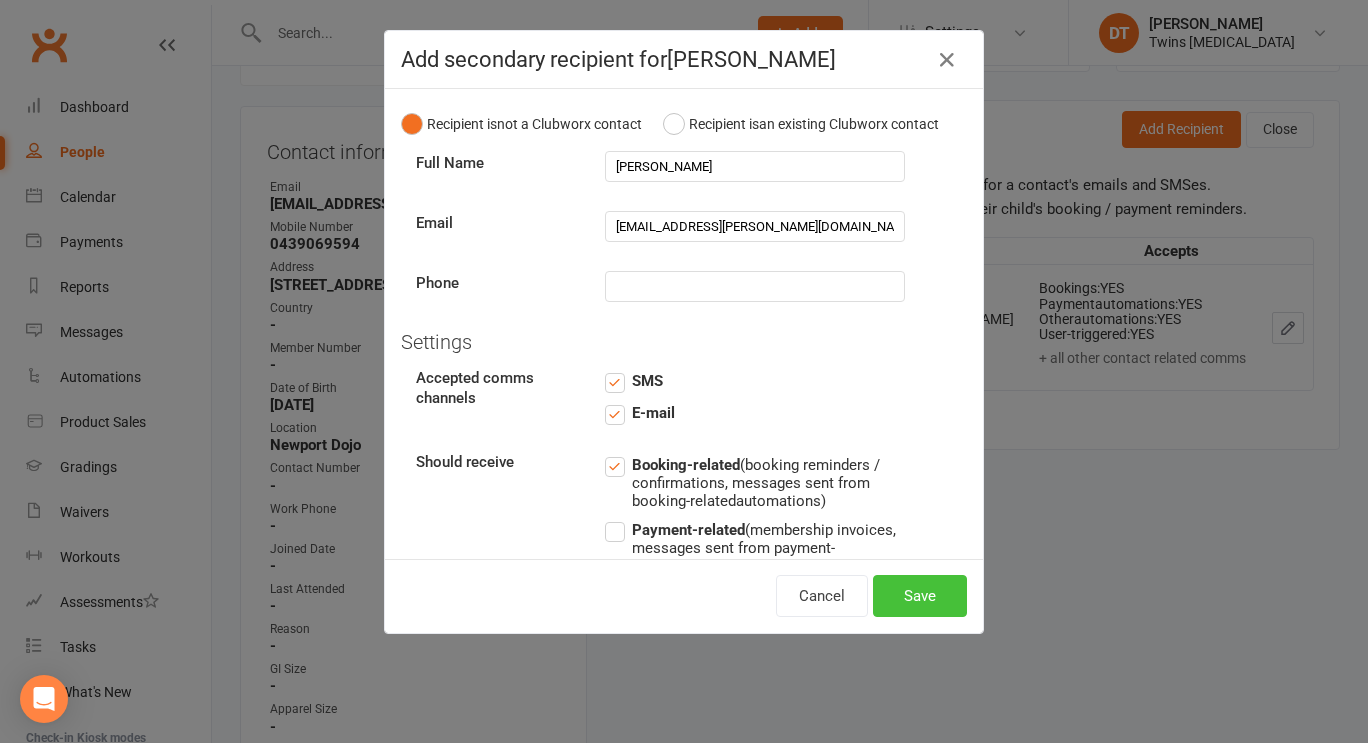 click on "Save" at bounding box center [920, 596] 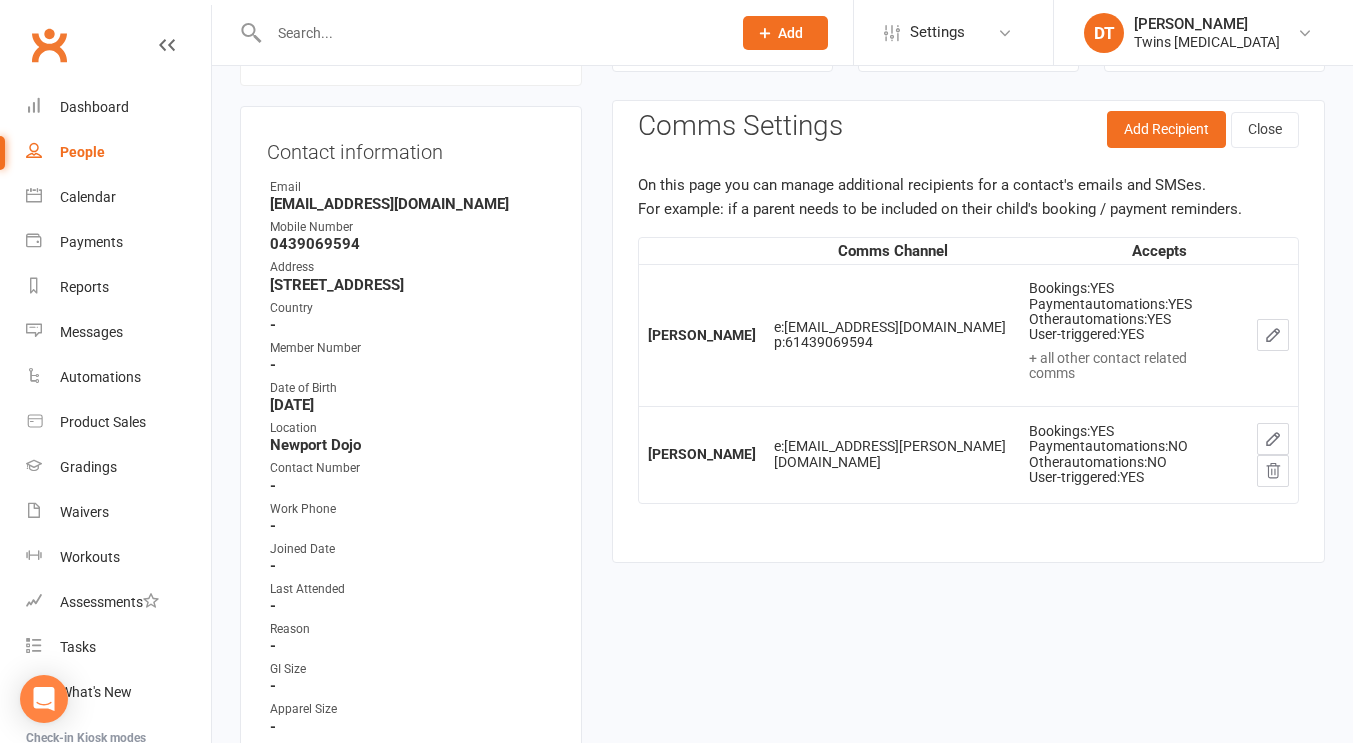 click on "Comms Settings Add Recipient Close On this page you can manage additional recipients for a contact's emails and SMSes. For example: if a parent needs to be included on their child's booking / payment reminders. Comms Channel Accepts Henry Wade e:  laurenlplumb@gmail.com p:  61439069594   Bookings:  YES Payment  automations :  YES Other  automations :  YES User-triggered:  YES + all other contact related comms Simon Wade e:  simon.wade@gmail.com Bookings:  YES Payment  automations :  NO Other  automations :  NO User-triggered:  YES" at bounding box center [968, 331] 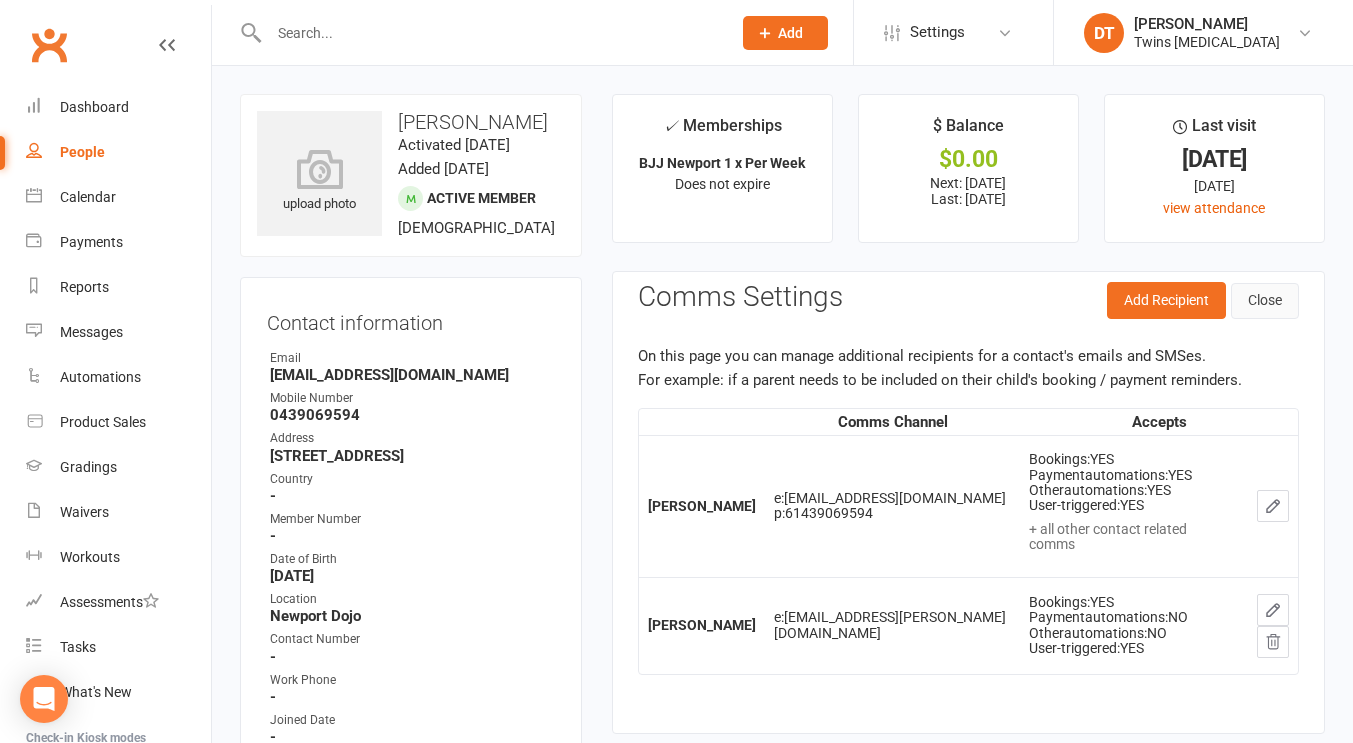 click on "Close" at bounding box center (1265, 301) 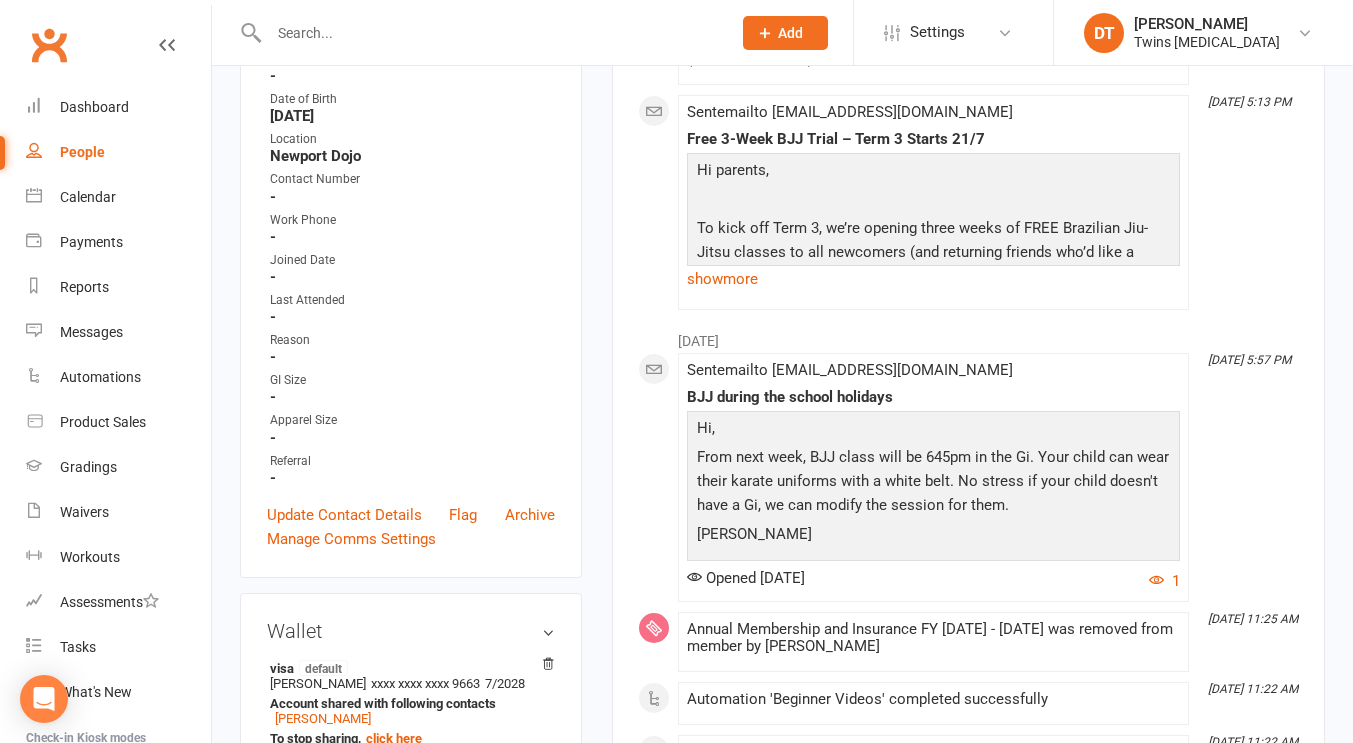 click on "Sent  email  to   laurenlplumb@gmail.com   BJJ during the school holidays Hi, From next week, BJJ class will be 645pm in the Gi. Your child can wear their karate uniforms with a white belt. No stress if your child doesn't have a Gi, we can modify the session for them. Cheers, Lance Opened   10 days ago   1" at bounding box center (933, 477) 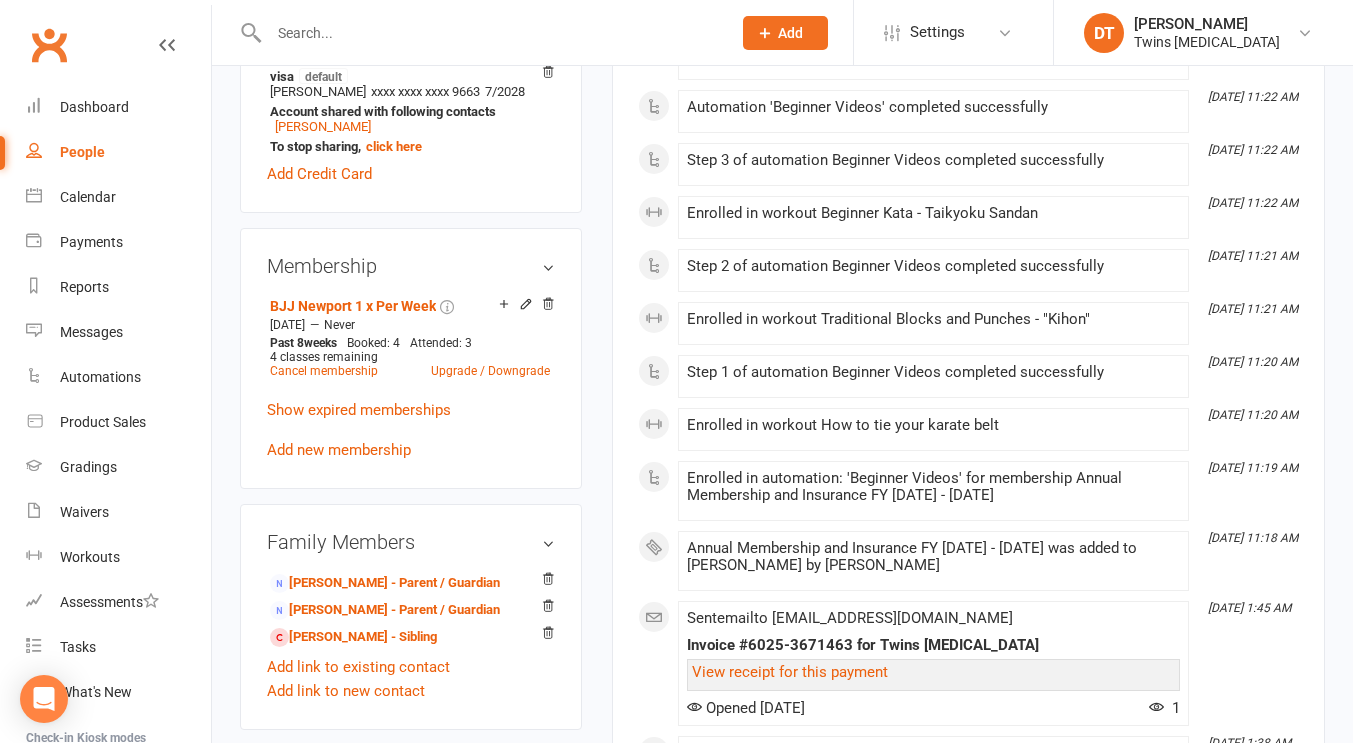 scroll, scrollTop: 1053, scrollLeft: 0, axis: vertical 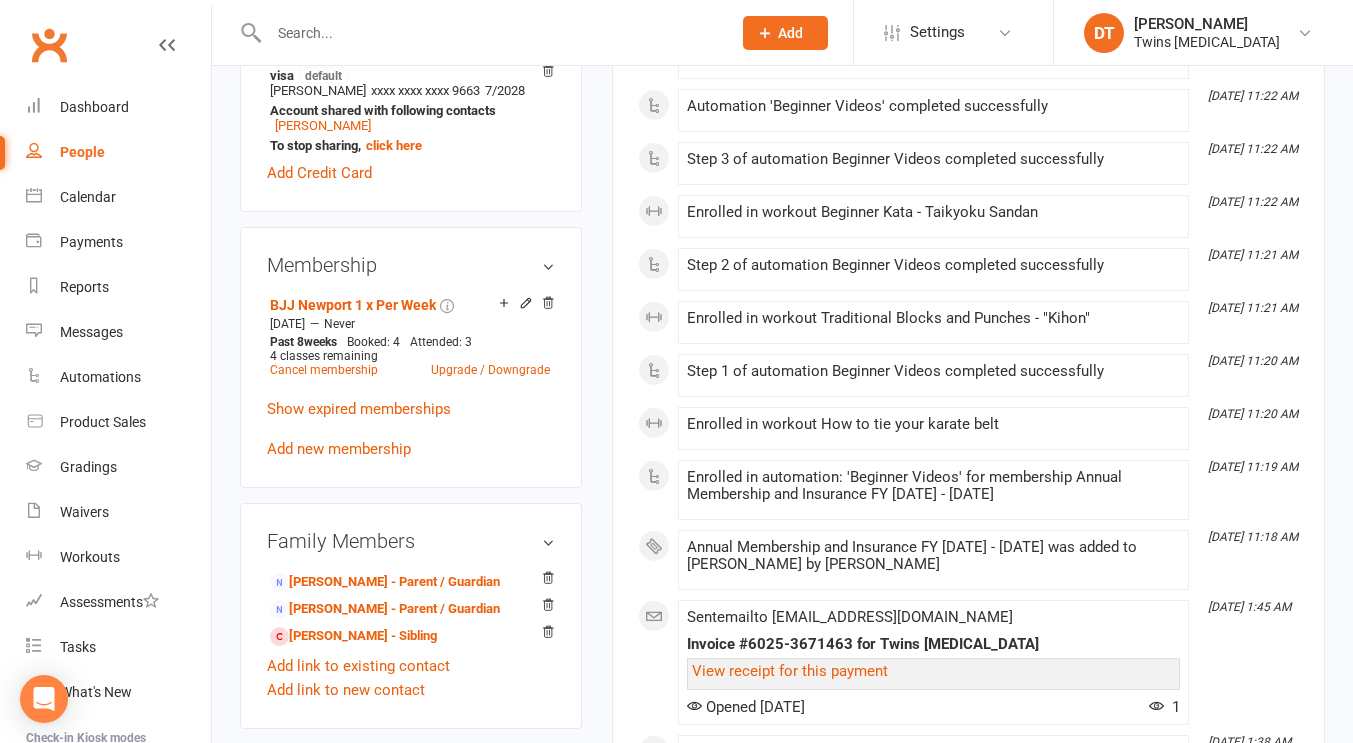 click on "Step 1 of automation Beginner Videos completed successfully" at bounding box center (933, 371) 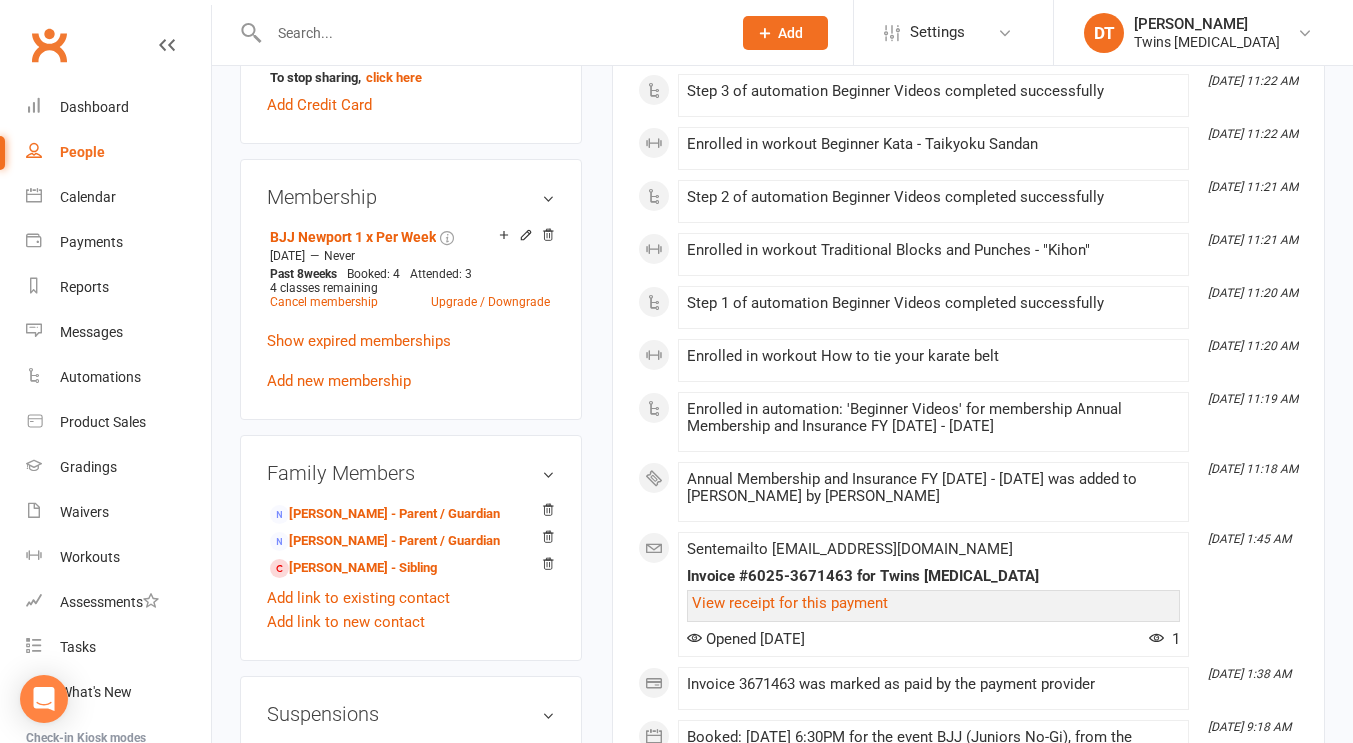 click on "upload photo Henry Wade Activated 30 April, 2025 Added 28 April, 2025   Active member 13 years old  Contact information Owner   Email  laurenlplumb@gmail.com
Mobile Number  0439069594
Address  9 Phoenix Road Altona North Altona North 3025
Country  -
Member Number  -
Date of Birth  August 26, 2011
Location  Newport Dojo
Contact Number  -
Work Phone  -
Joined Date  -
Last Attended  -
Reason  -
GI Size  -
Apparel Size  -
Referral  -
Update Contact Details Flag Archive Manage Comms Settings
Wallet visa  default   Lauren Plumb  xxxx xxxx xxxx 9663 7/2028 Account shared with following contacts Lauren Plumb To stop sharing, click here
Add Credit Card
Membership      BJJ Newport 1 x Per Week Jun 4 2025 — Never Past 8  weeks Booked: 4 Attended: 3 4 classes remaining    Cancel membership Upgrade / Downgrade Show expired memberships Add new membership
Family Members   Lauren Plumb - Parent / Guardian  Simon Wade - Parent / Guardian  Jude Plumb - Sibling  Add link to new contact" at bounding box center (411, 243) 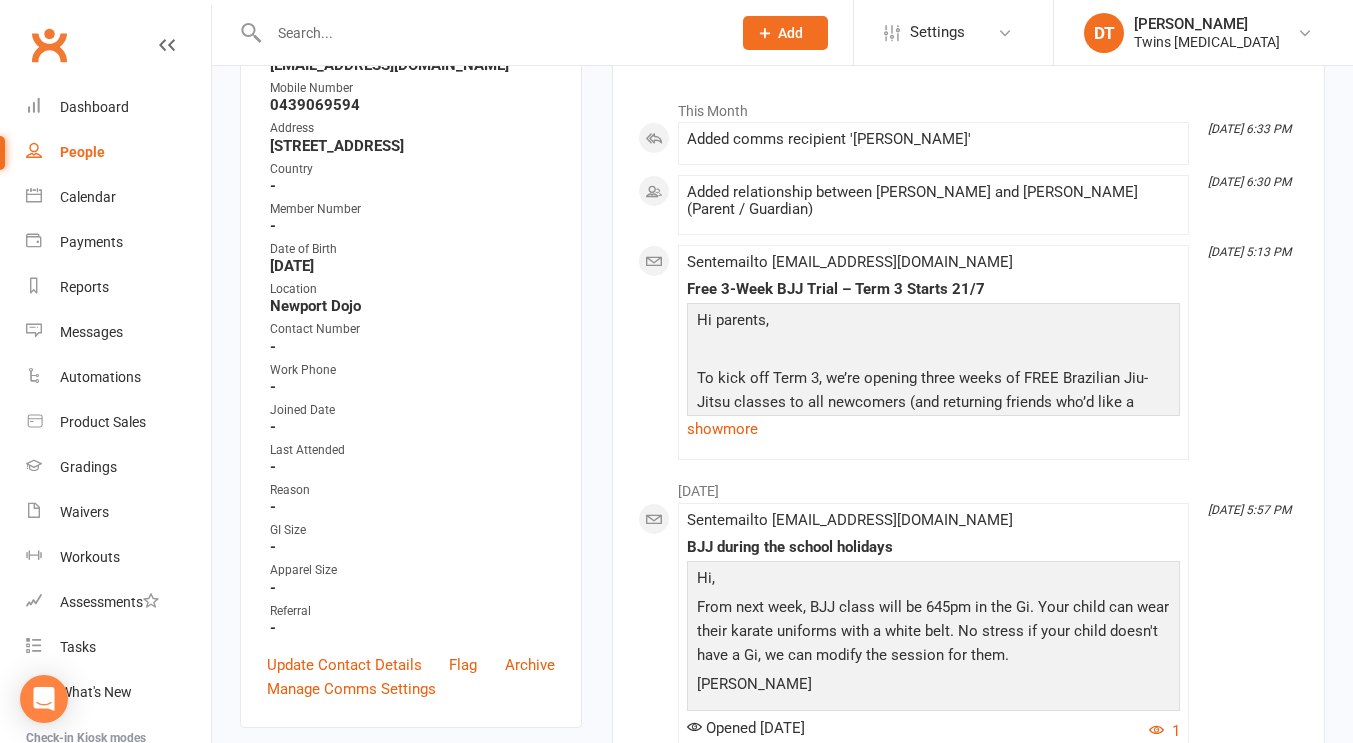 scroll, scrollTop: 0, scrollLeft: 0, axis: both 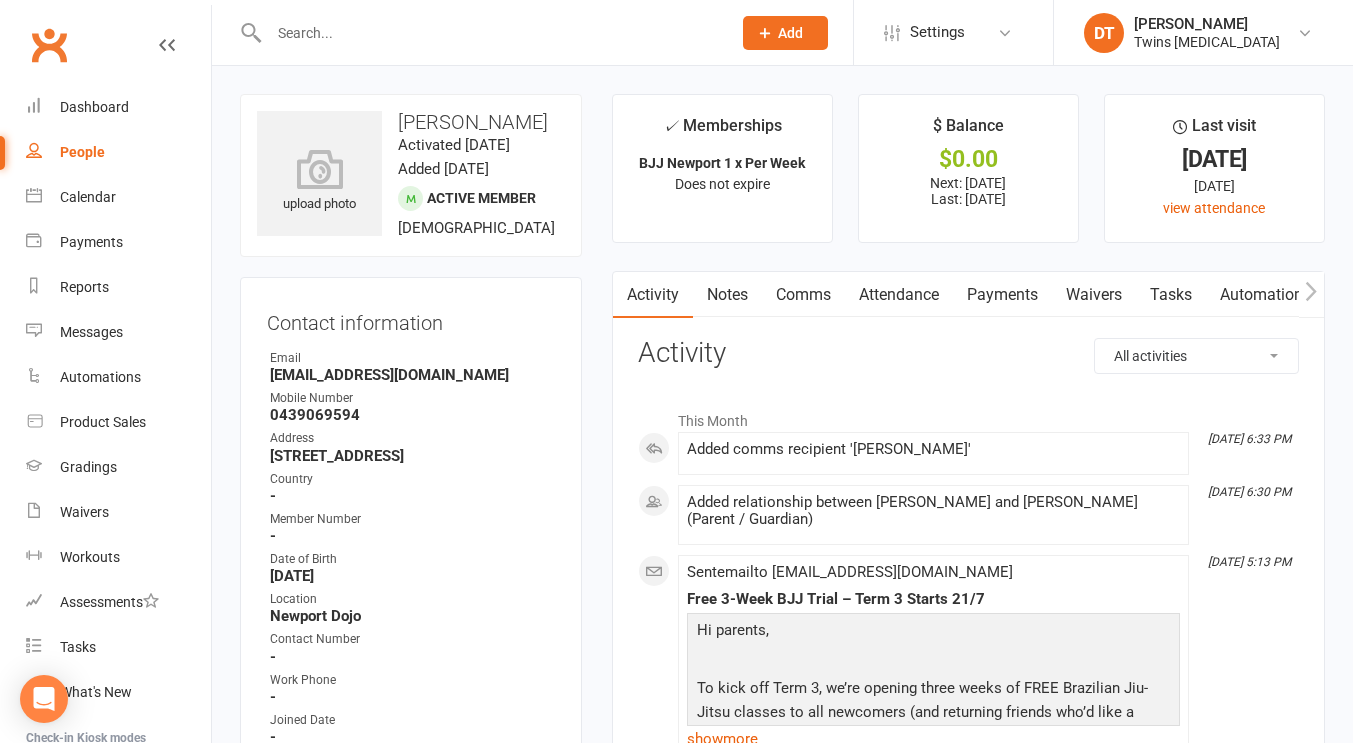 click on "Payments" at bounding box center [1002, 295] 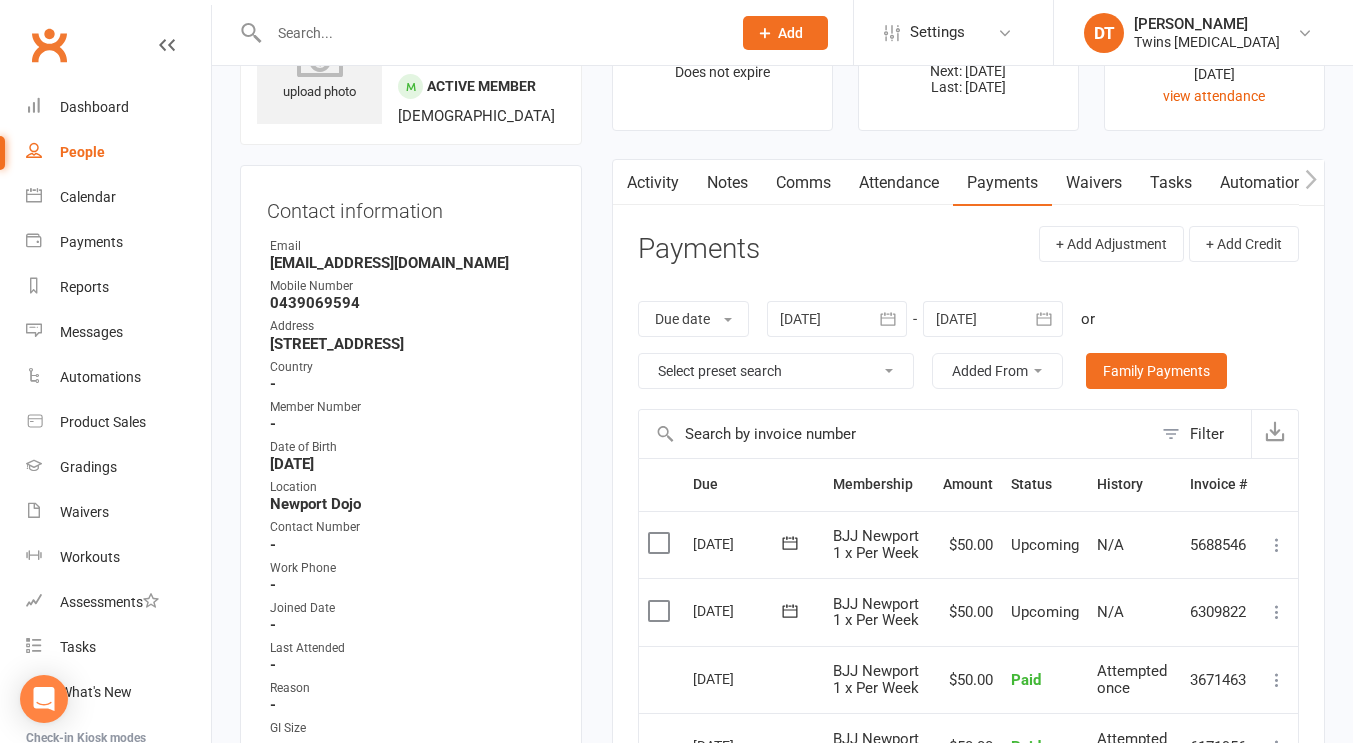 click on "Attendance" at bounding box center [899, 183] 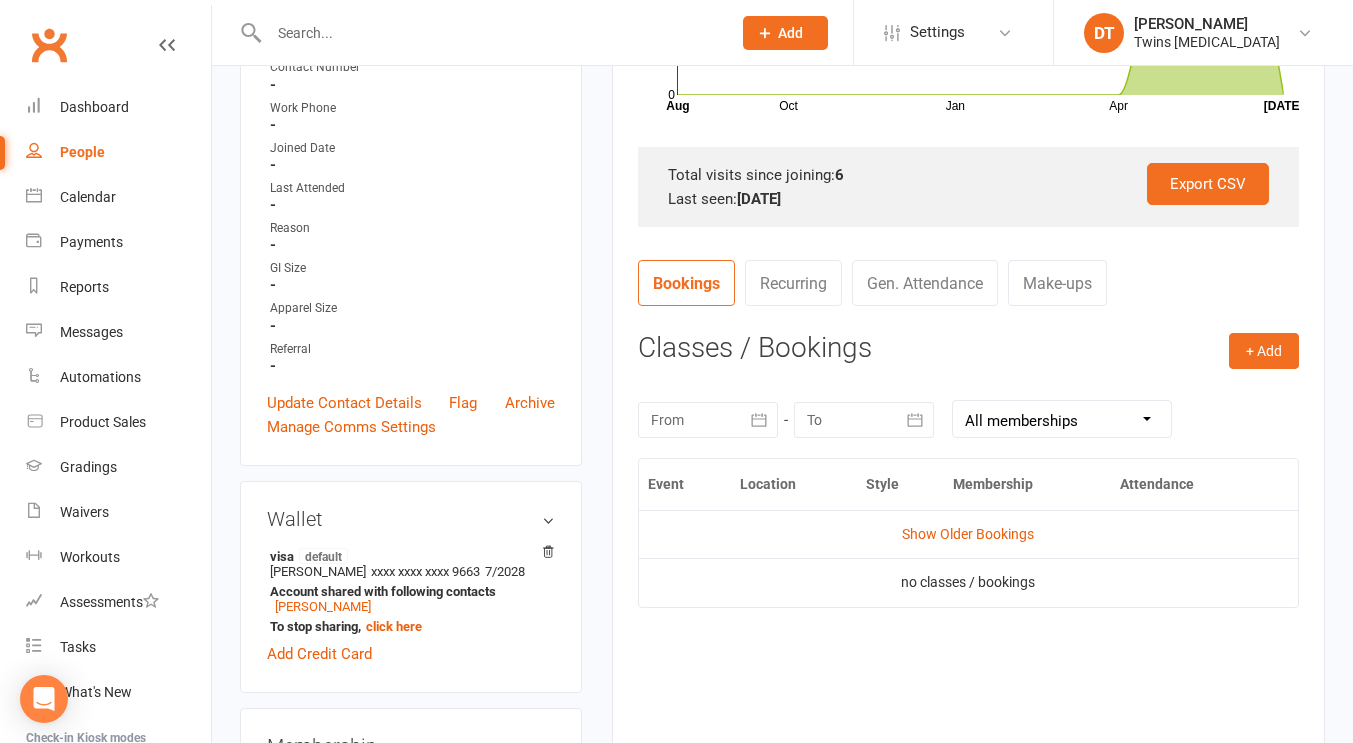 scroll, scrollTop: 765, scrollLeft: 0, axis: vertical 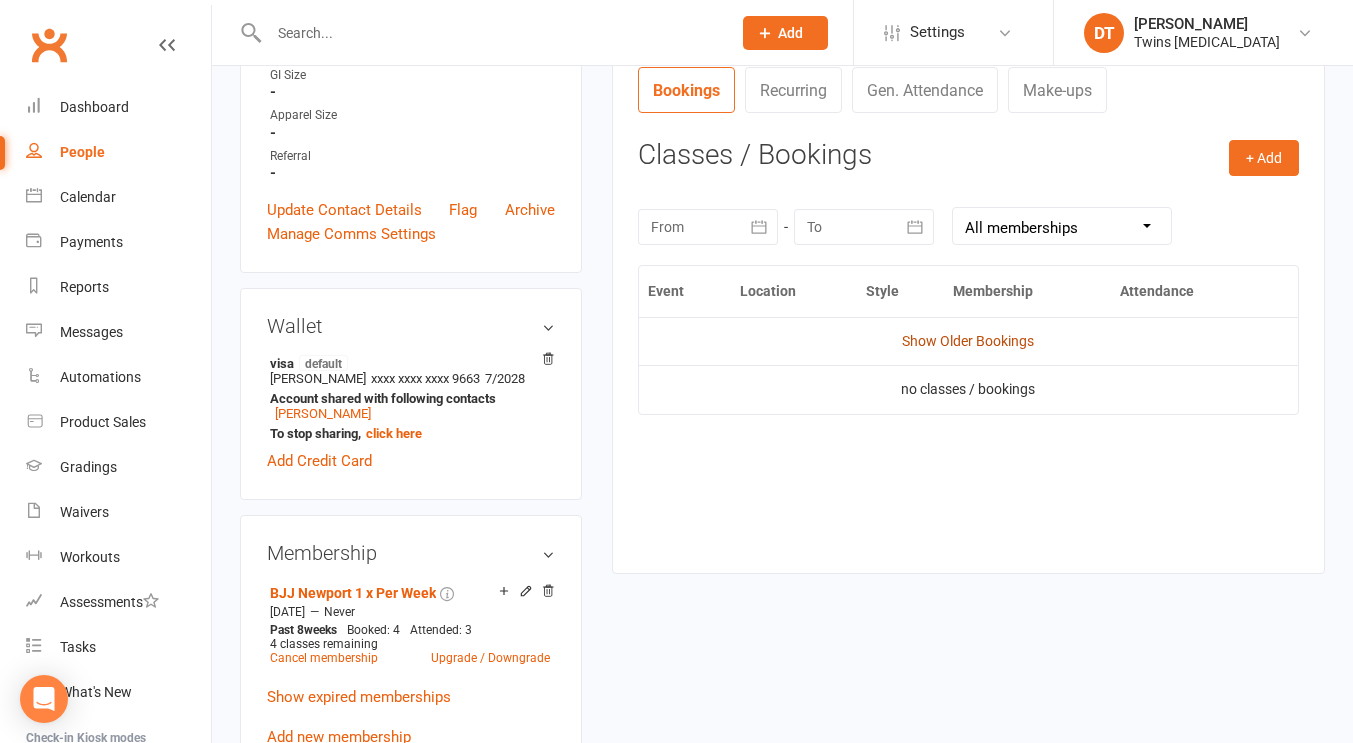 click on "Show Older Bookings" at bounding box center [968, 341] 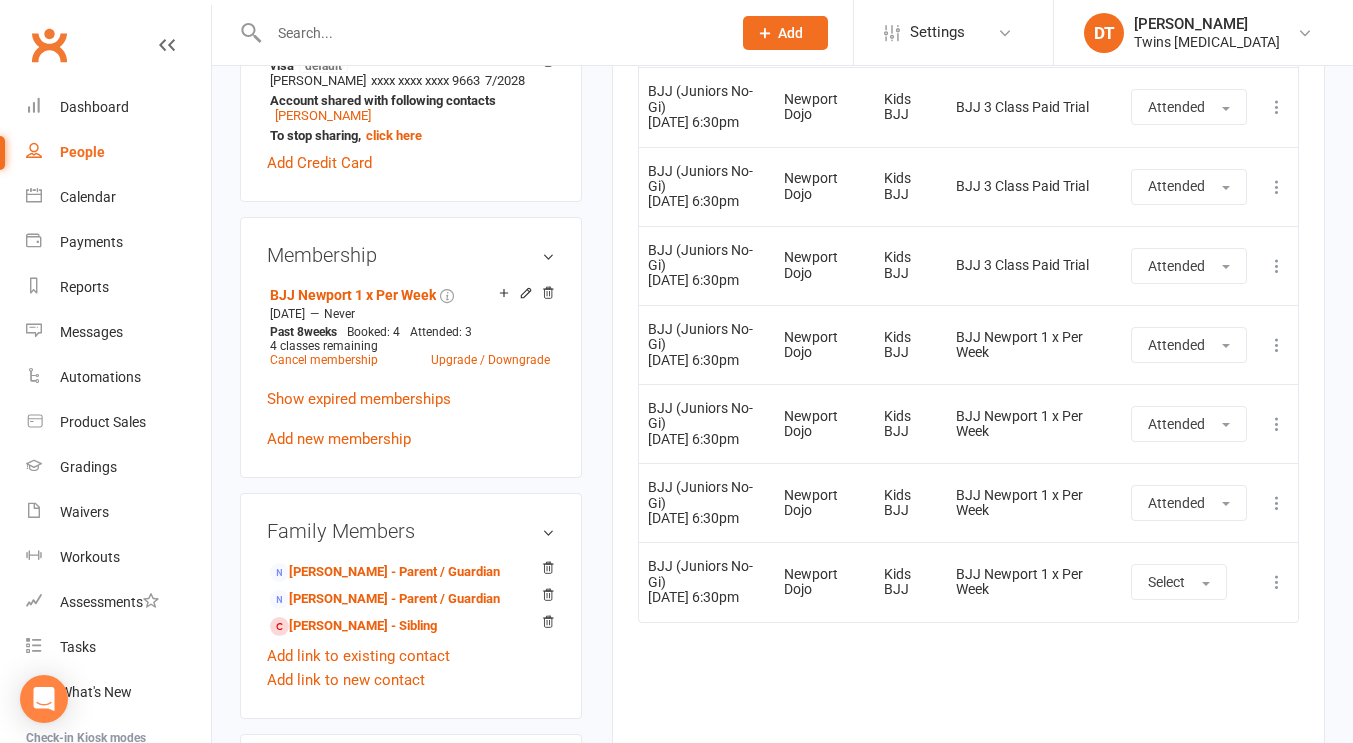 scroll, scrollTop: 1147, scrollLeft: 0, axis: vertical 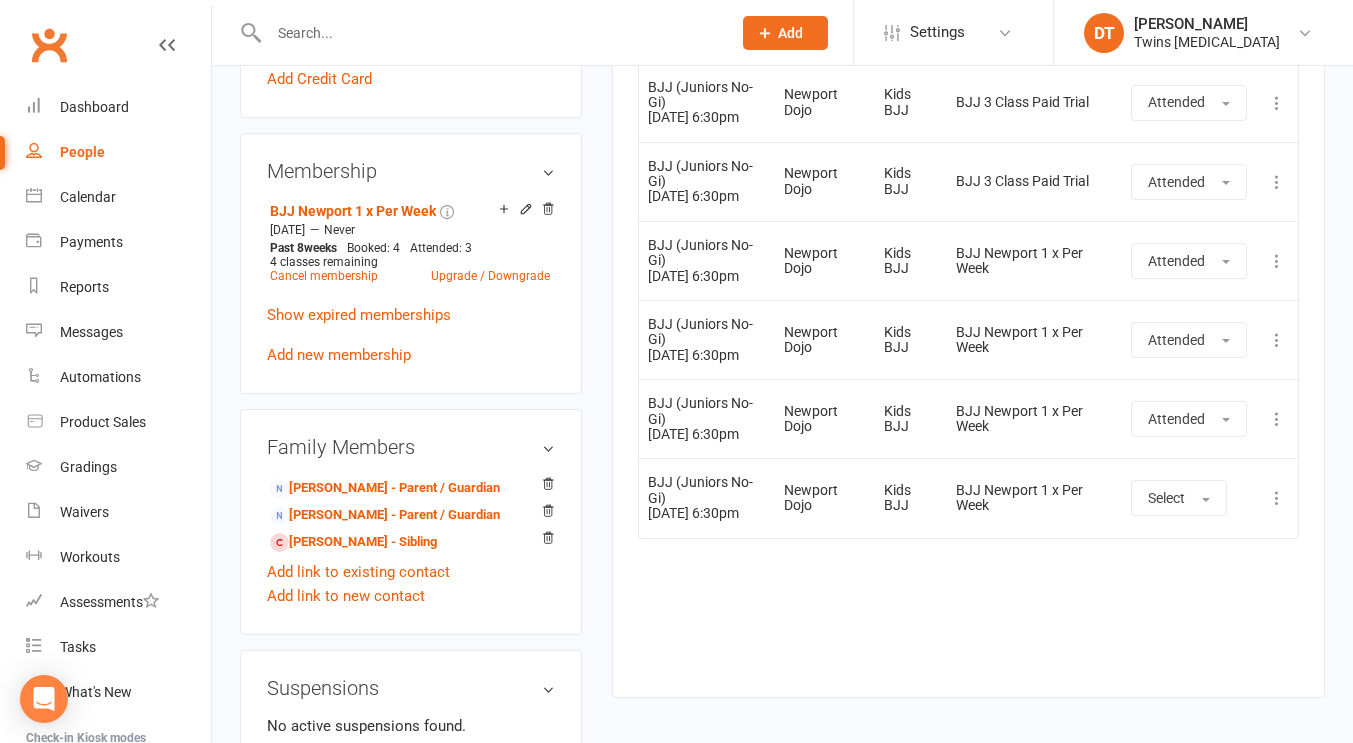 click on "Event Location Style Membership Attendance Hide Older Bookings BJJ (Juniors No-Gi) 08 May 2025 6:30pm Newport Dojo Kids BJJ BJJ 3 Class Paid Trial
Attended
More info View event Delete booking BJJ (Juniors No-Gi) 22 May 2025 6:30pm Newport Dojo Kids BJJ BJJ 3 Class Paid Trial
Attended
More info View event Delete booking BJJ (Juniors No-Gi) 29 May 2025 6:30pm Newport Dojo Kids BJJ BJJ 3 Class Paid Trial
Attended
More info View event Delete booking BJJ (Juniors No-Gi) 05 Jun 2025 6:30pm Newport Dojo Kids BJJ BJJ Newport 1 x Per Week
Attended
More info View event Delete booking BJJ (Juniors No-Gi) 12 Jun 2025 6:30pm Newport Dojo Kids BJJ BJJ Newport 1 x Per Week
Attended
More info View event Delete booking Newport Dojo" at bounding box center [968, 275] 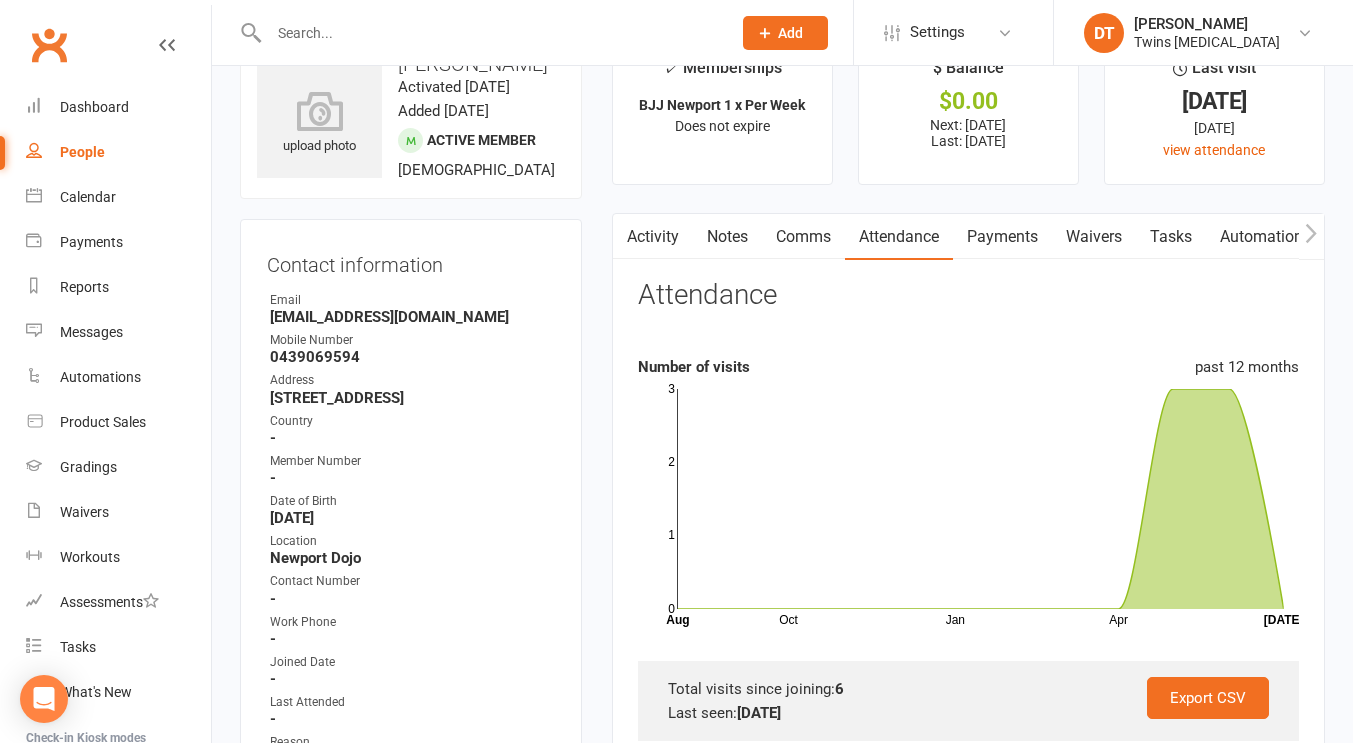 scroll, scrollTop: 0, scrollLeft: 0, axis: both 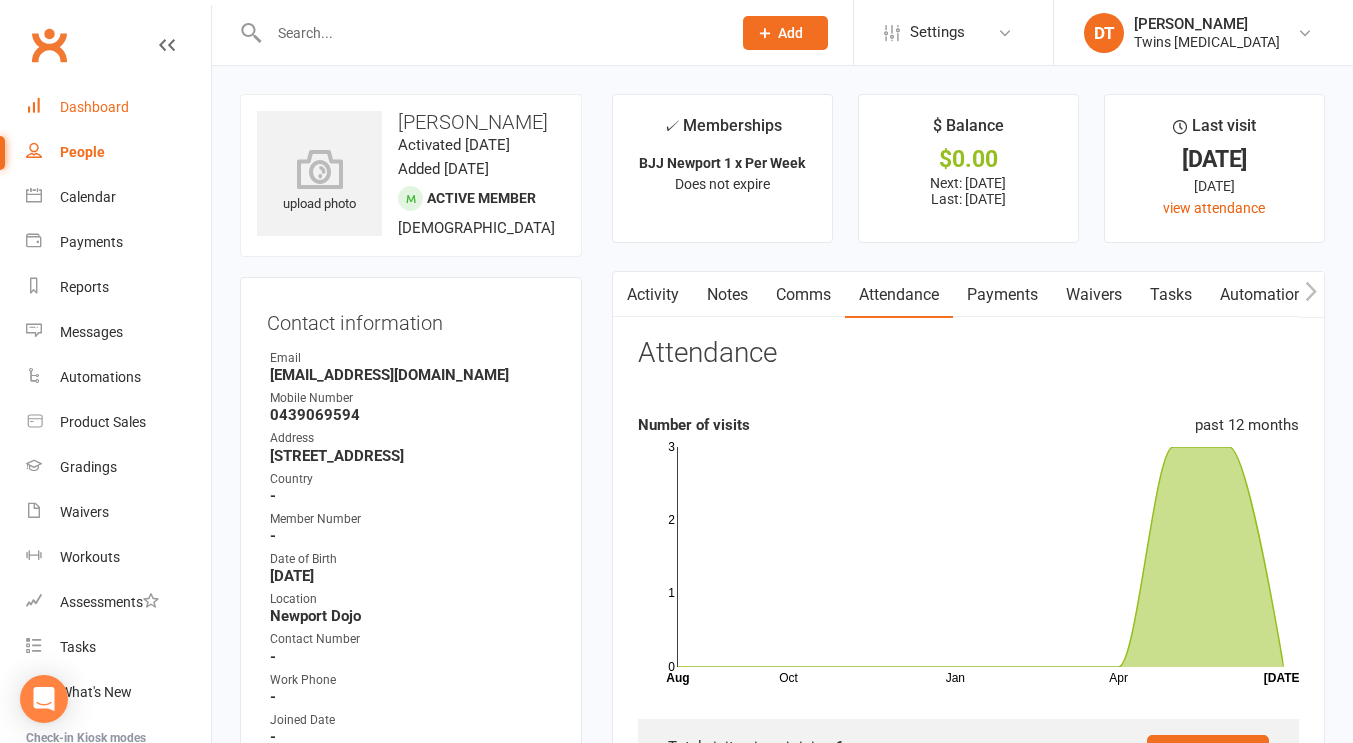 click on "Dashboard" at bounding box center (118, 107) 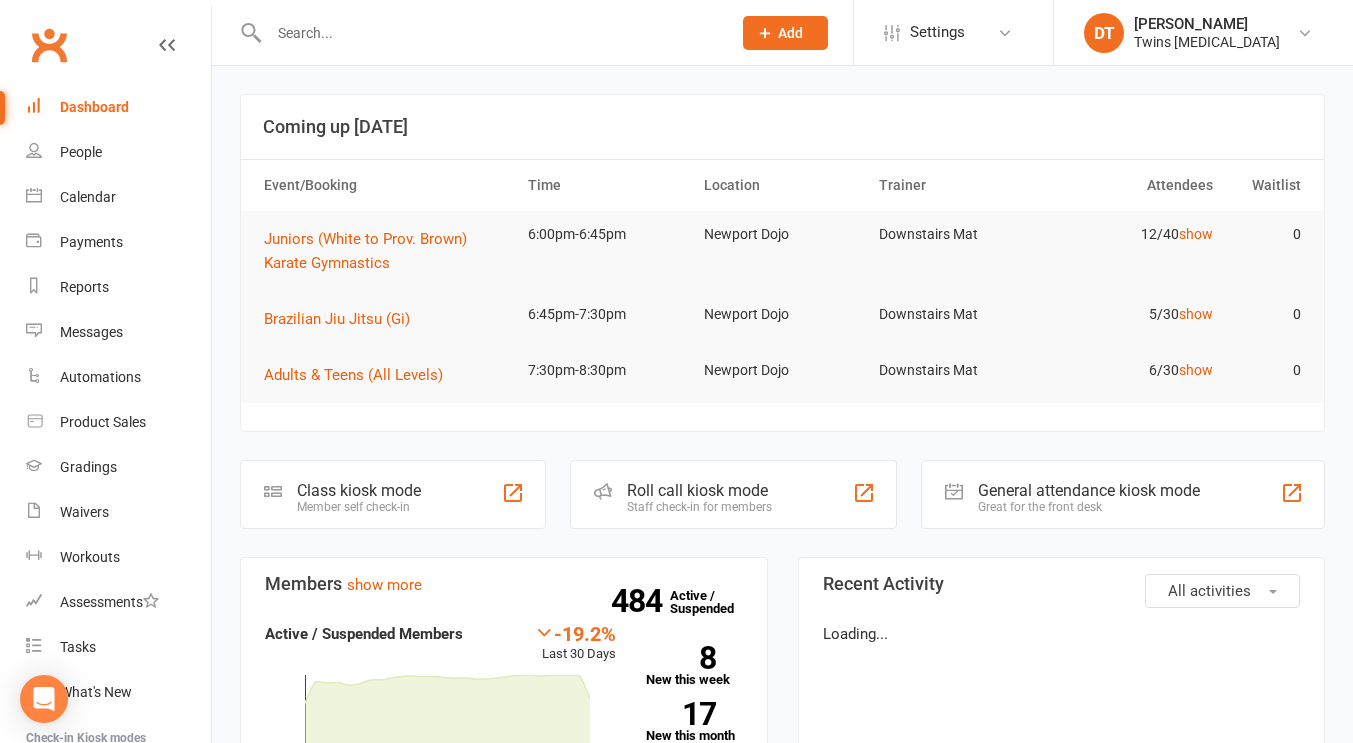 click at bounding box center [490, 33] 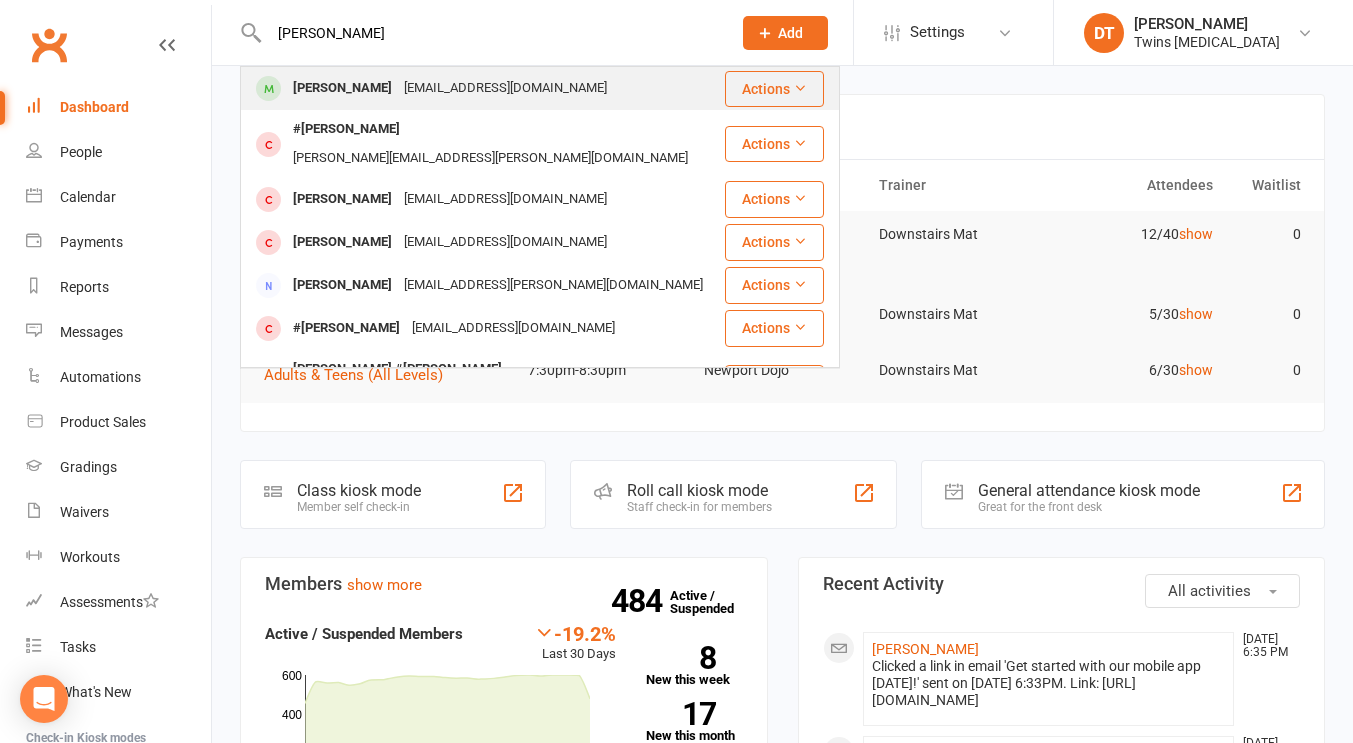 type on "henry wade" 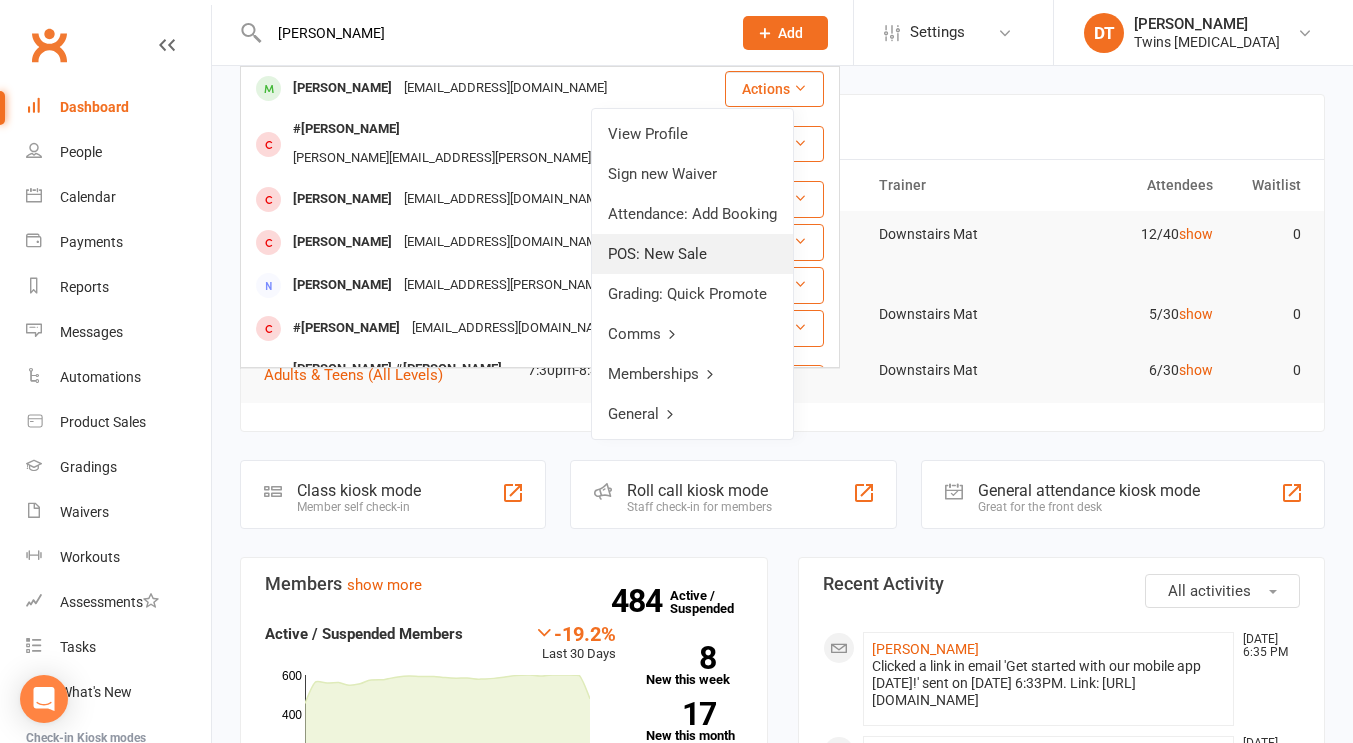 click on "POS: New Sale" at bounding box center (692, 254) 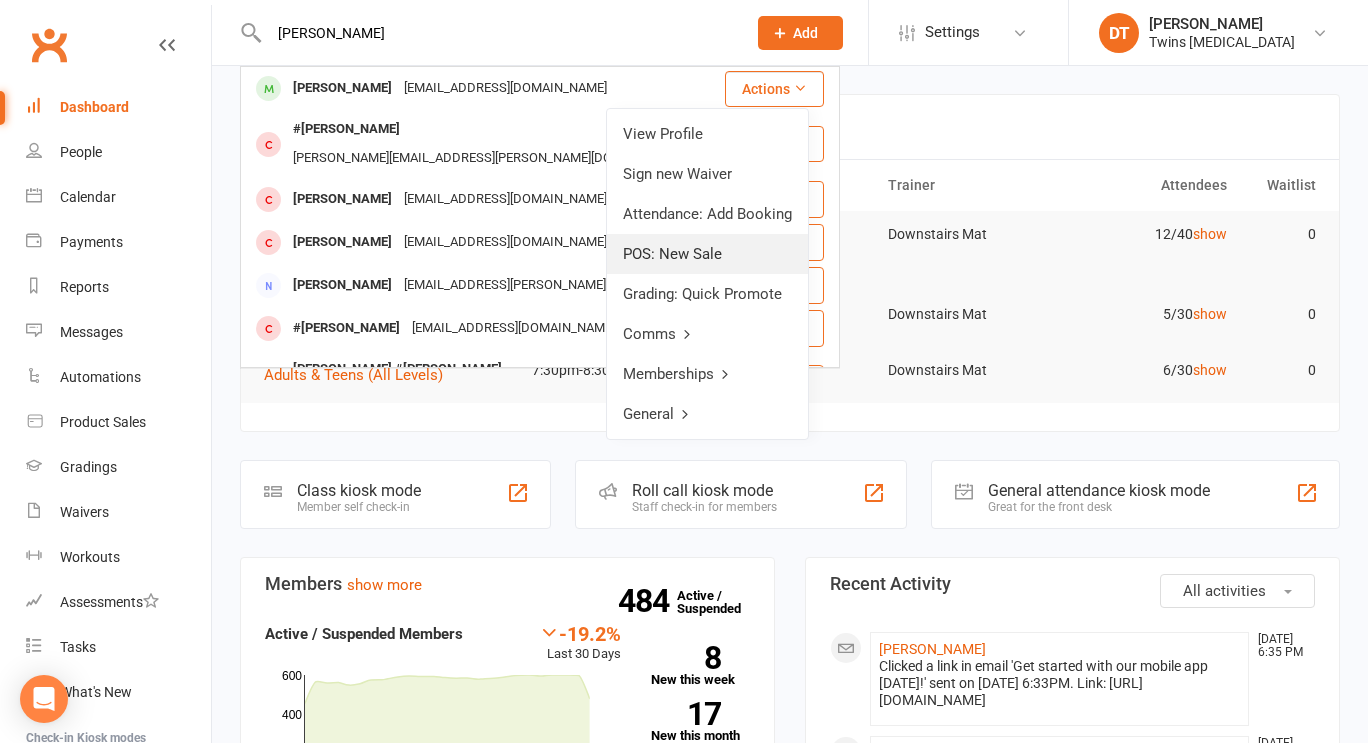 type 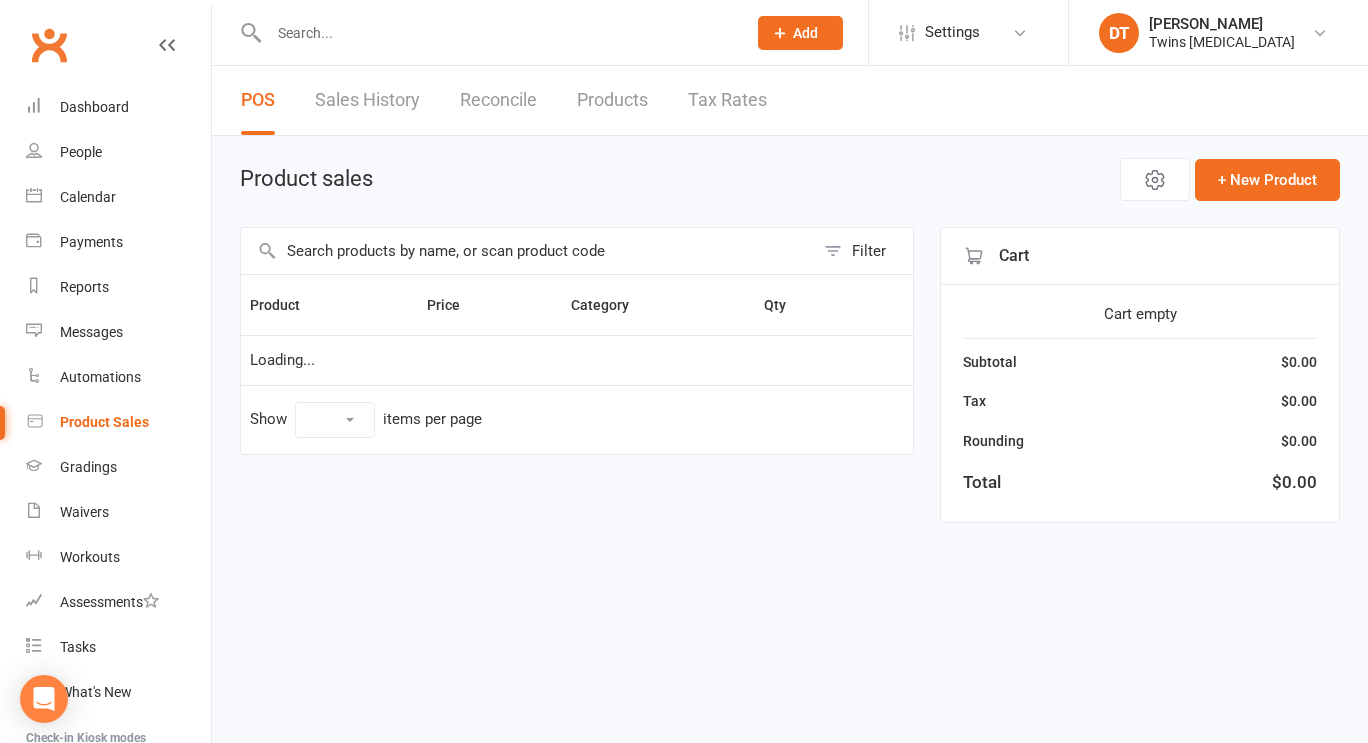 select on "100" 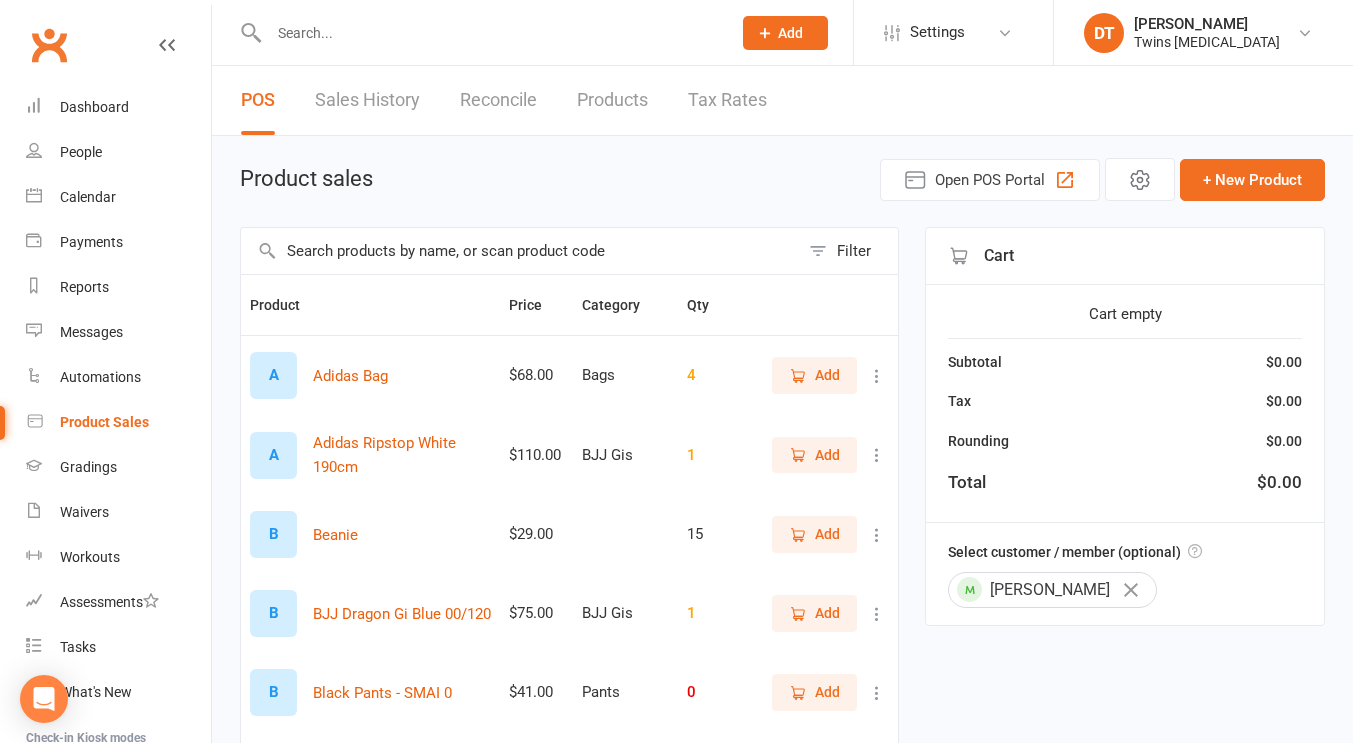 click at bounding box center [520, 251] 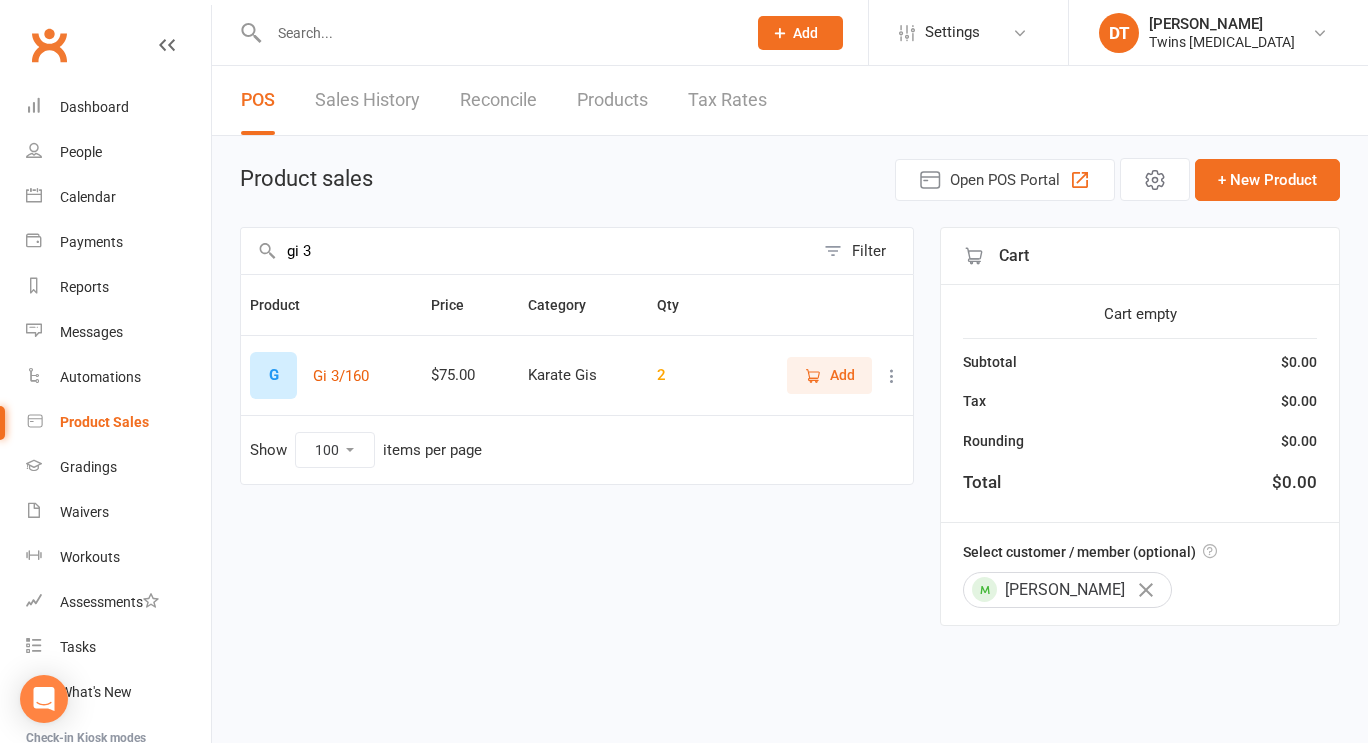 type on "gi 3" 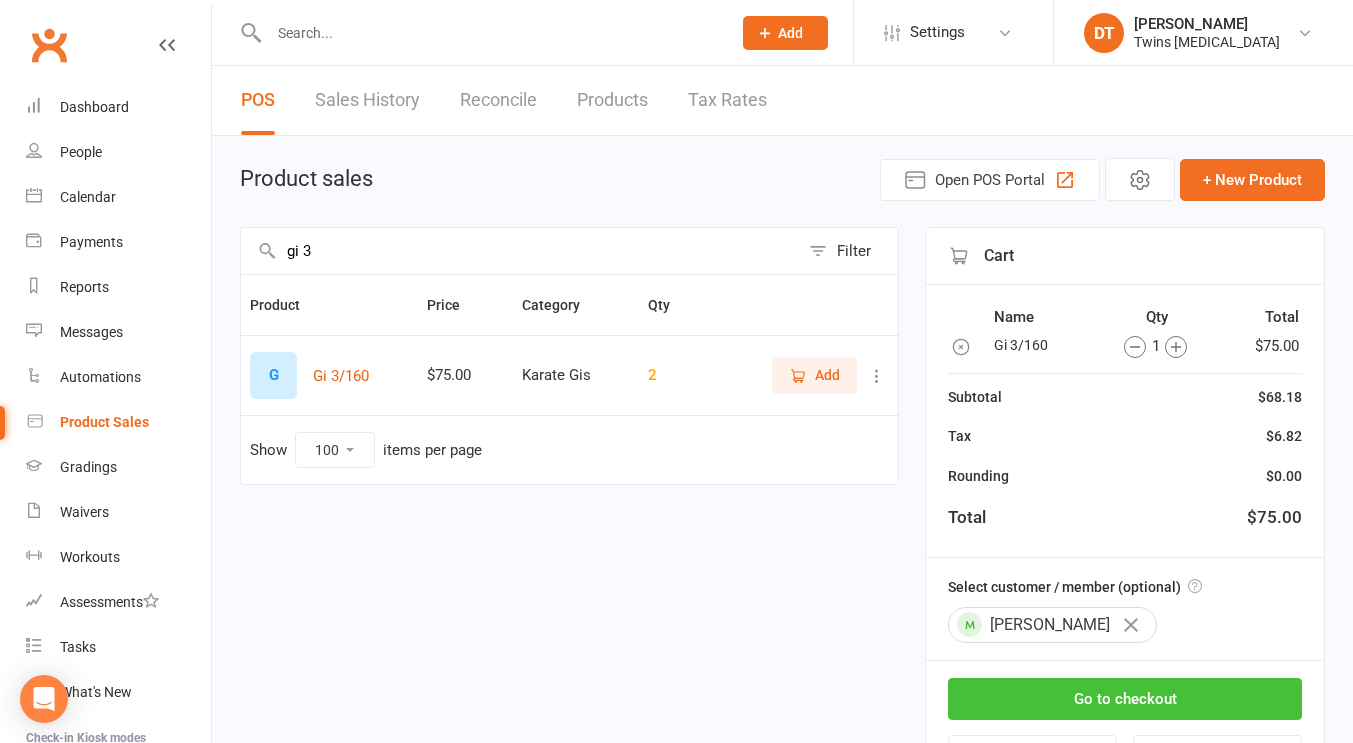 click on "Go to checkout" at bounding box center (1125, 699) 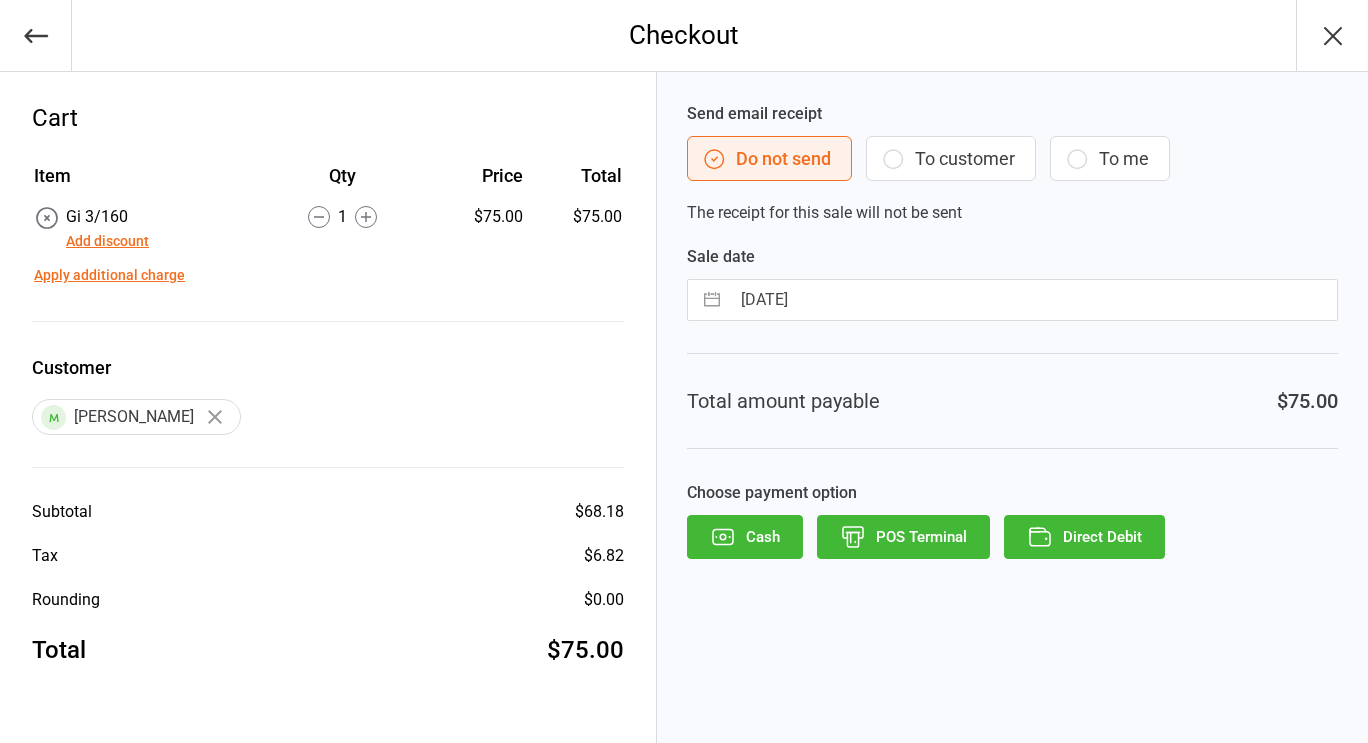 scroll, scrollTop: 0, scrollLeft: 0, axis: both 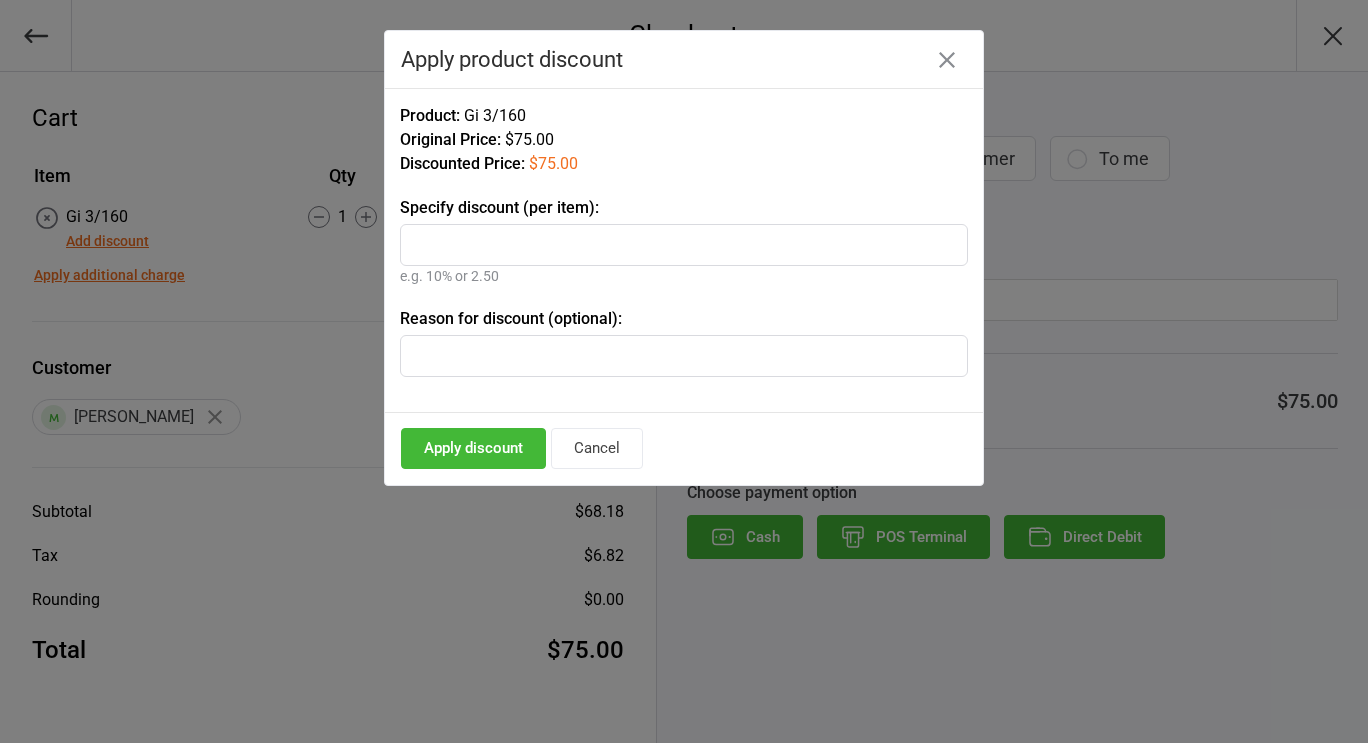 click at bounding box center [684, 245] 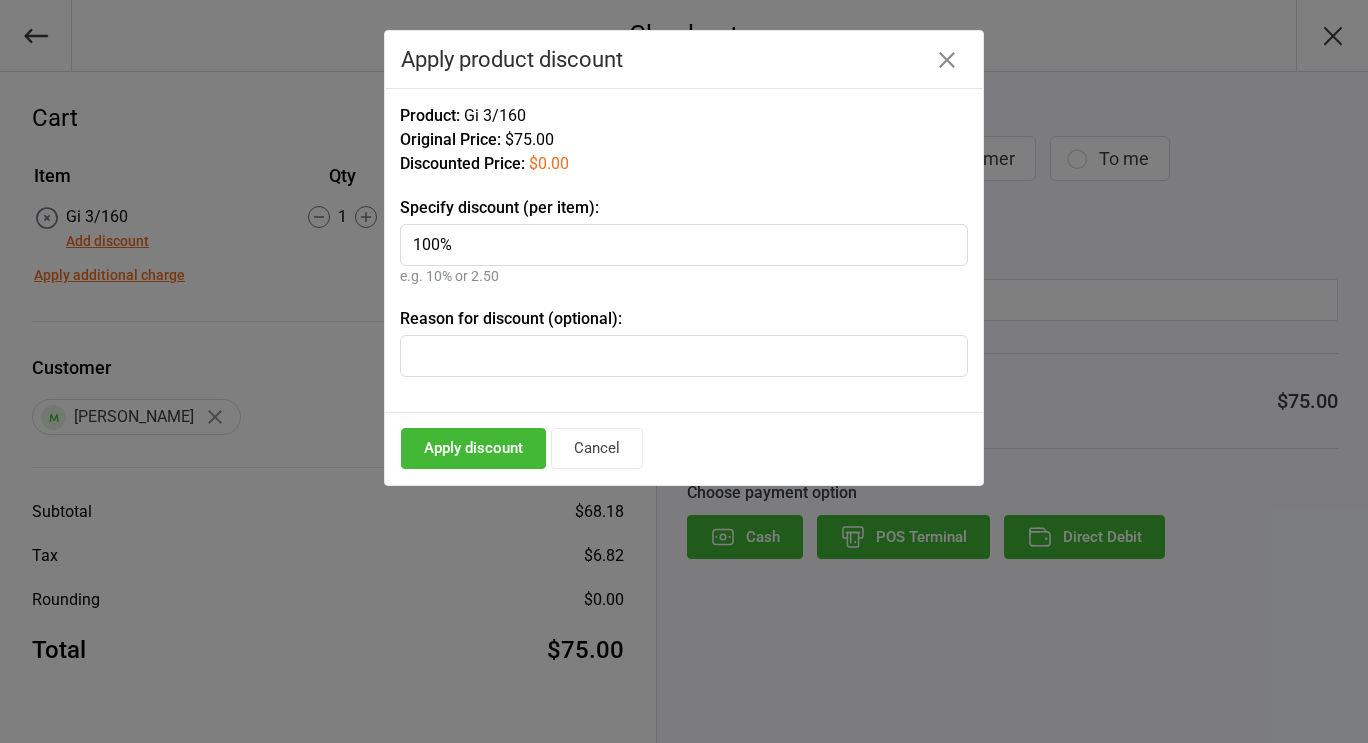 type on "100%" 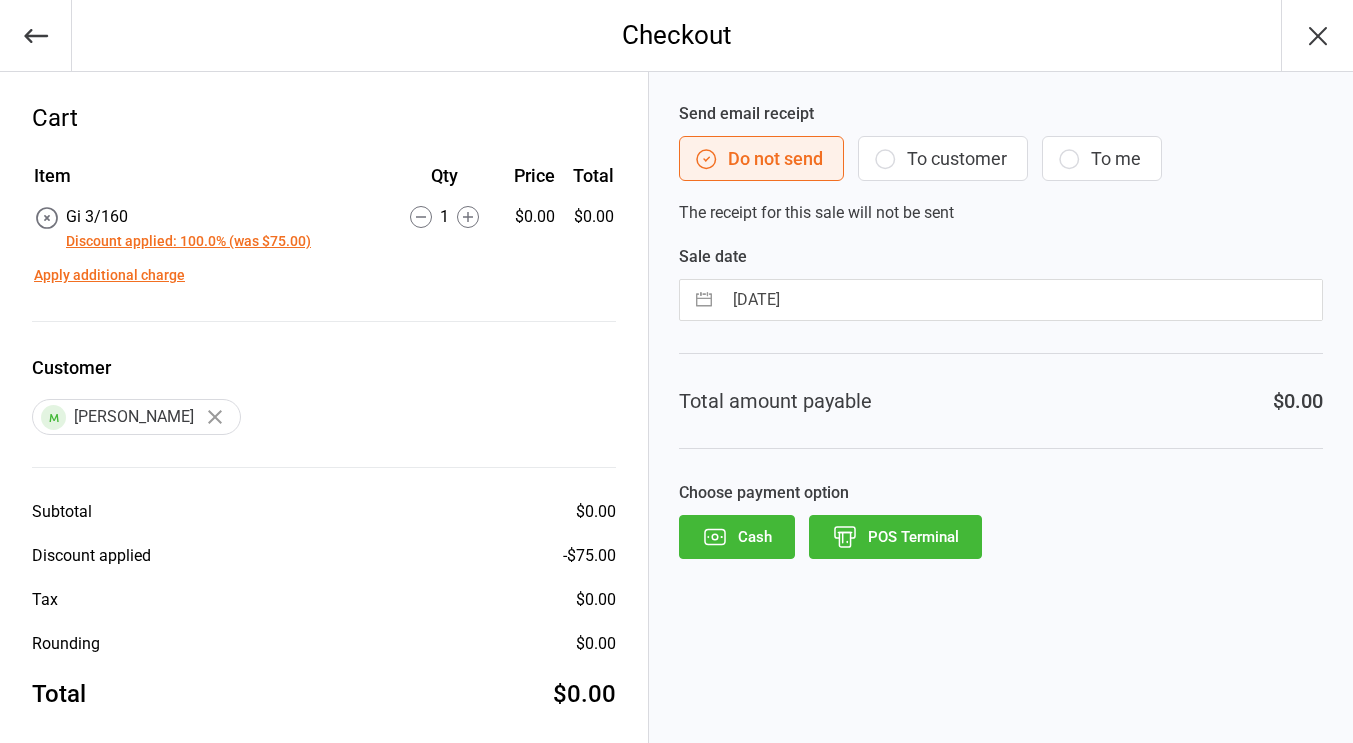 click on "Send email receipt Do not send To customer To me The receipt for this sale will not be sent Sale date 10 Jul 2025 Navigate forward to interact with the calendar and select a date. Press the question mark key to get the keyboard shortcuts for changing dates. Total amount payable $0.00 Choose payment option Cash POS Terminal" at bounding box center (1001, 416) 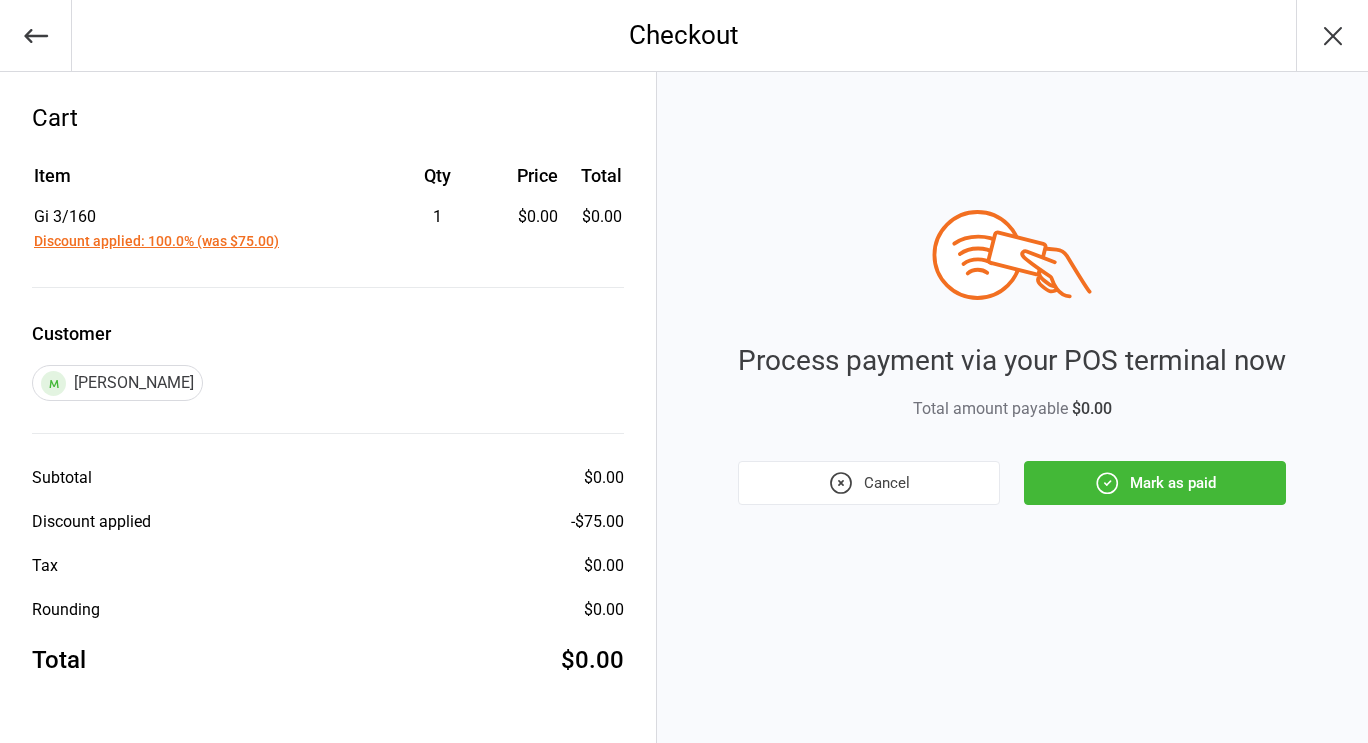 click on "Mark as paid" at bounding box center [1155, 483] 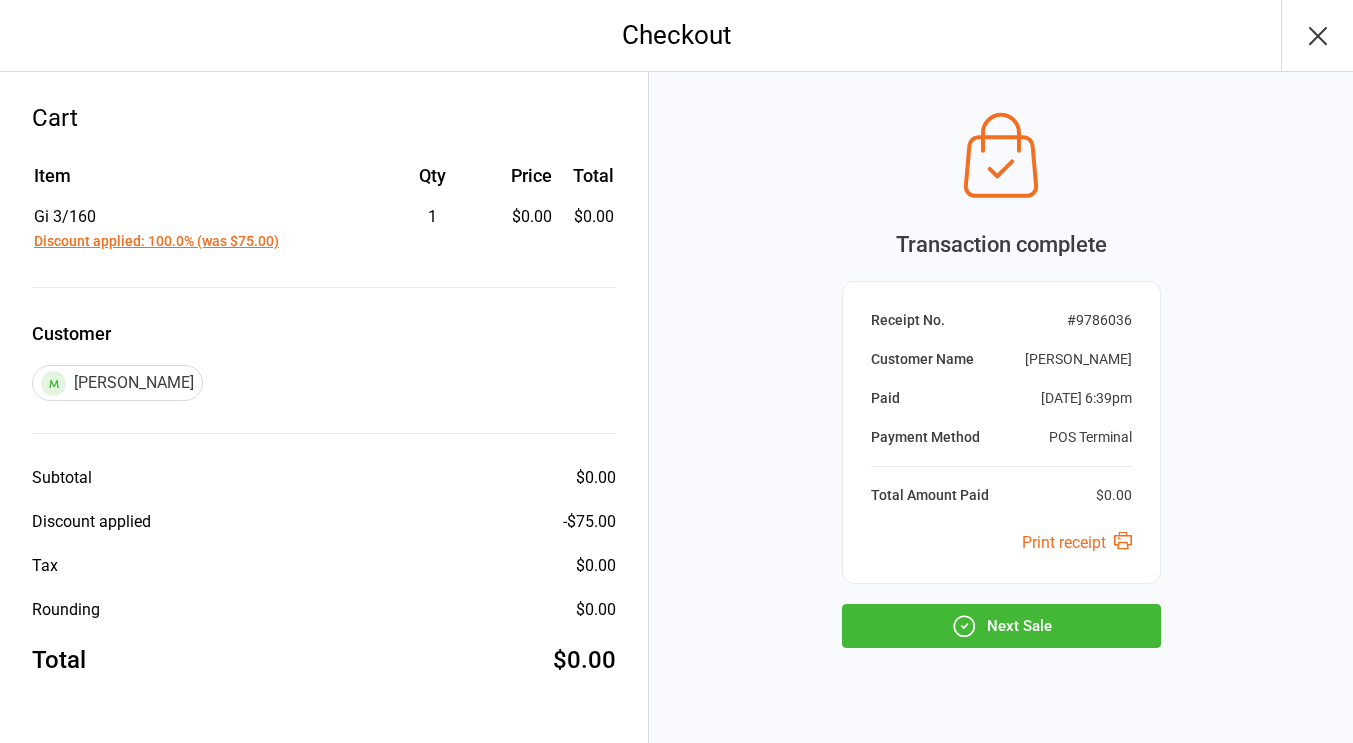 click on "Next Sale" at bounding box center [1001, 626] 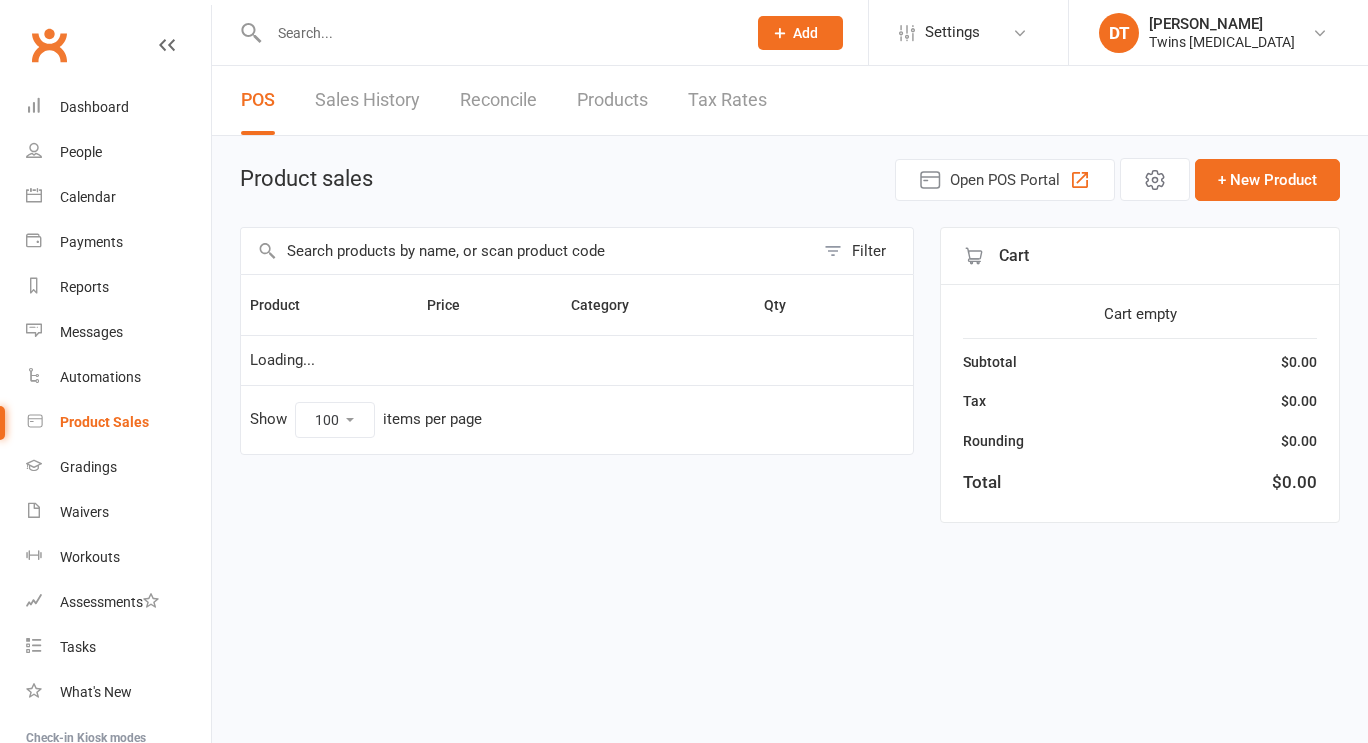 select on "100" 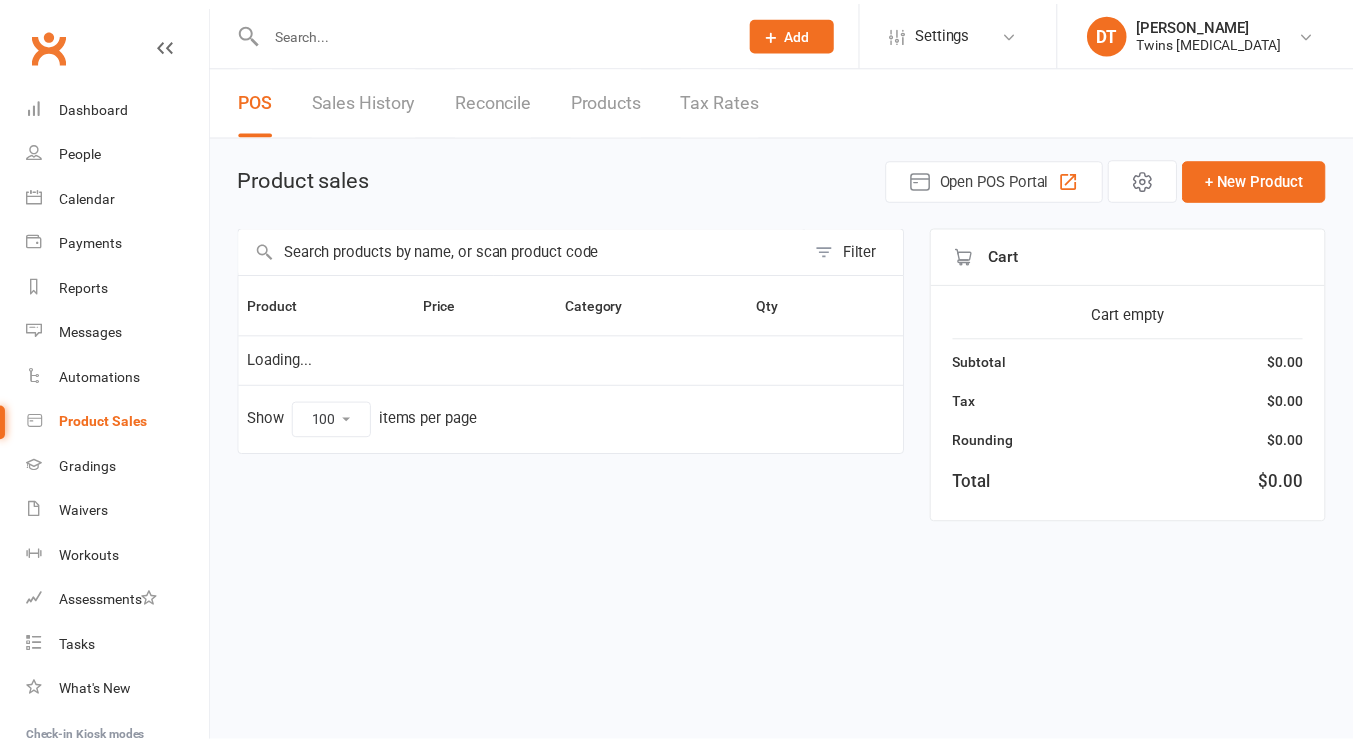 scroll, scrollTop: 0, scrollLeft: 0, axis: both 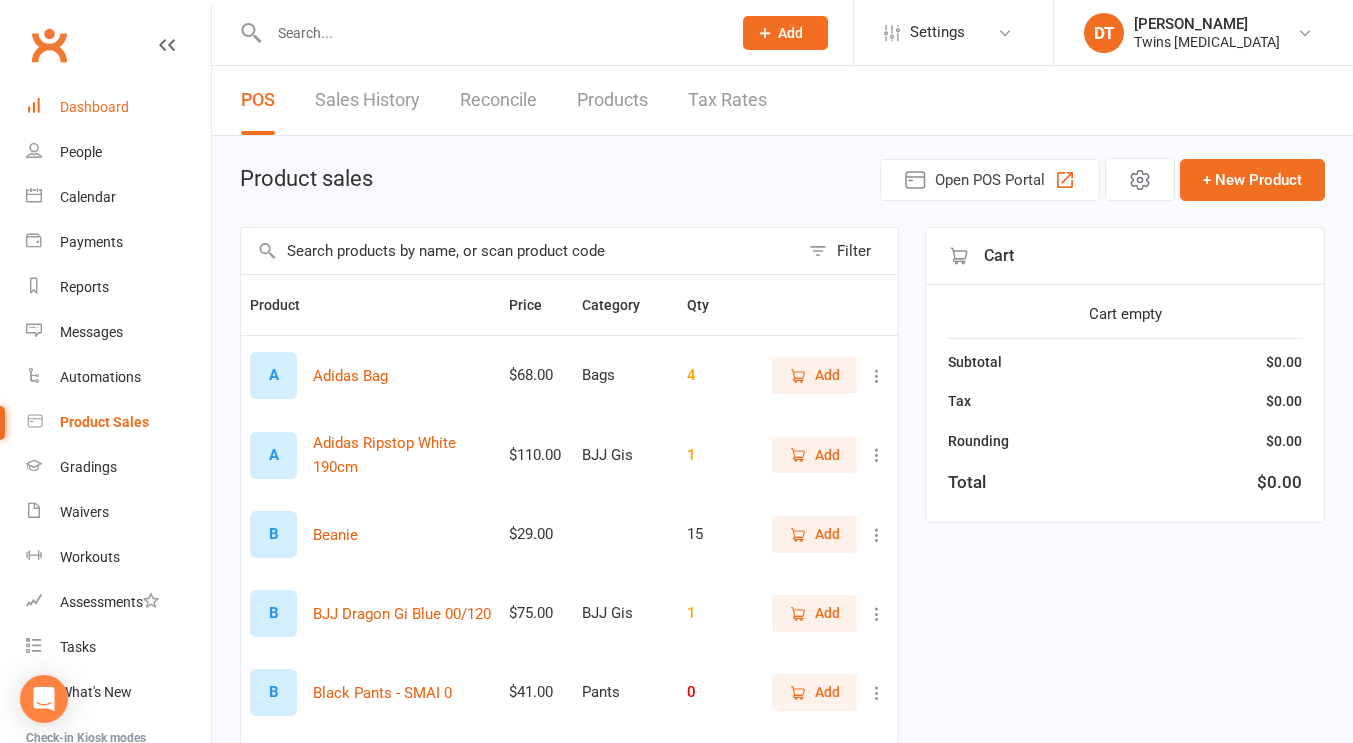 click on "Dashboard" at bounding box center (94, 107) 